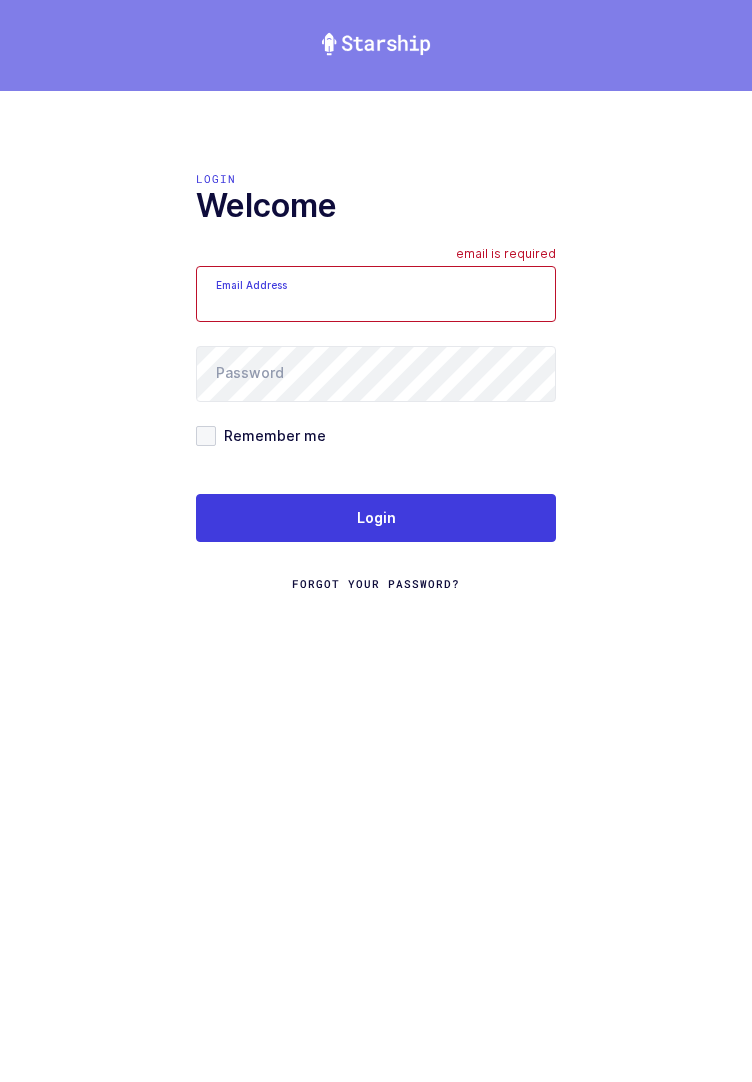 type on "mundo@janustrade.com" 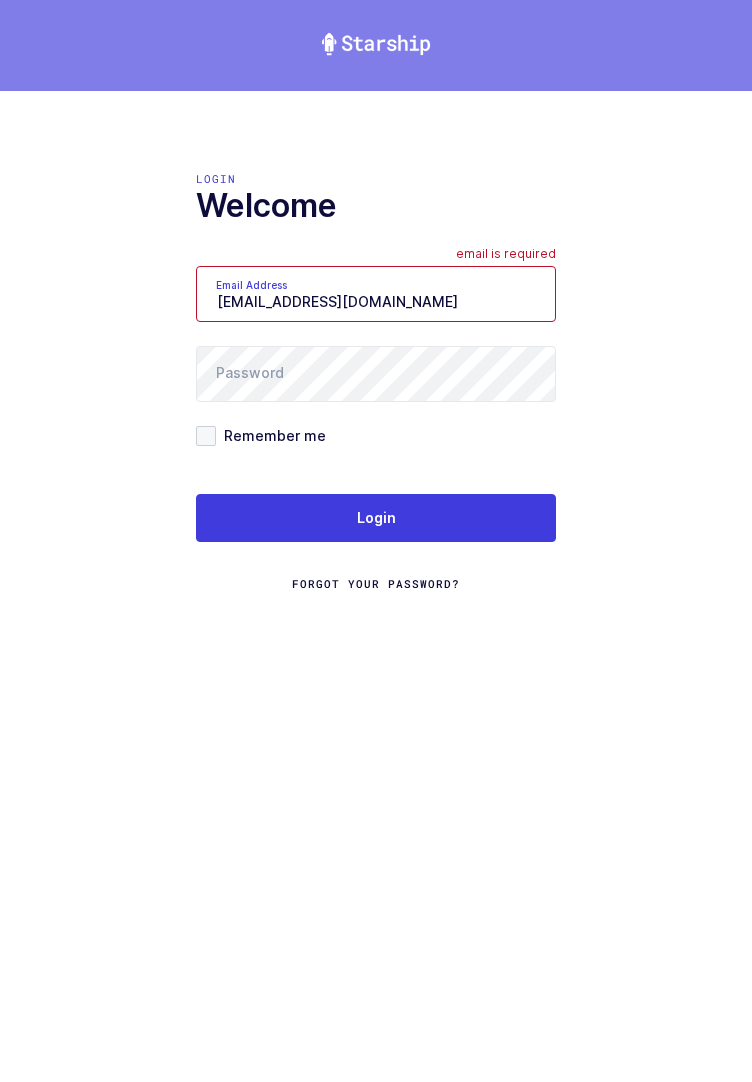 click on "mundo@janustrade.com" at bounding box center [376, 294] 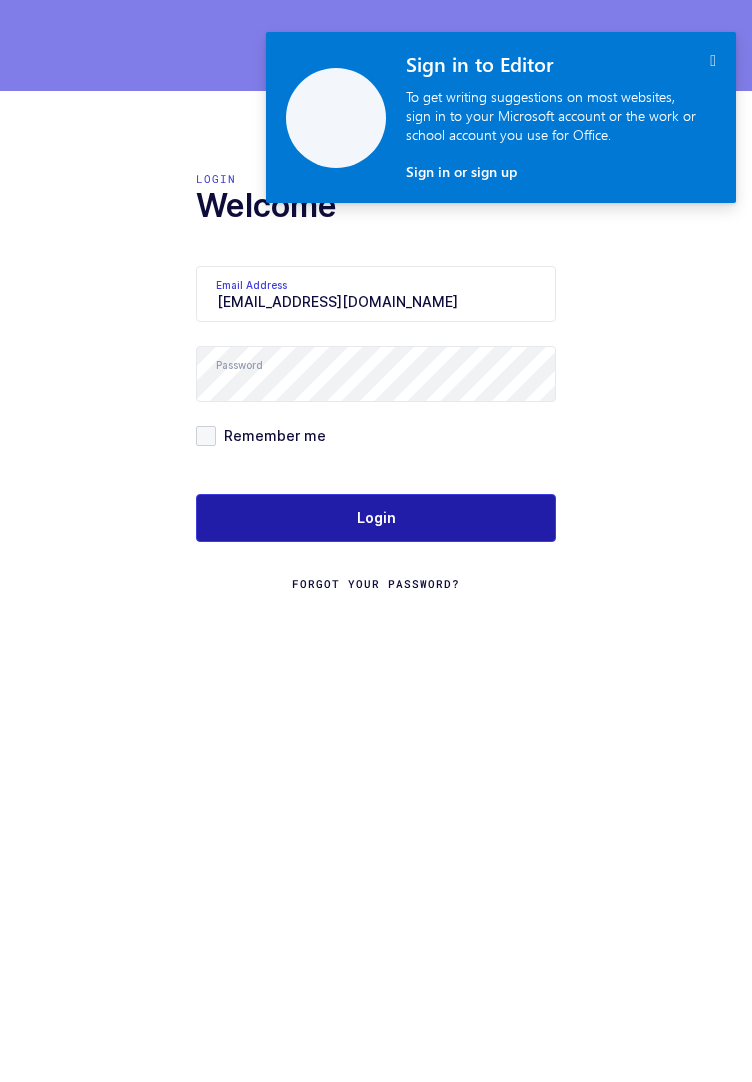 click on "Login" at bounding box center (376, 518) 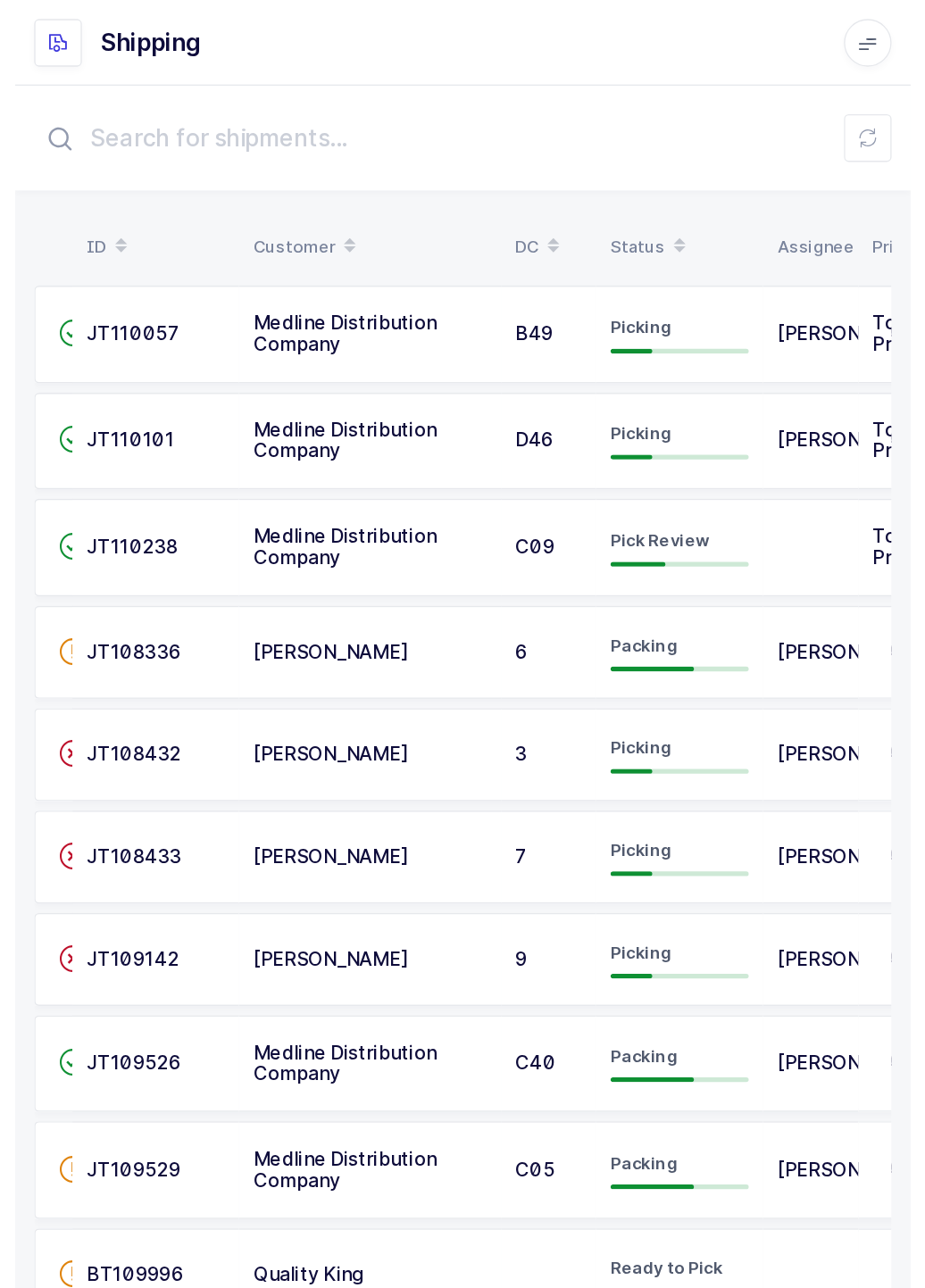 scroll, scrollTop: 0, scrollLeft: 0, axis: both 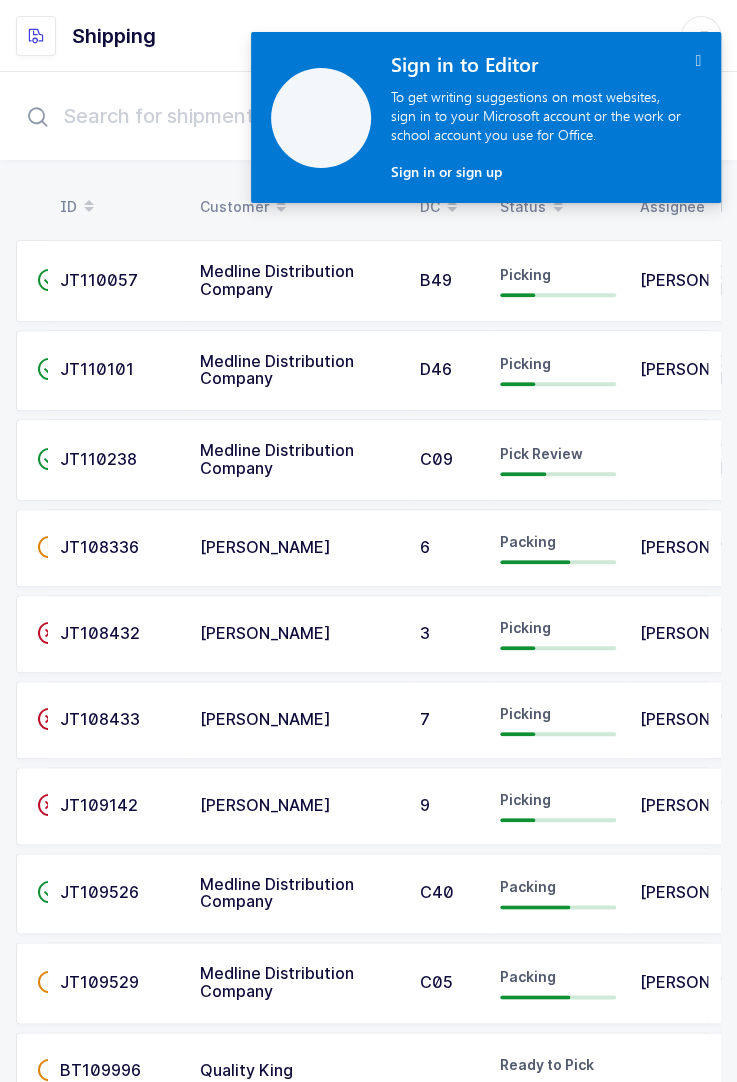 click on "" at bounding box center [698, 60] 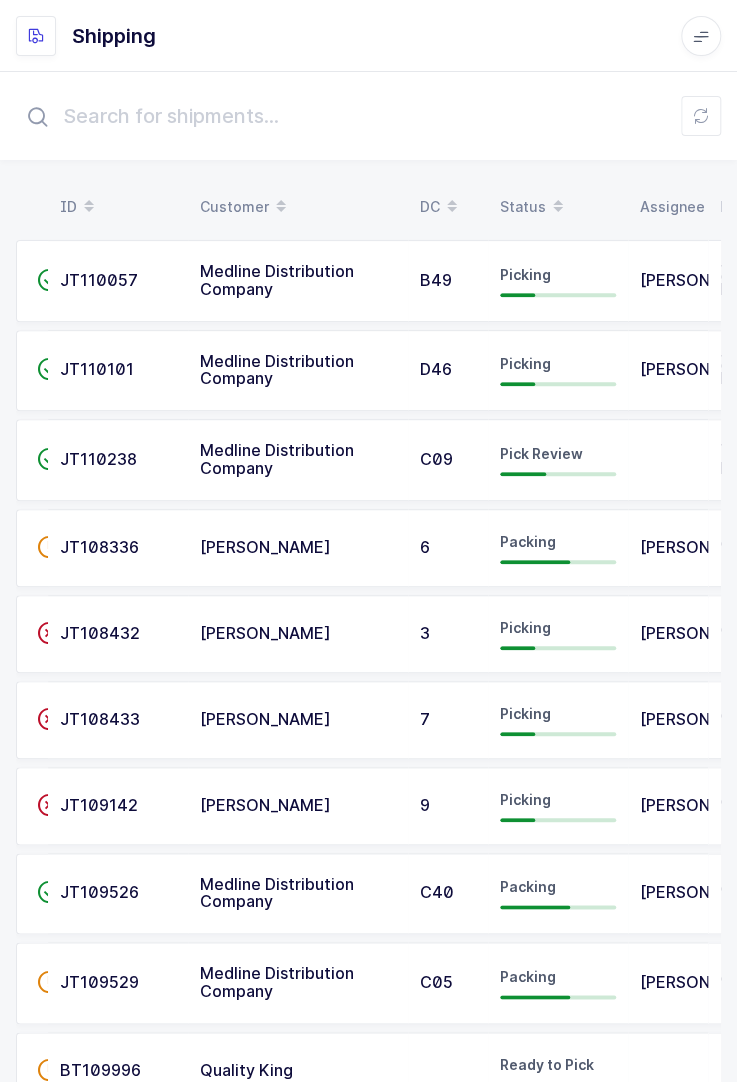 click at bounding box center (558, 200) 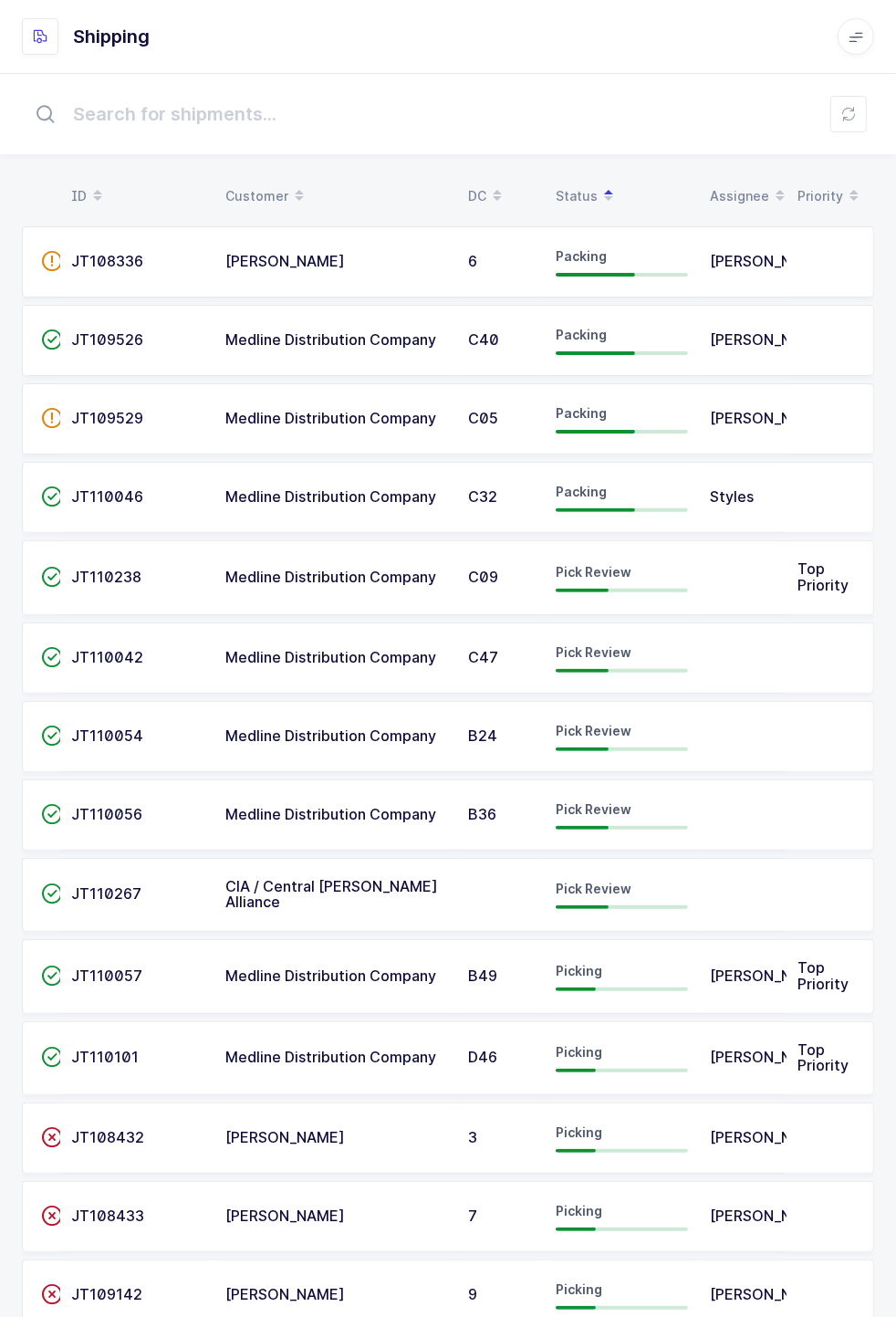click at bounding box center [448, 114] 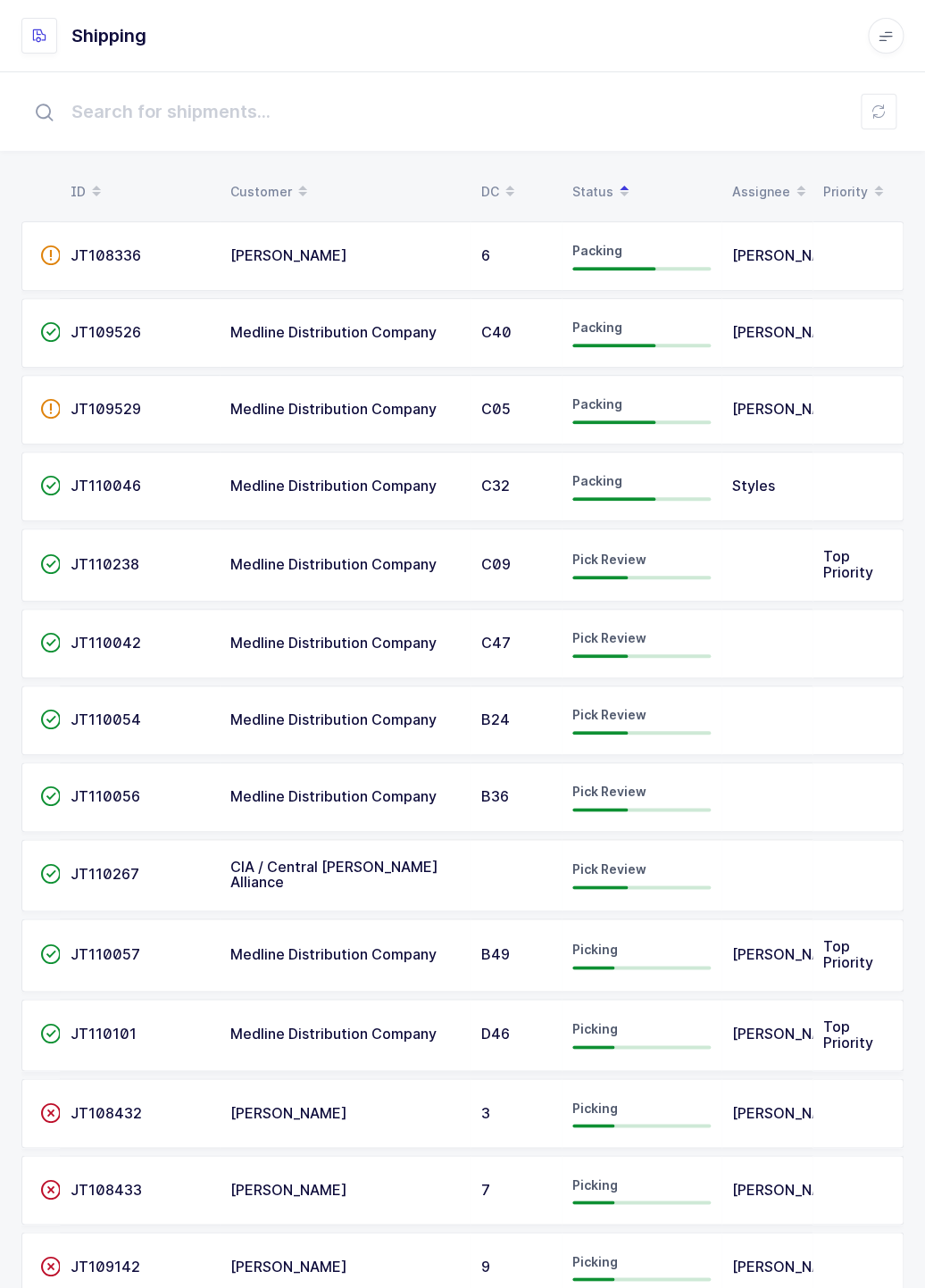 click on "Shipping" at bounding box center [462, 36] 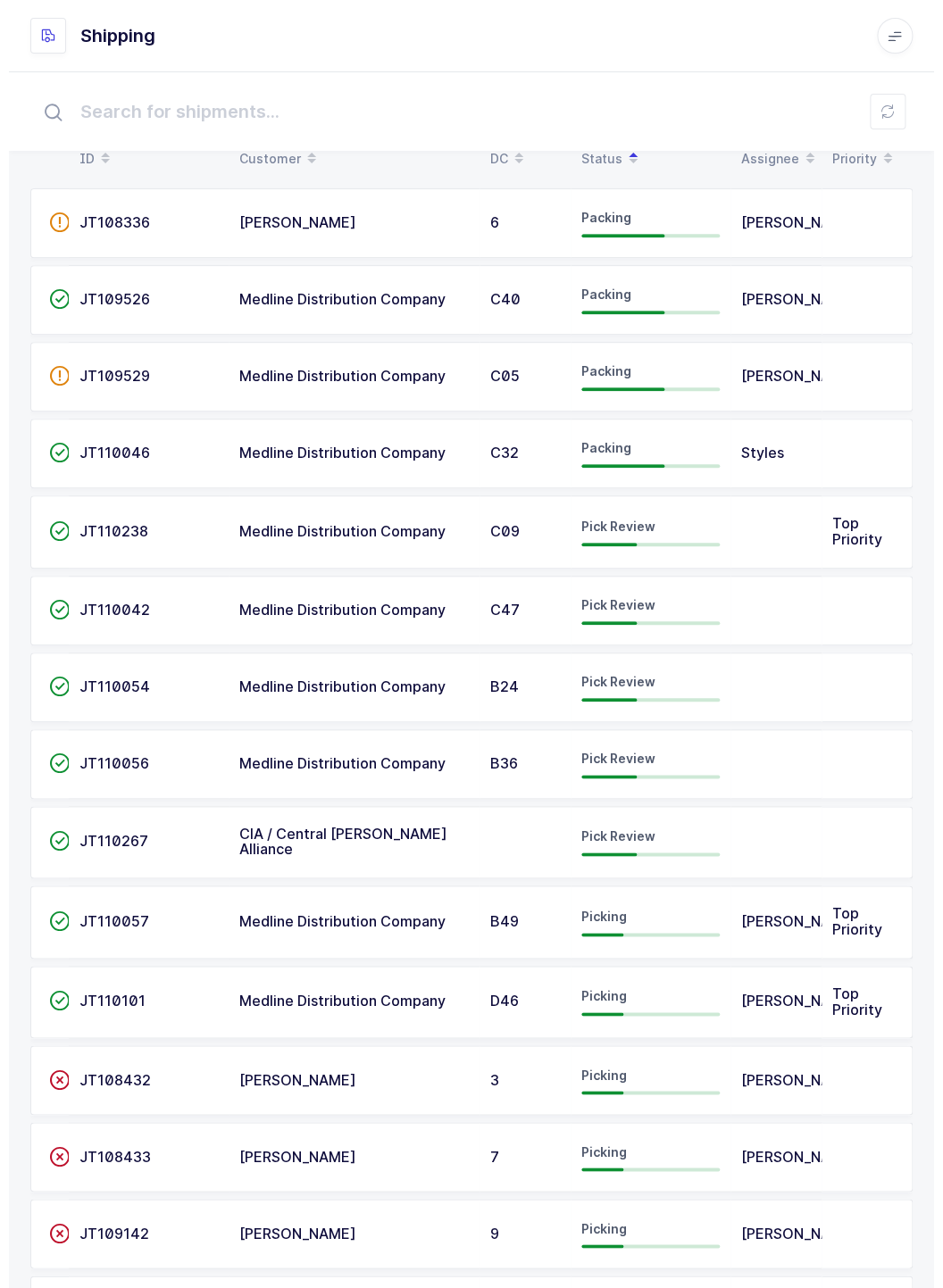 scroll, scrollTop: 0, scrollLeft: 0, axis: both 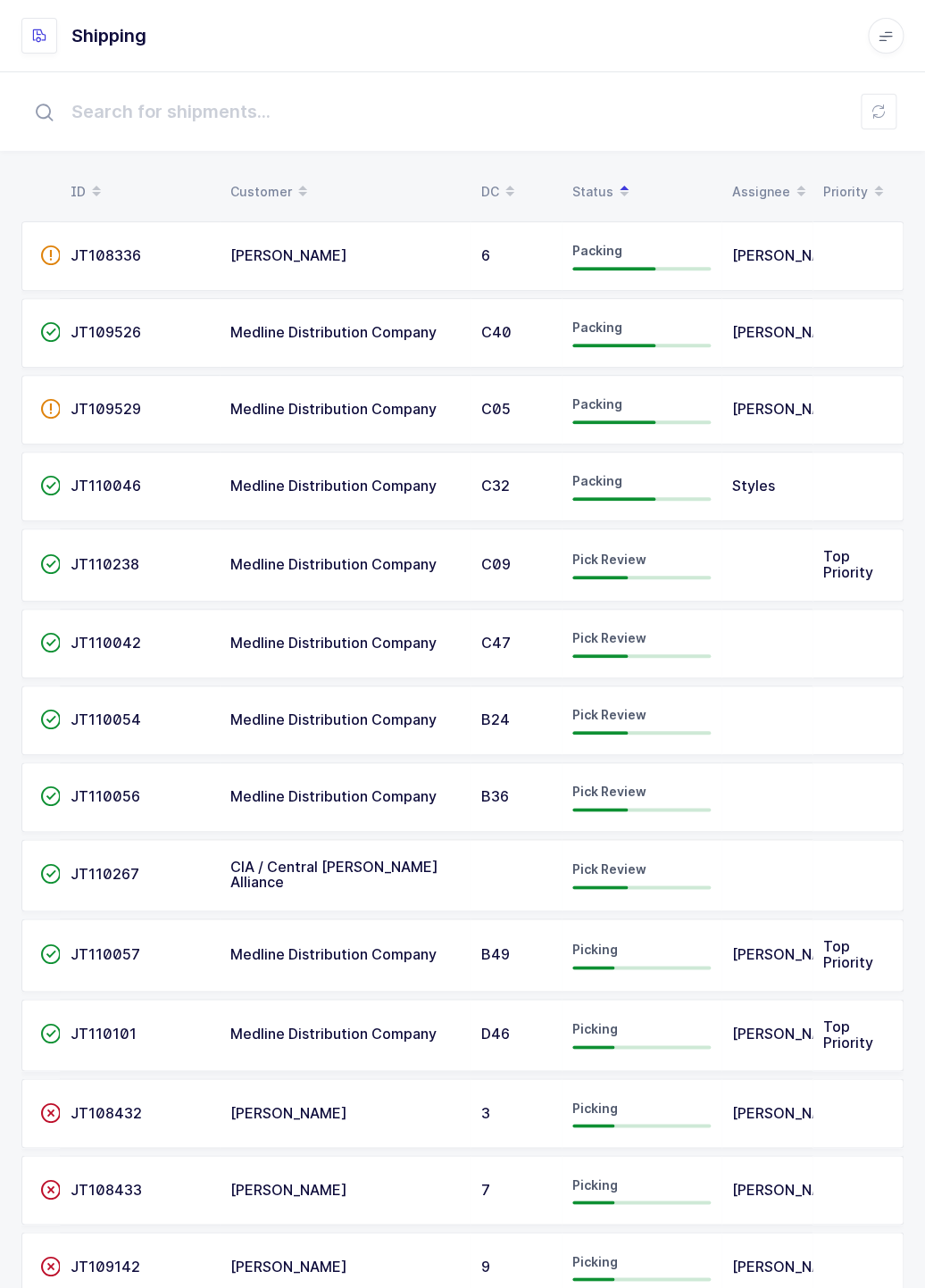 click on "JT110056" at bounding box center (105, 796) 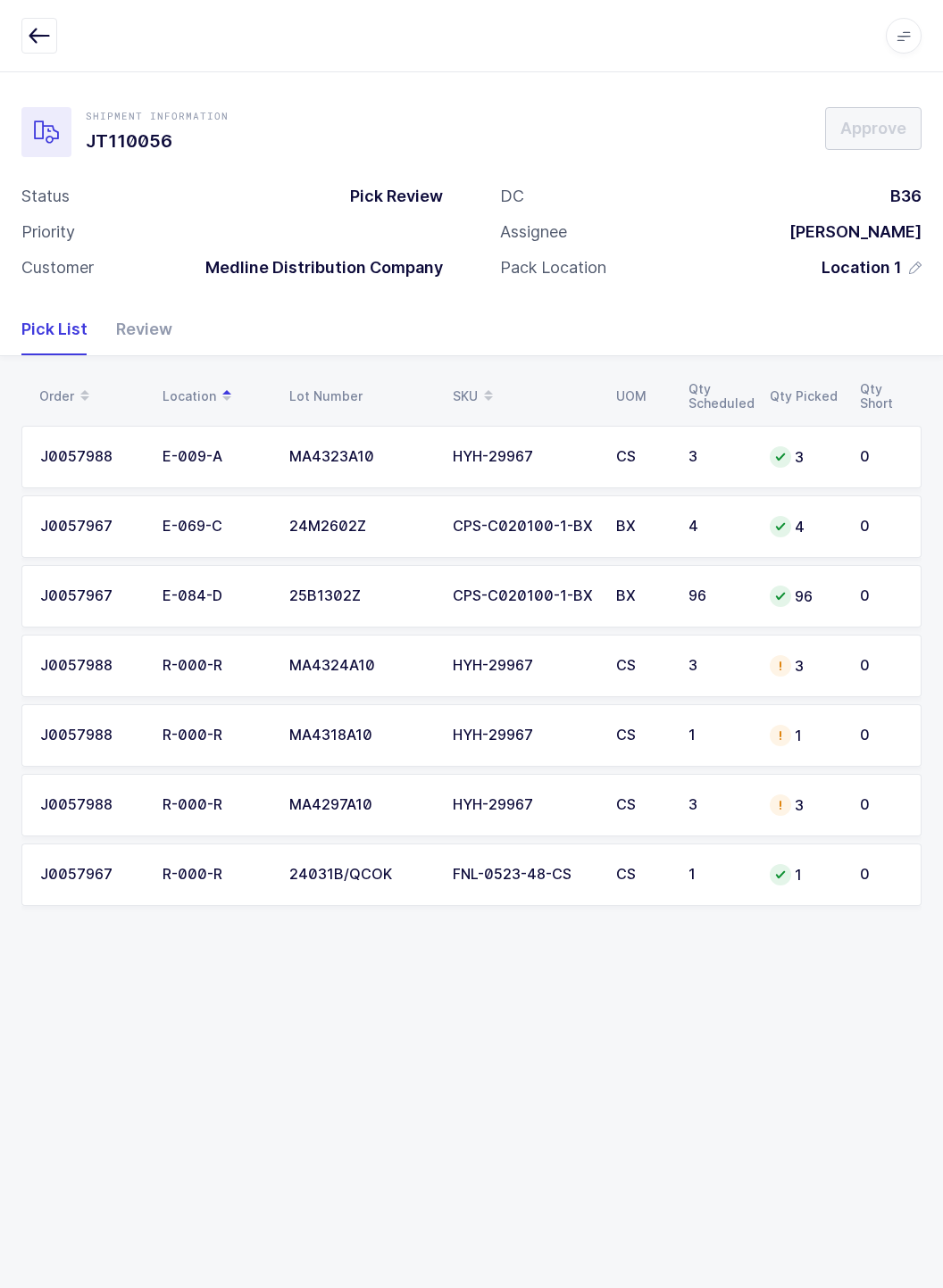 click on "Review" at bounding box center (137, 329) 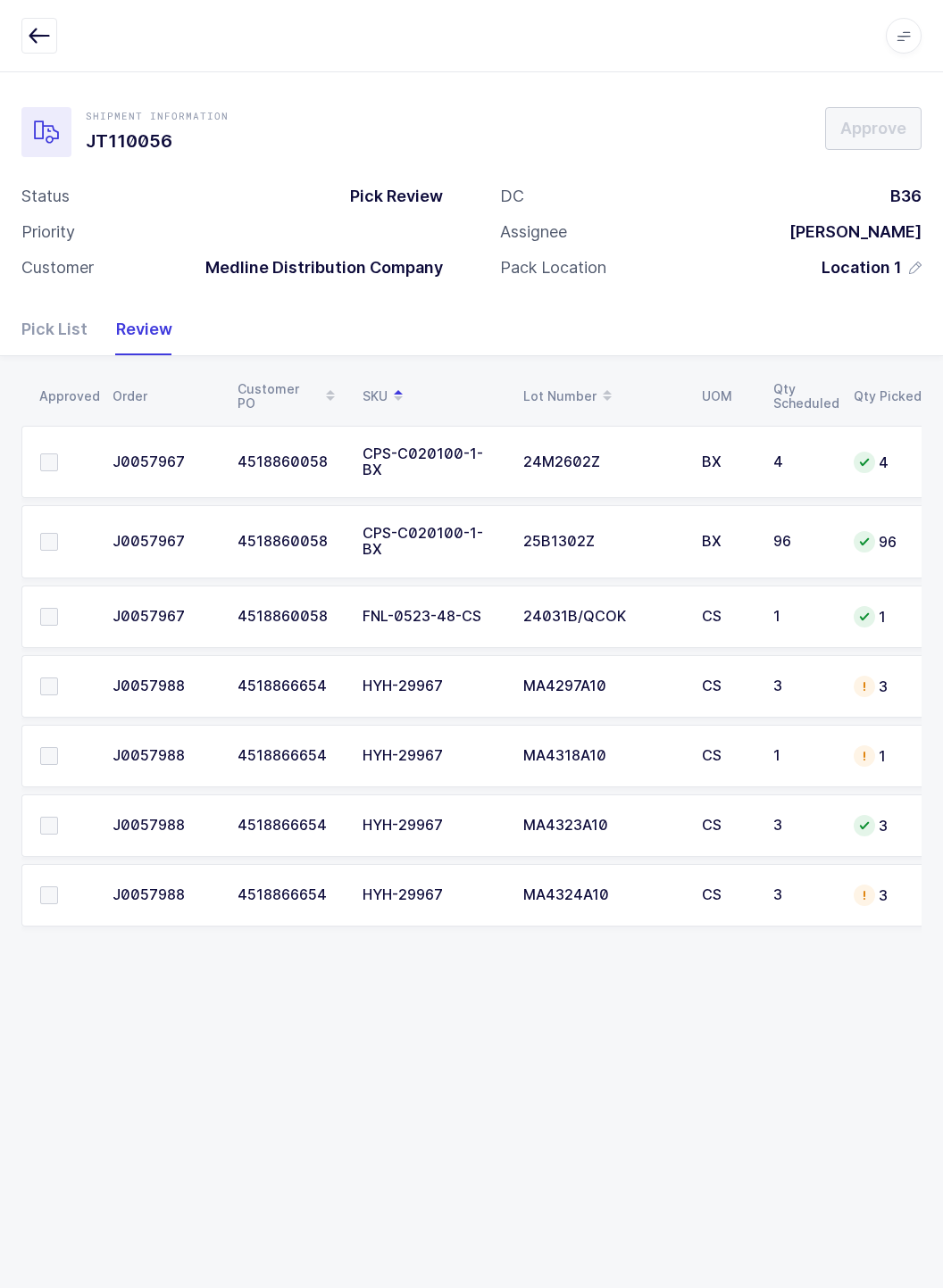 scroll, scrollTop: 0, scrollLeft: 118, axis: horizontal 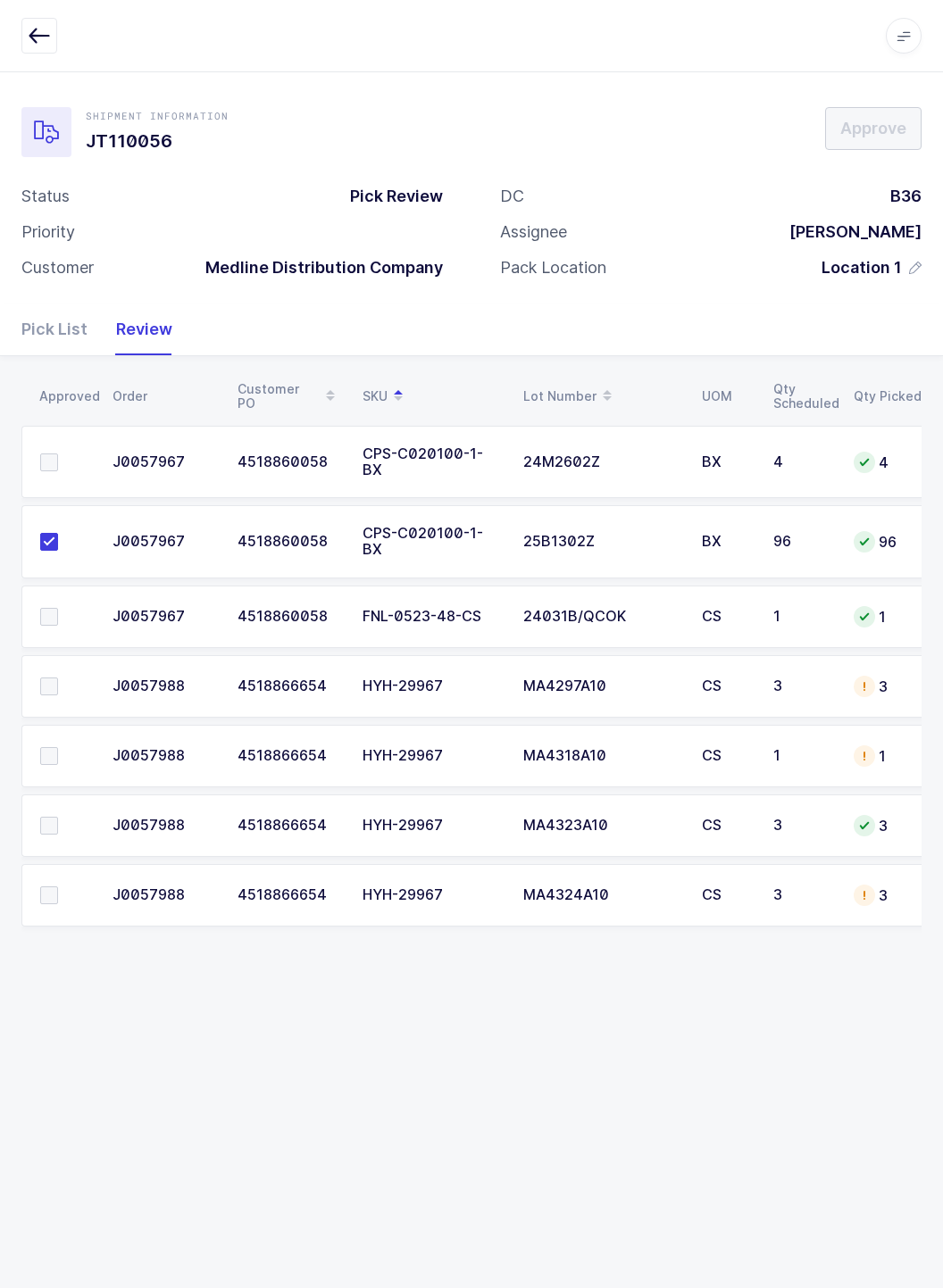 click at bounding box center [49, 462] 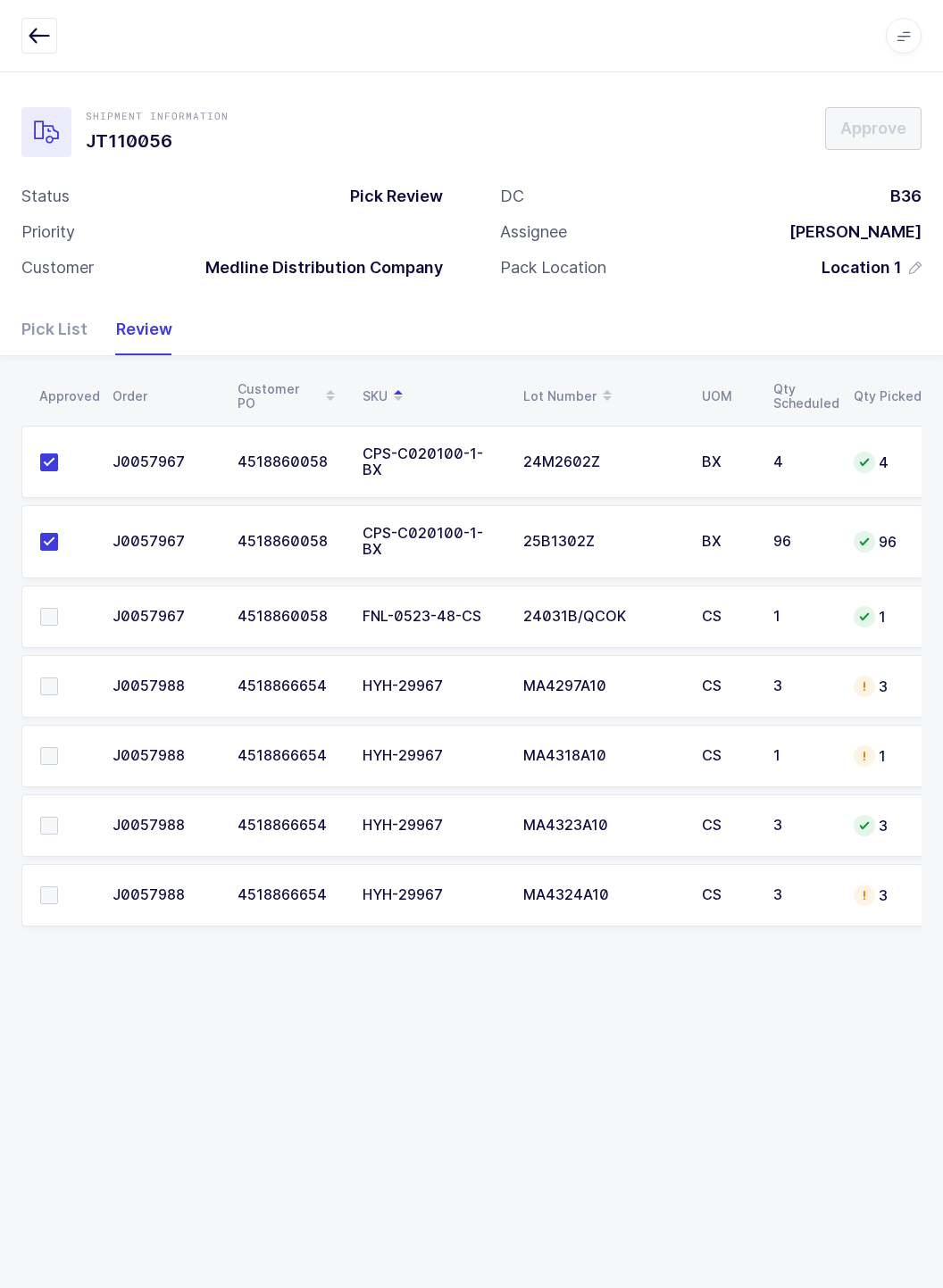 click at bounding box center [49, 686] 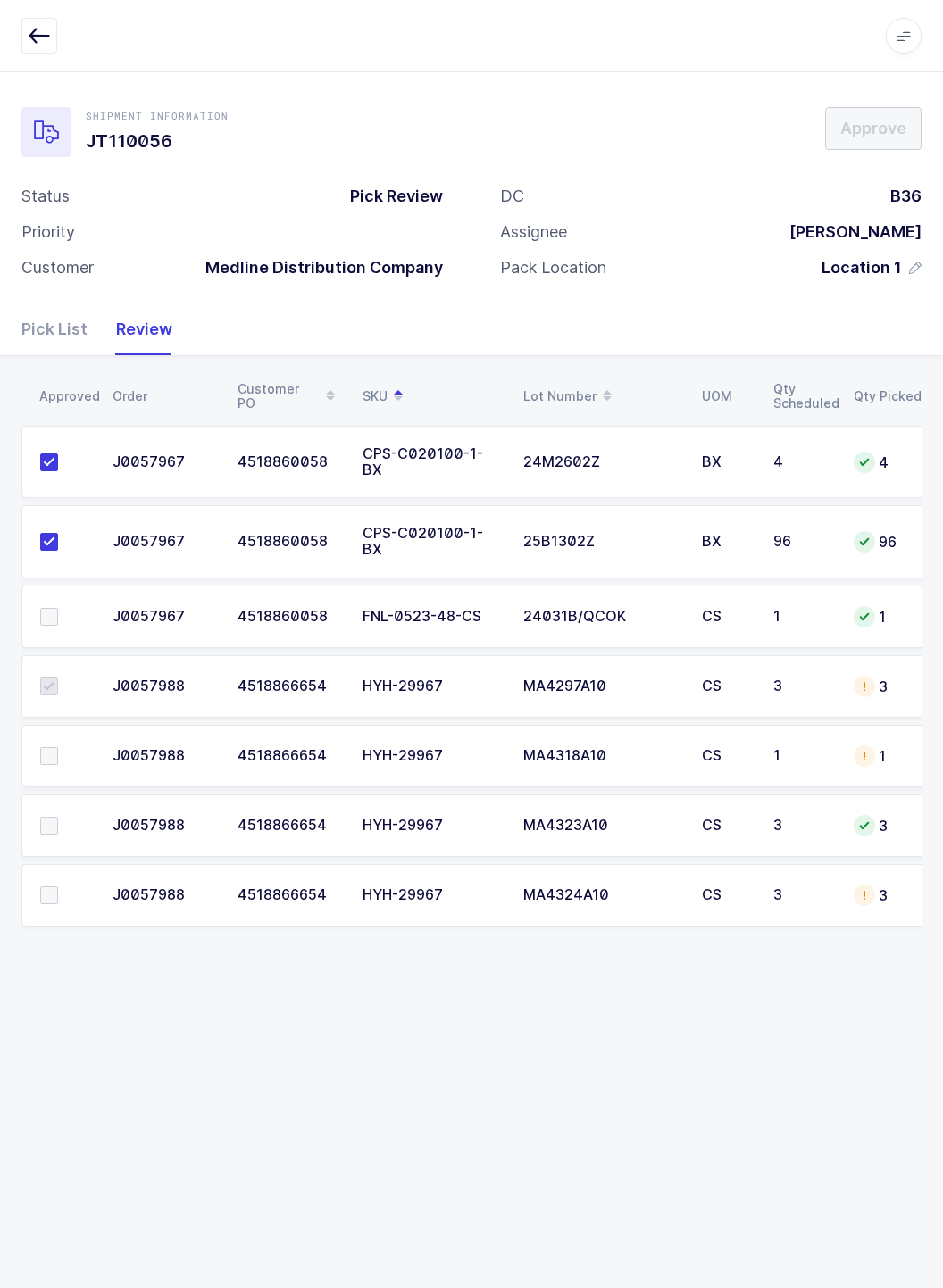 click at bounding box center [49, 756] 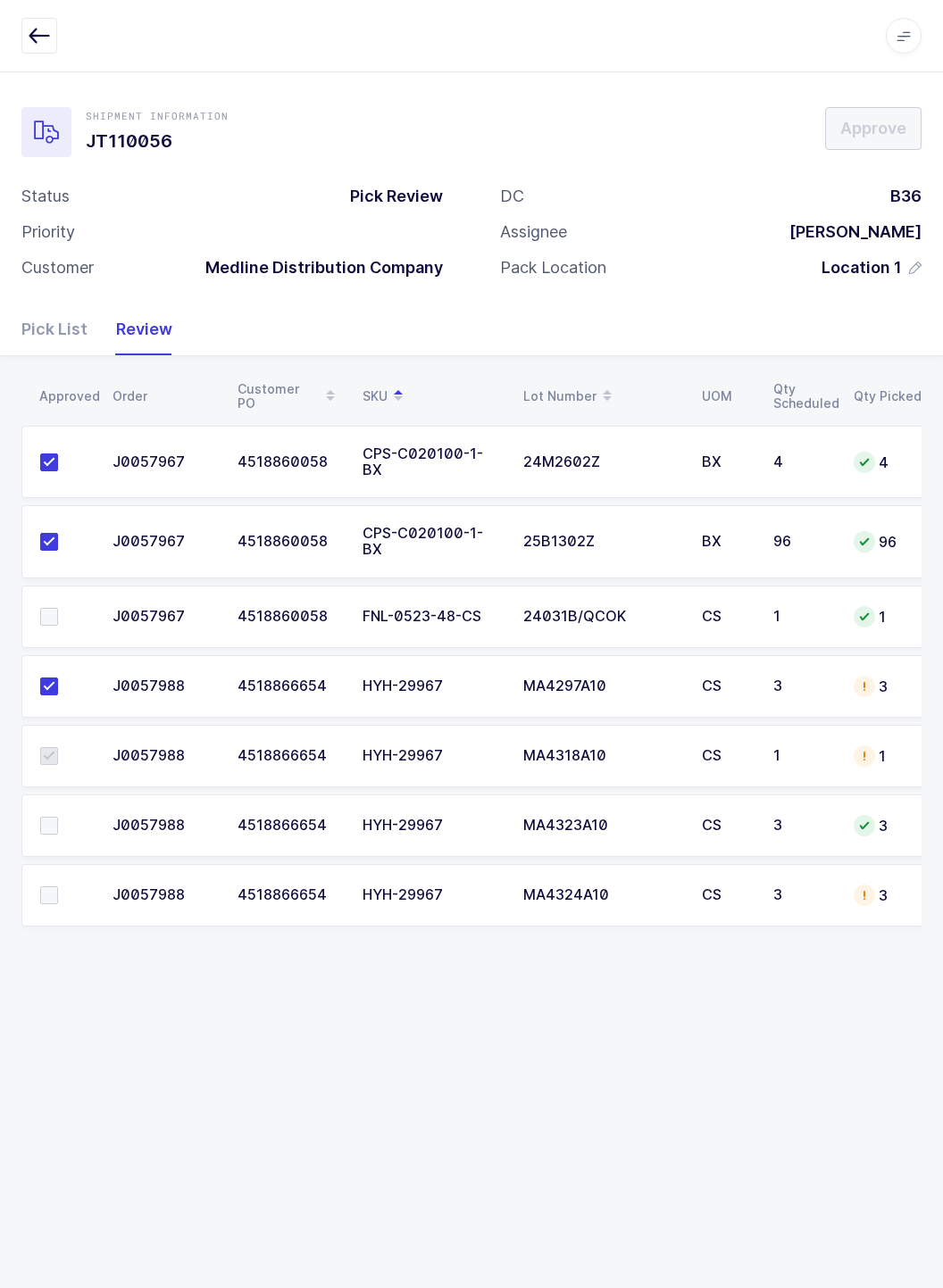 click at bounding box center [62, 826] 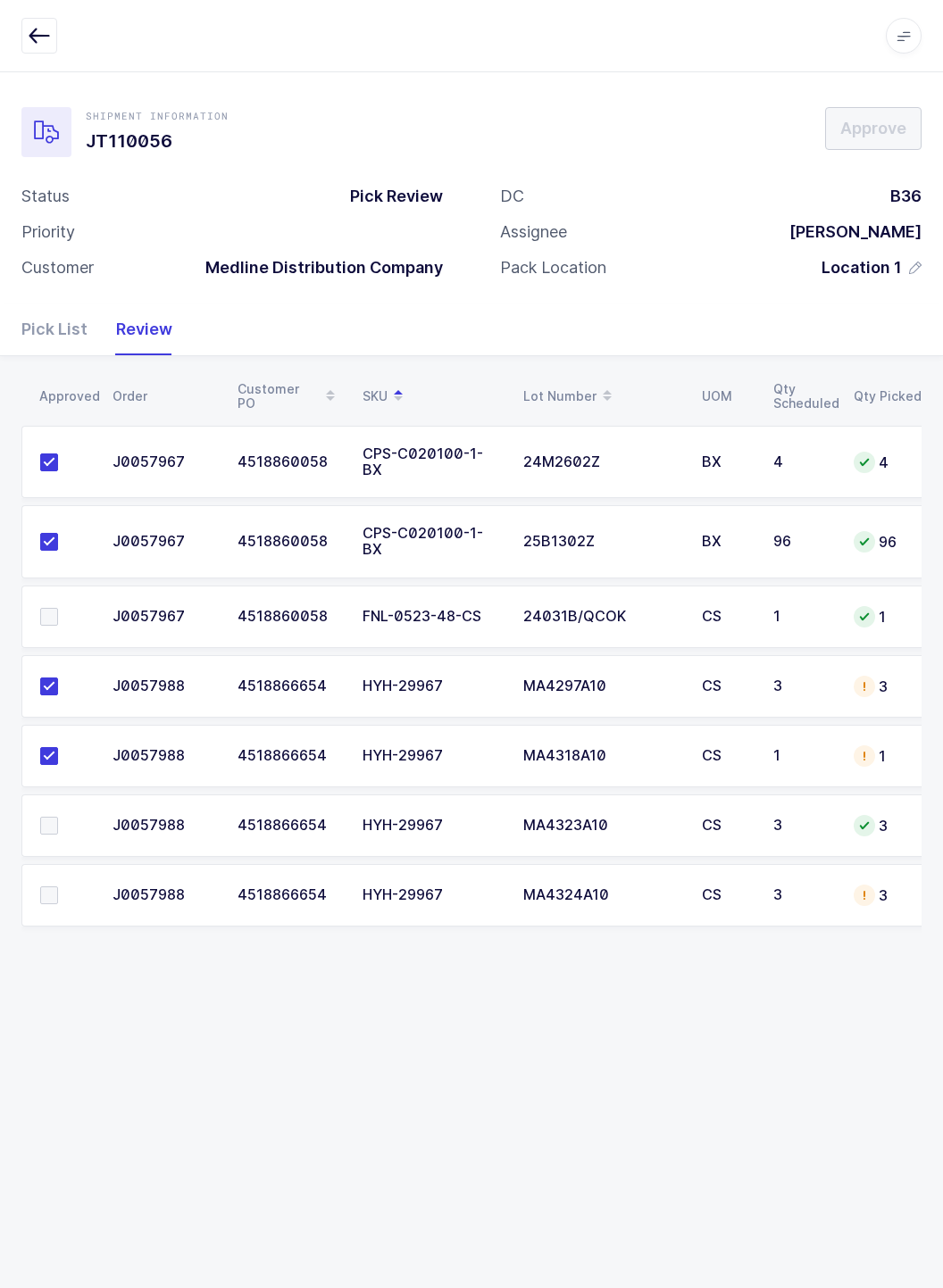 click at bounding box center [49, 895] 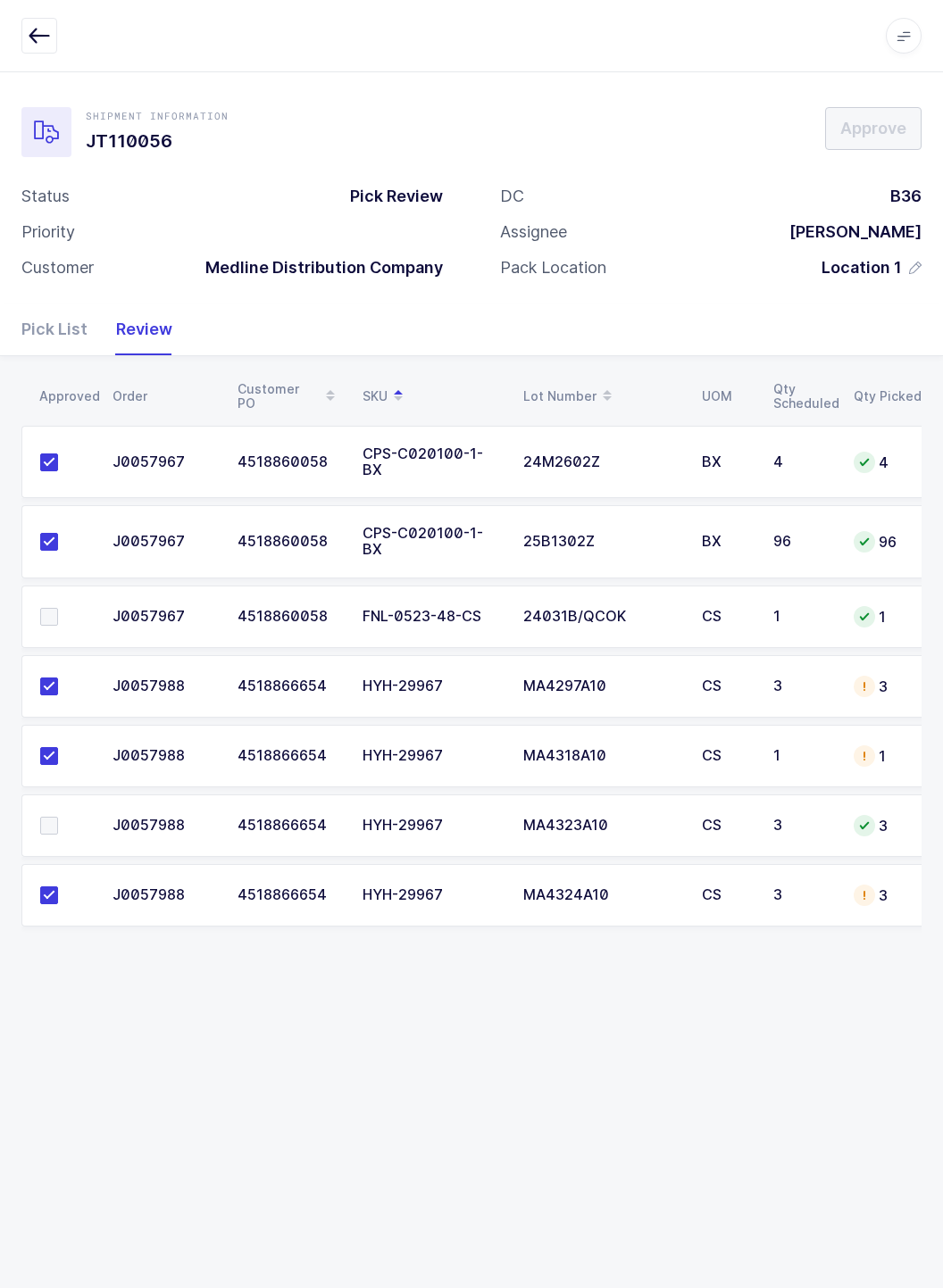 click at bounding box center (65, 826) 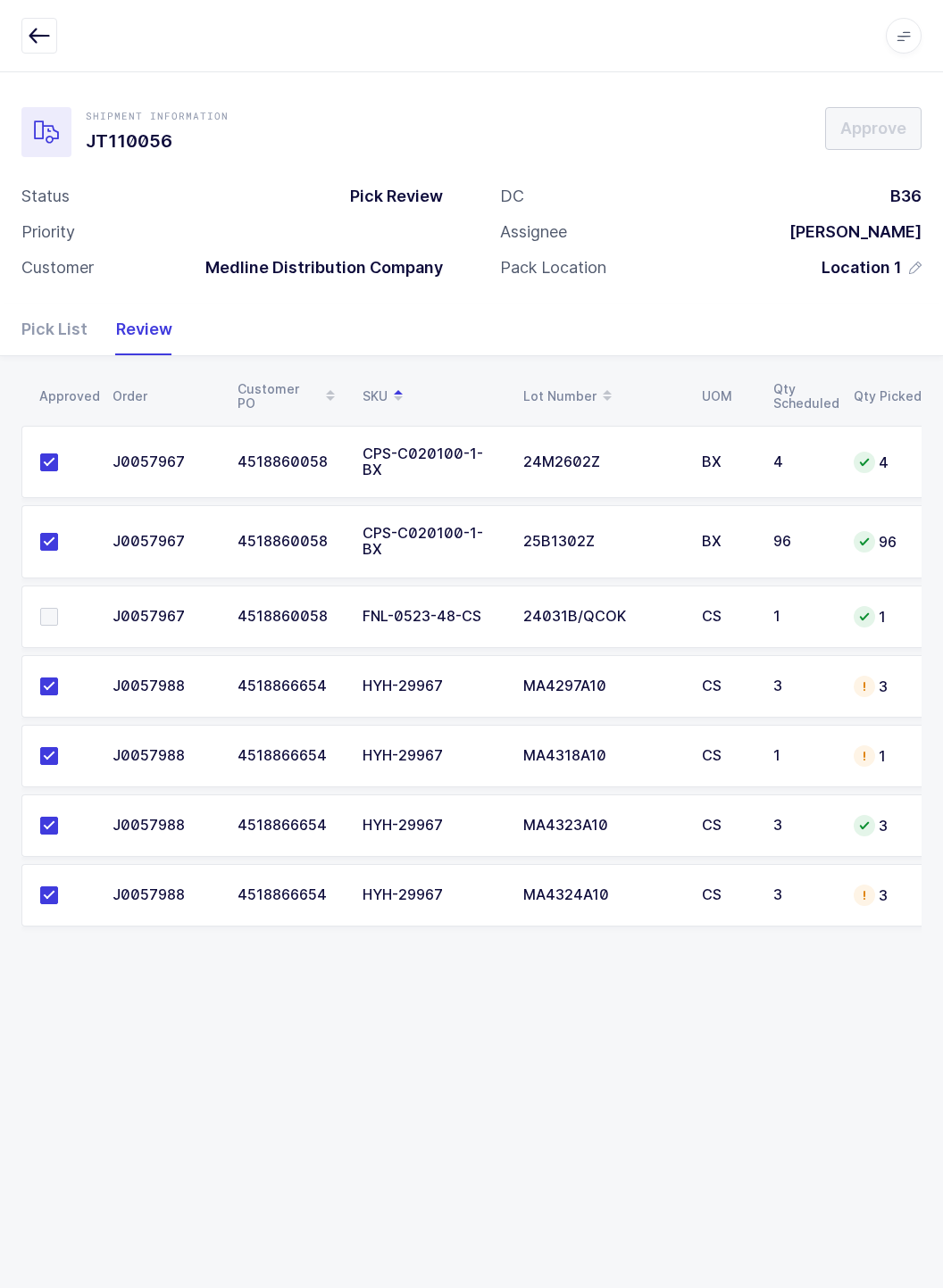 click on "Pick List" at bounding box center (62, 329) 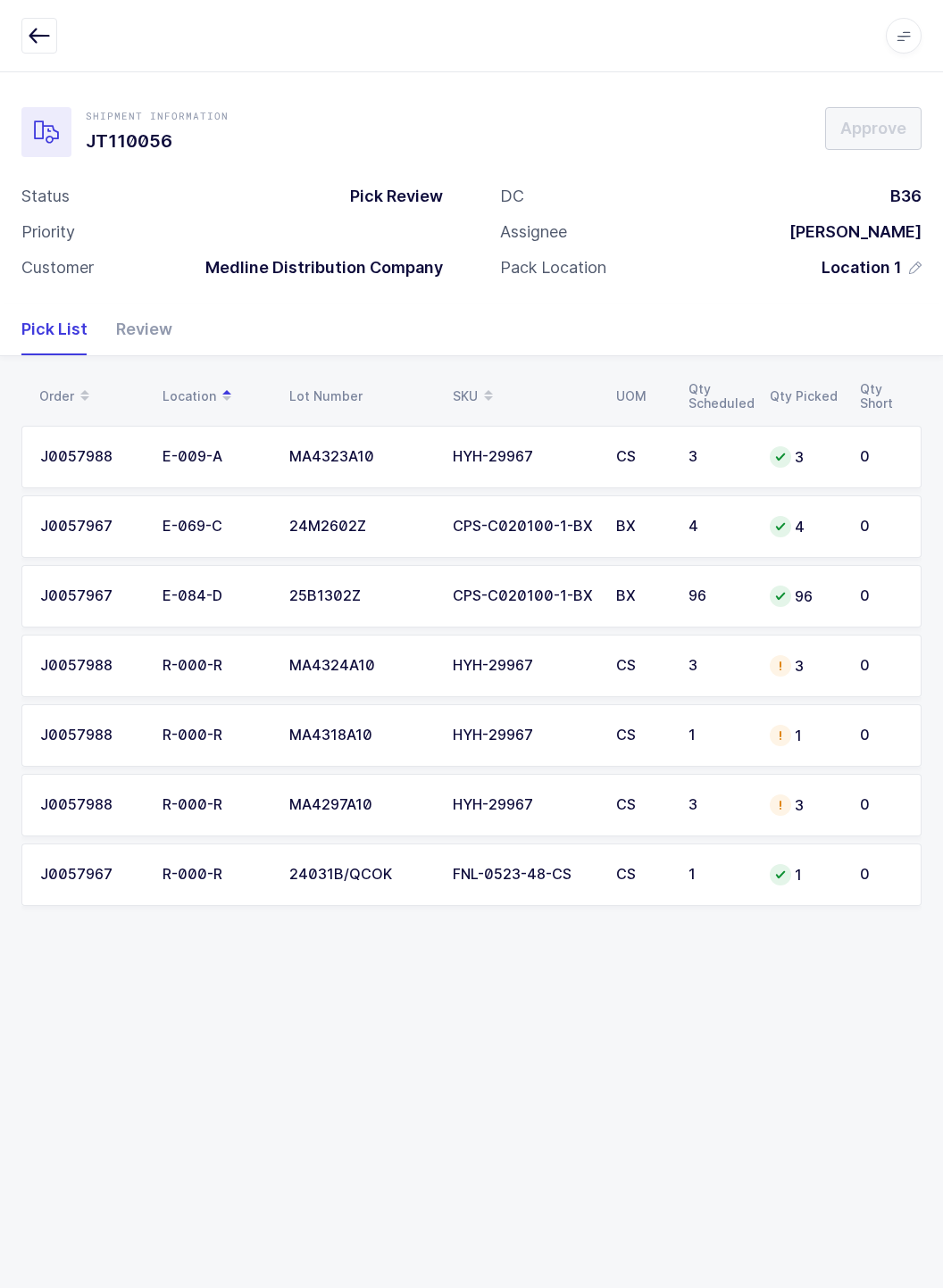 click on "J0057967" at bounding box center [87, 875] 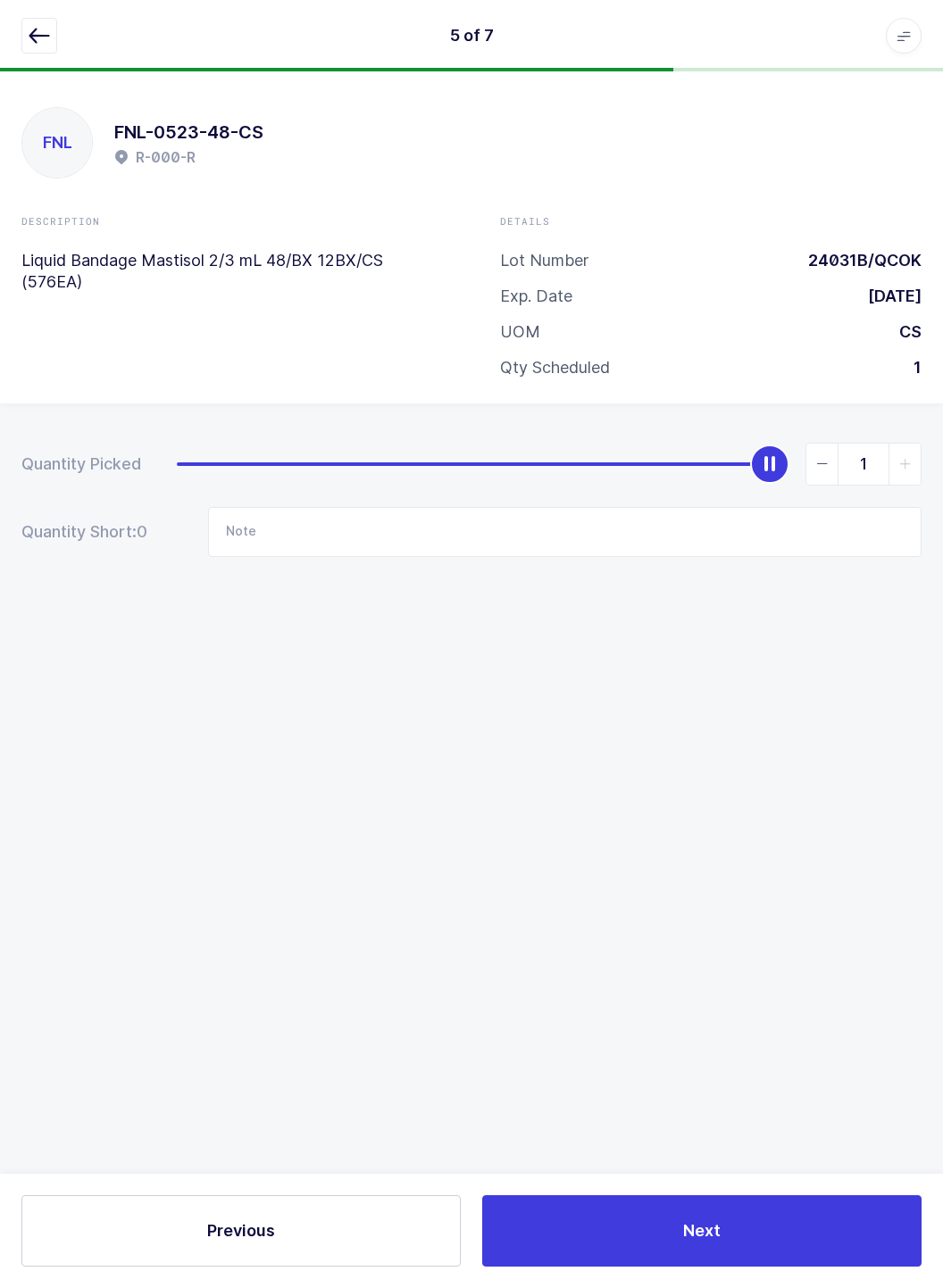 click at bounding box center (39, 36) 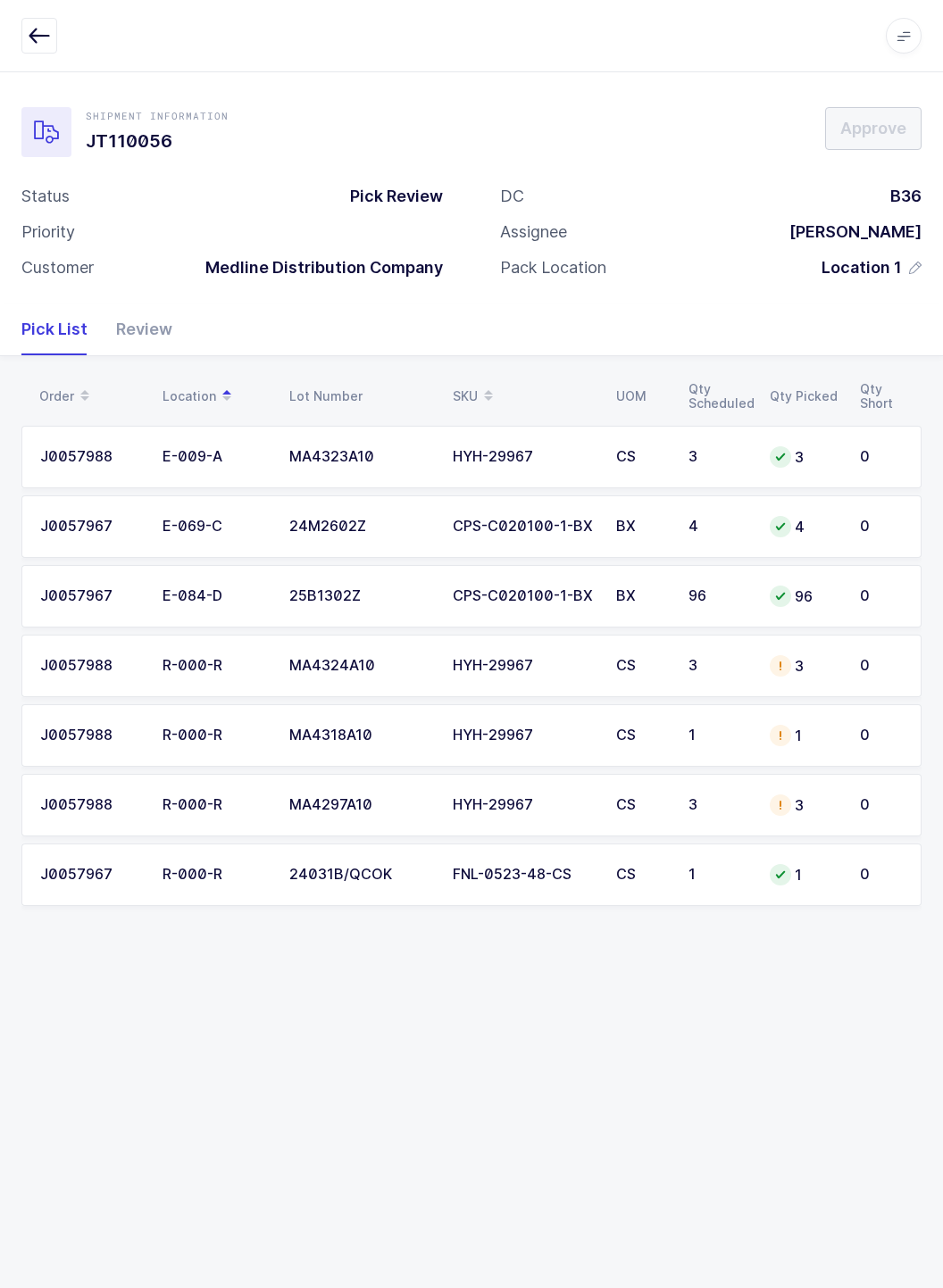 click on "Review" at bounding box center (137, 329) 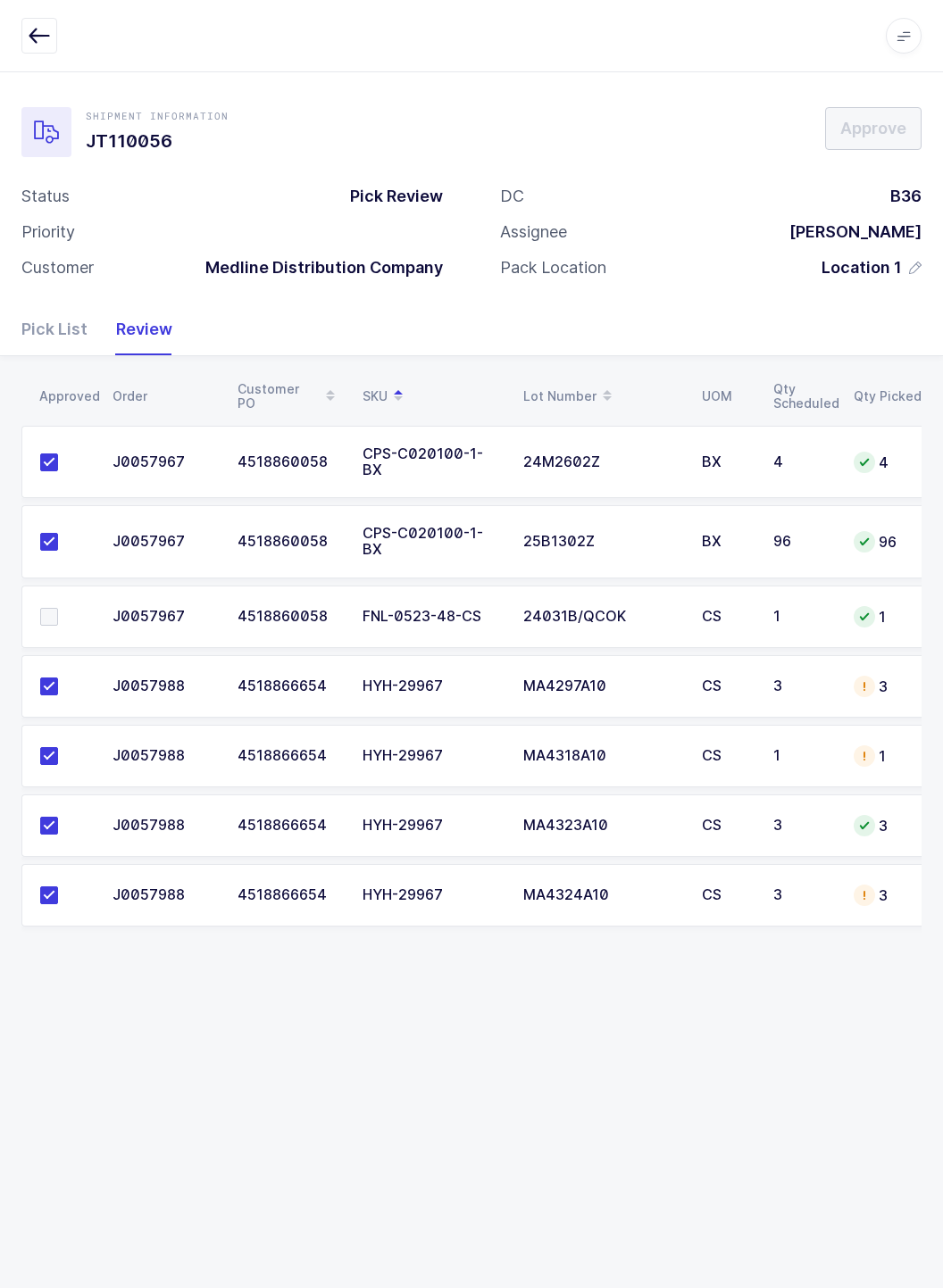 click at bounding box center (49, 617) 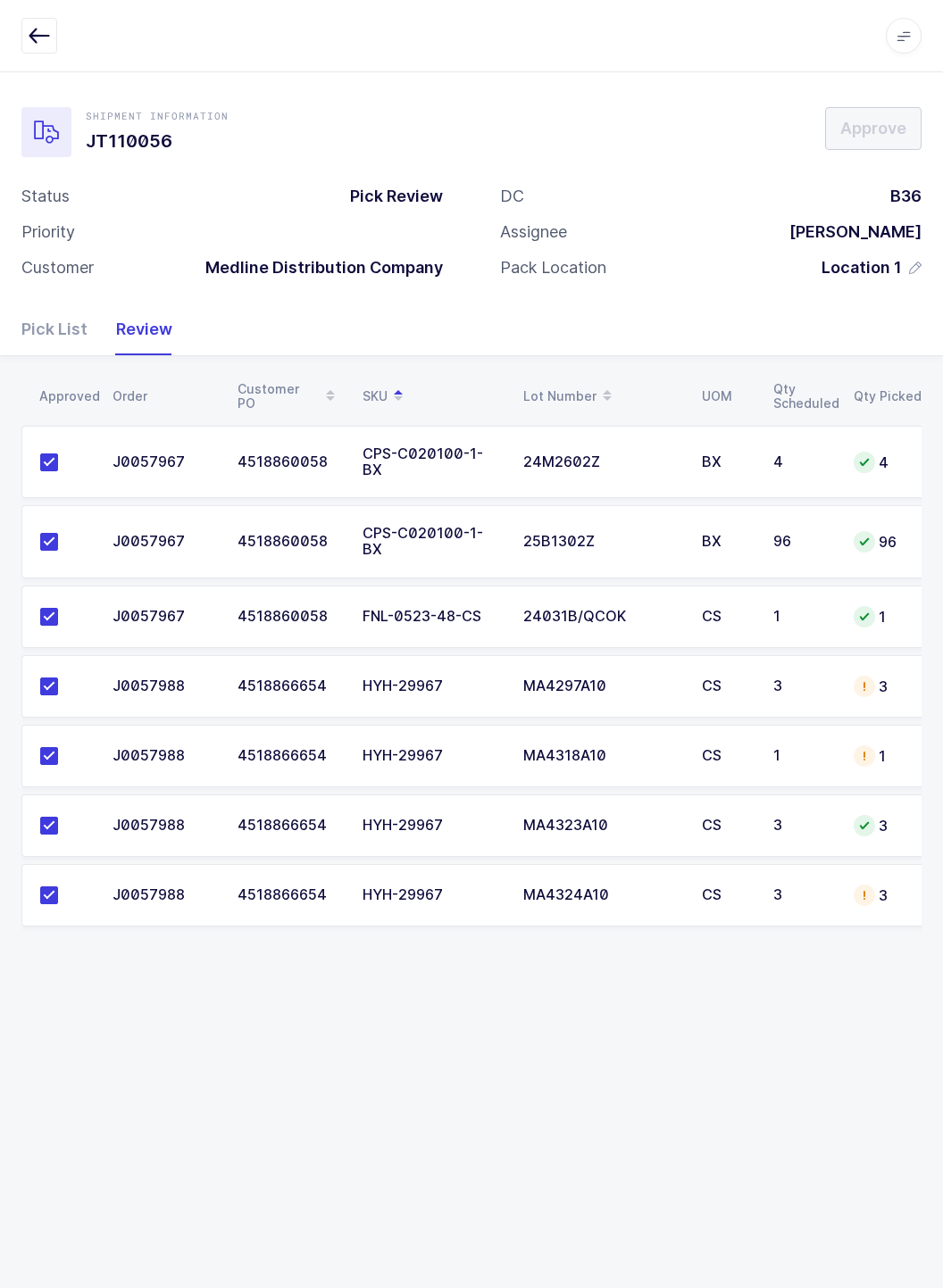 click at bounding box center (39, 36) 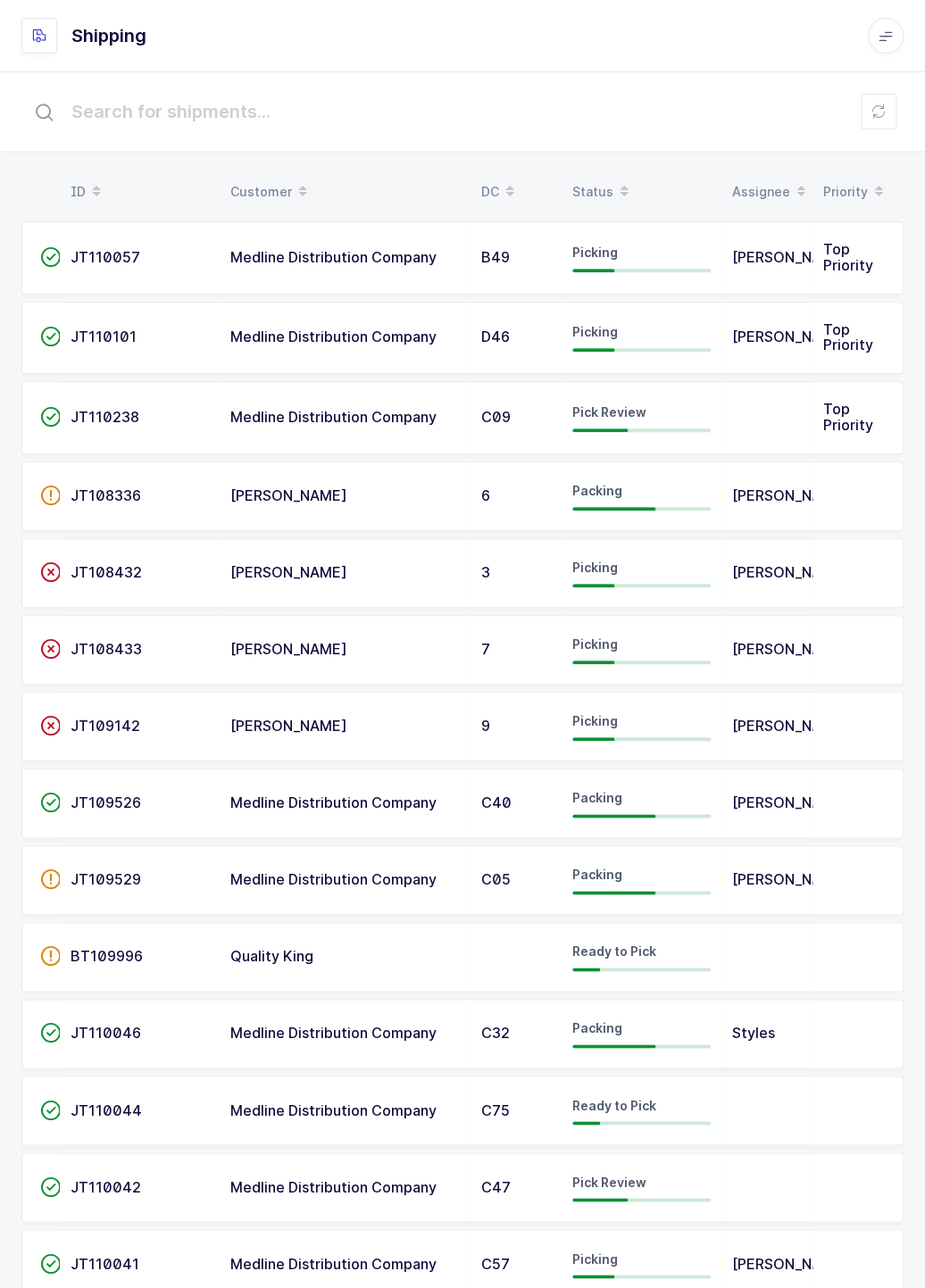 click at bounding box center [624, 192] 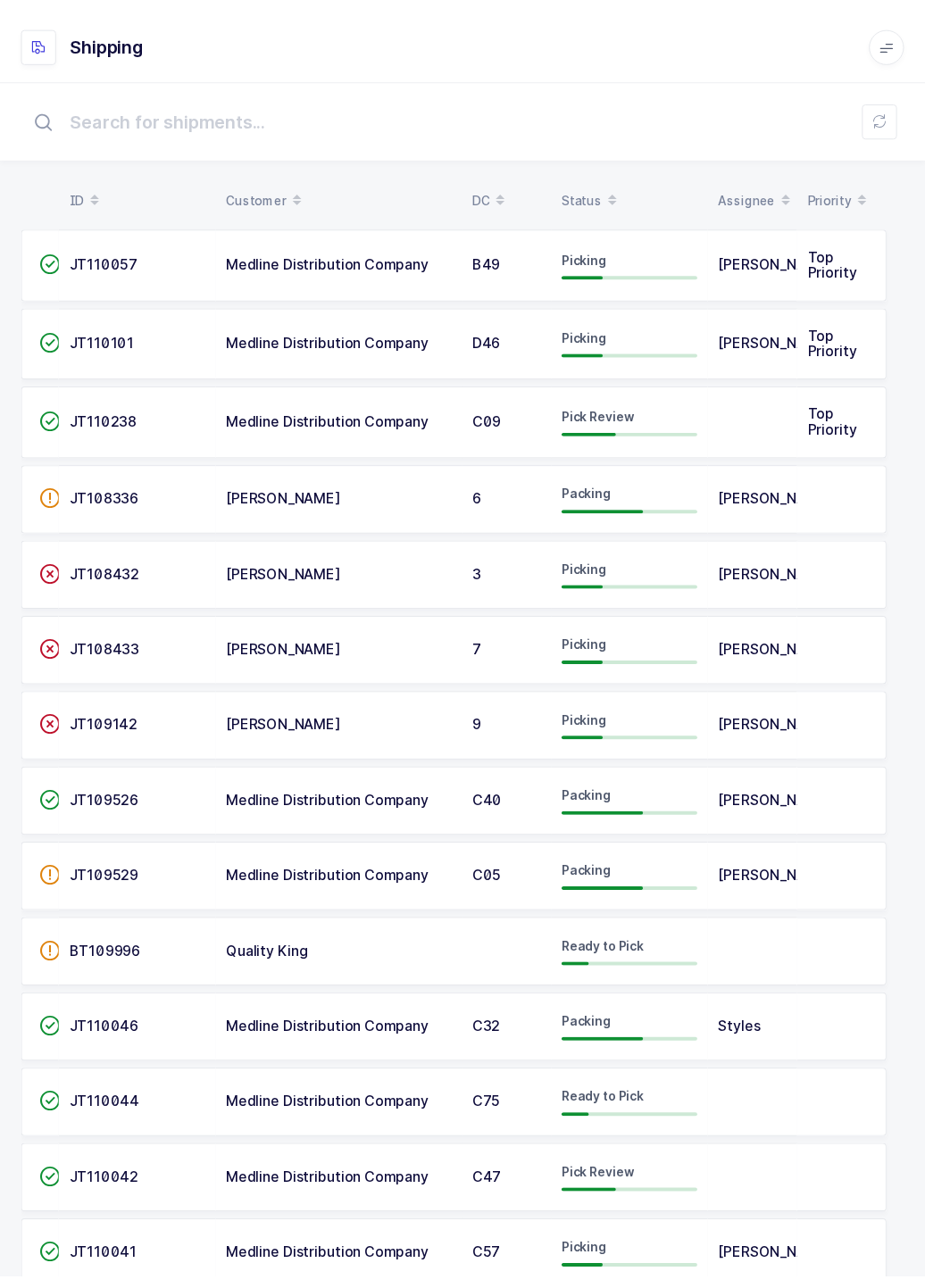 scroll, scrollTop: 0, scrollLeft: 0, axis: both 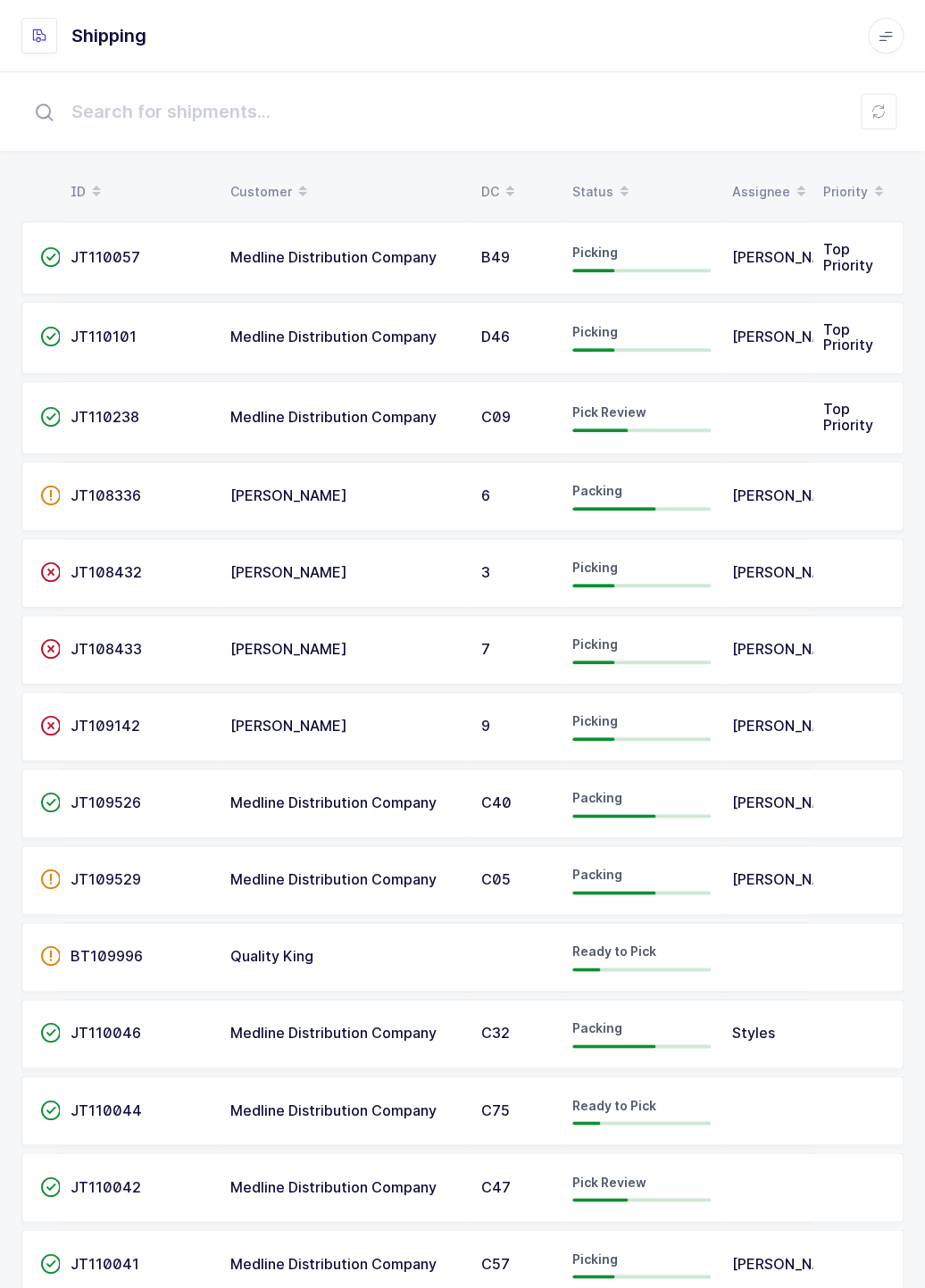 click on "Status" at bounding box center (641, 192) 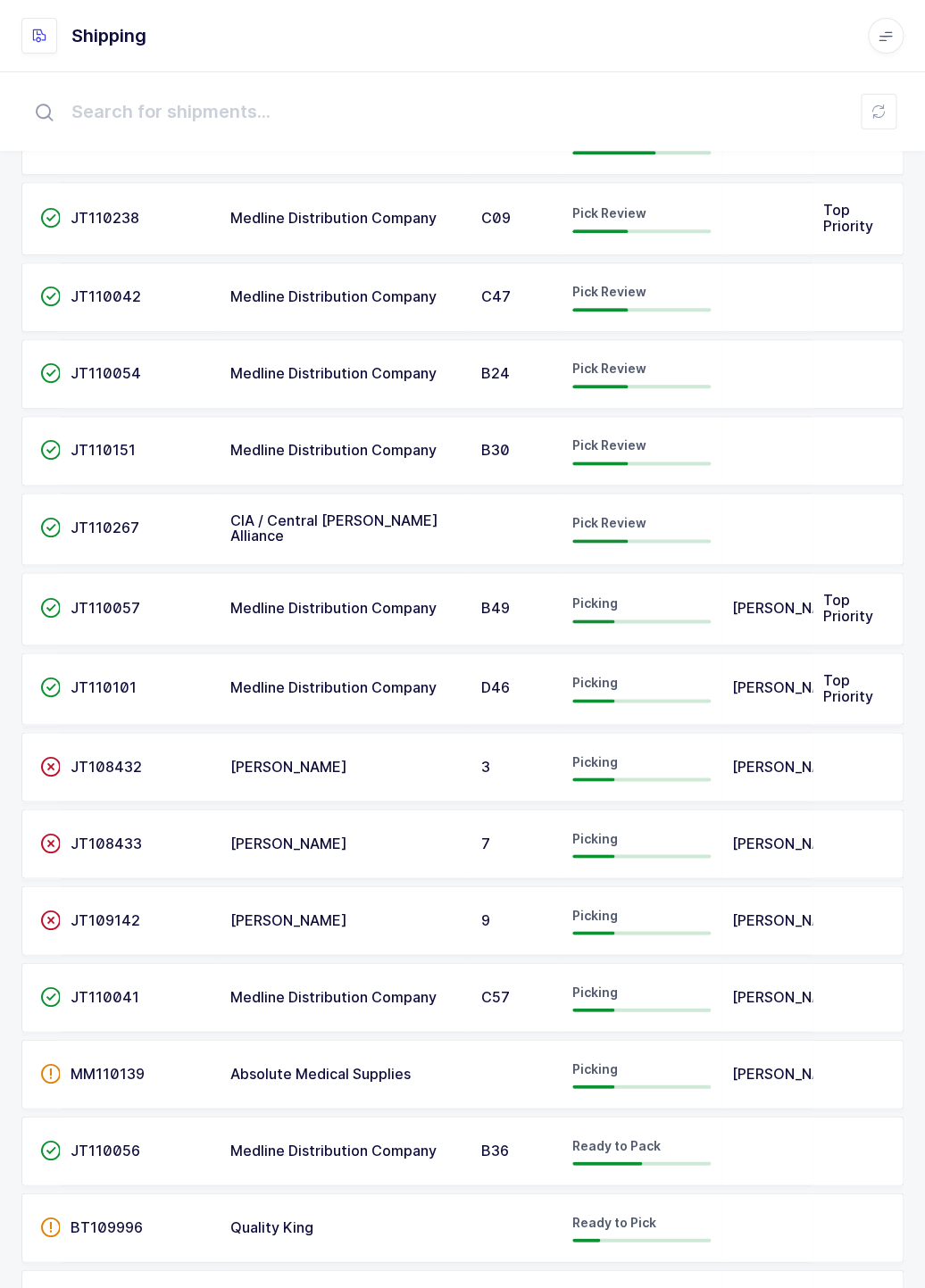 scroll, scrollTop: 332, scrollLeft: 0, axis: vertical 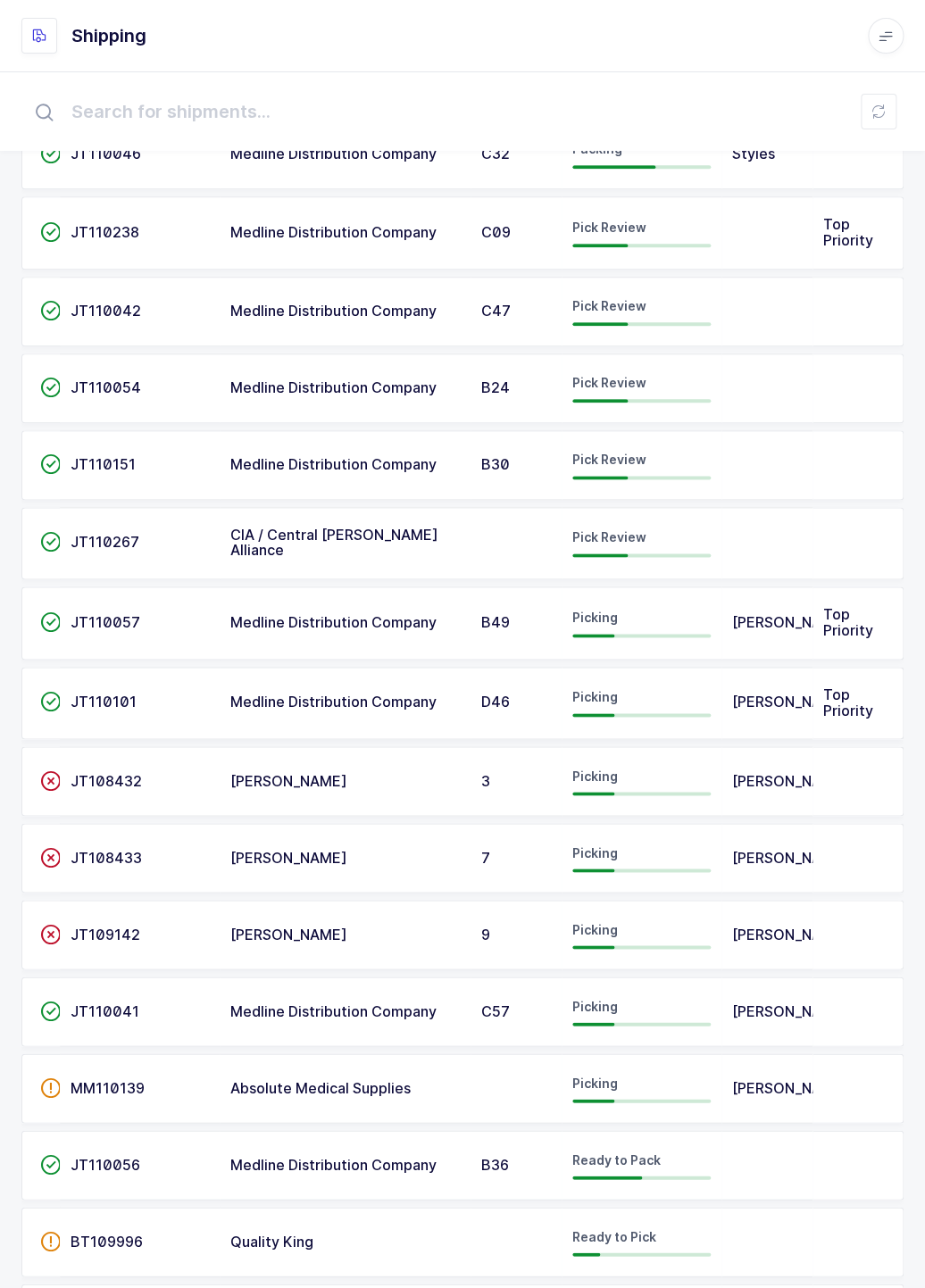 click on "JT110054" at bounding box center (105, 387) 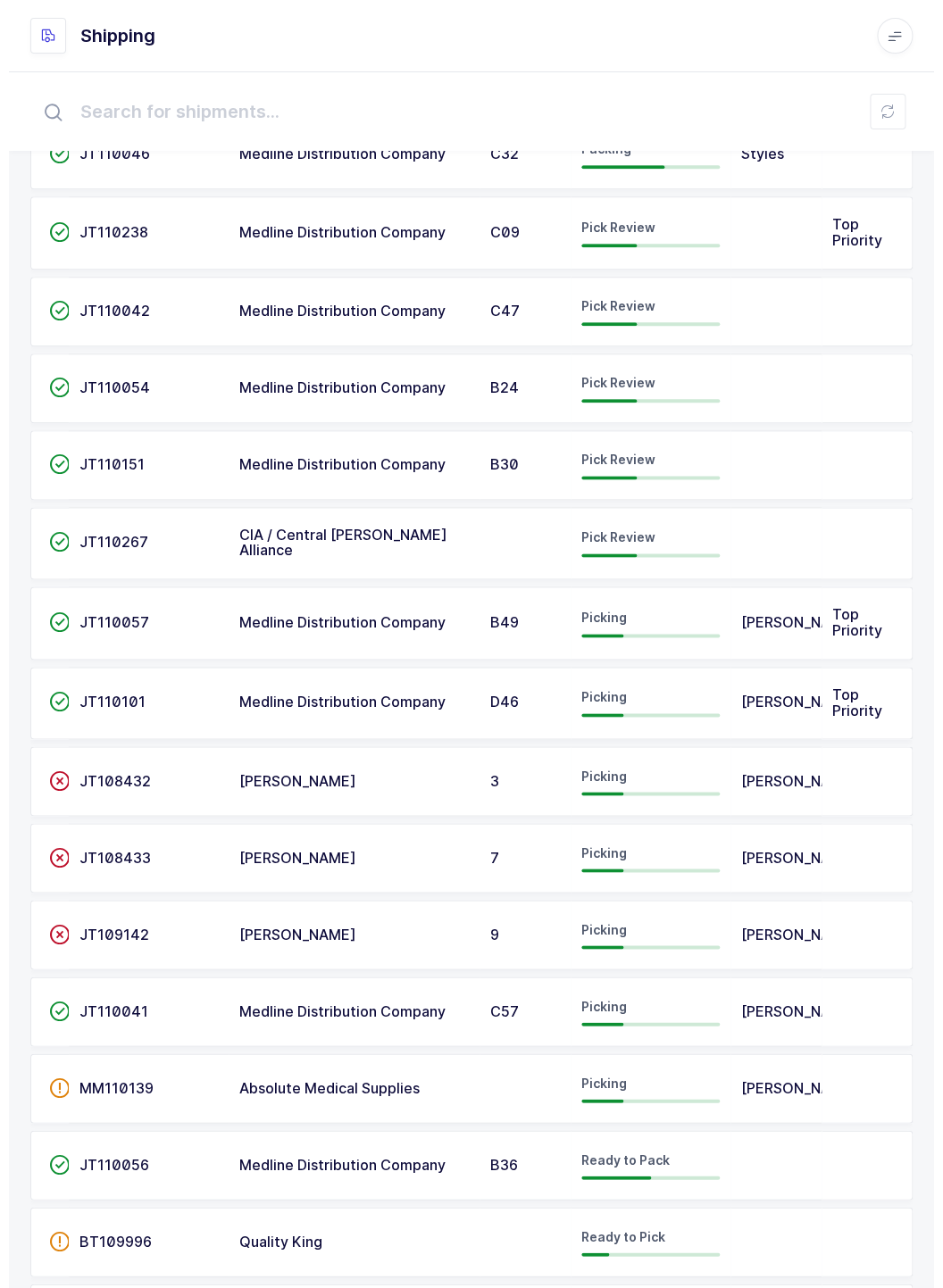 scroll, scrollTop: 0, scrollLeft: 0, axis: both 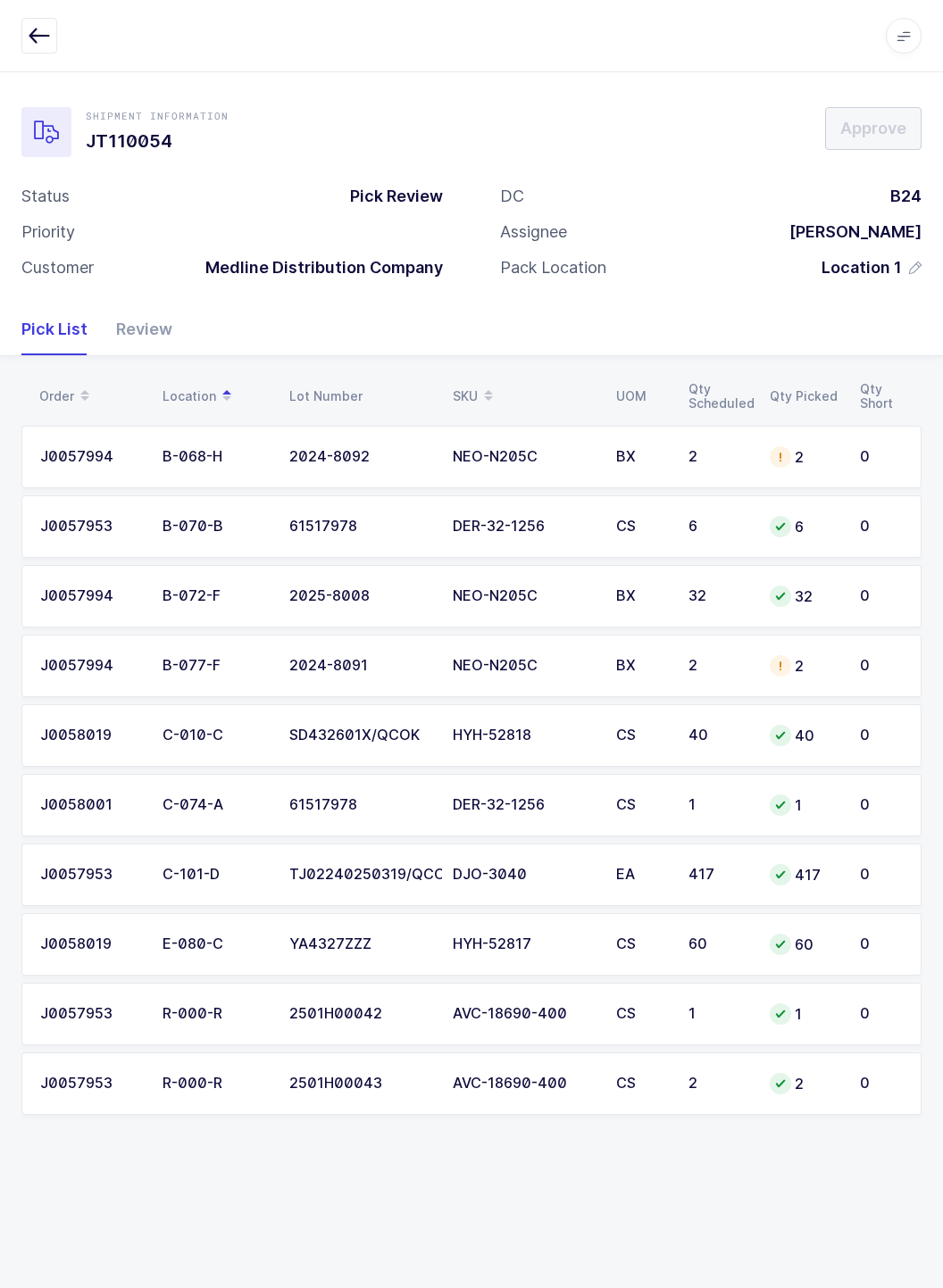 click on "Review" at bounding box center (137, 329) 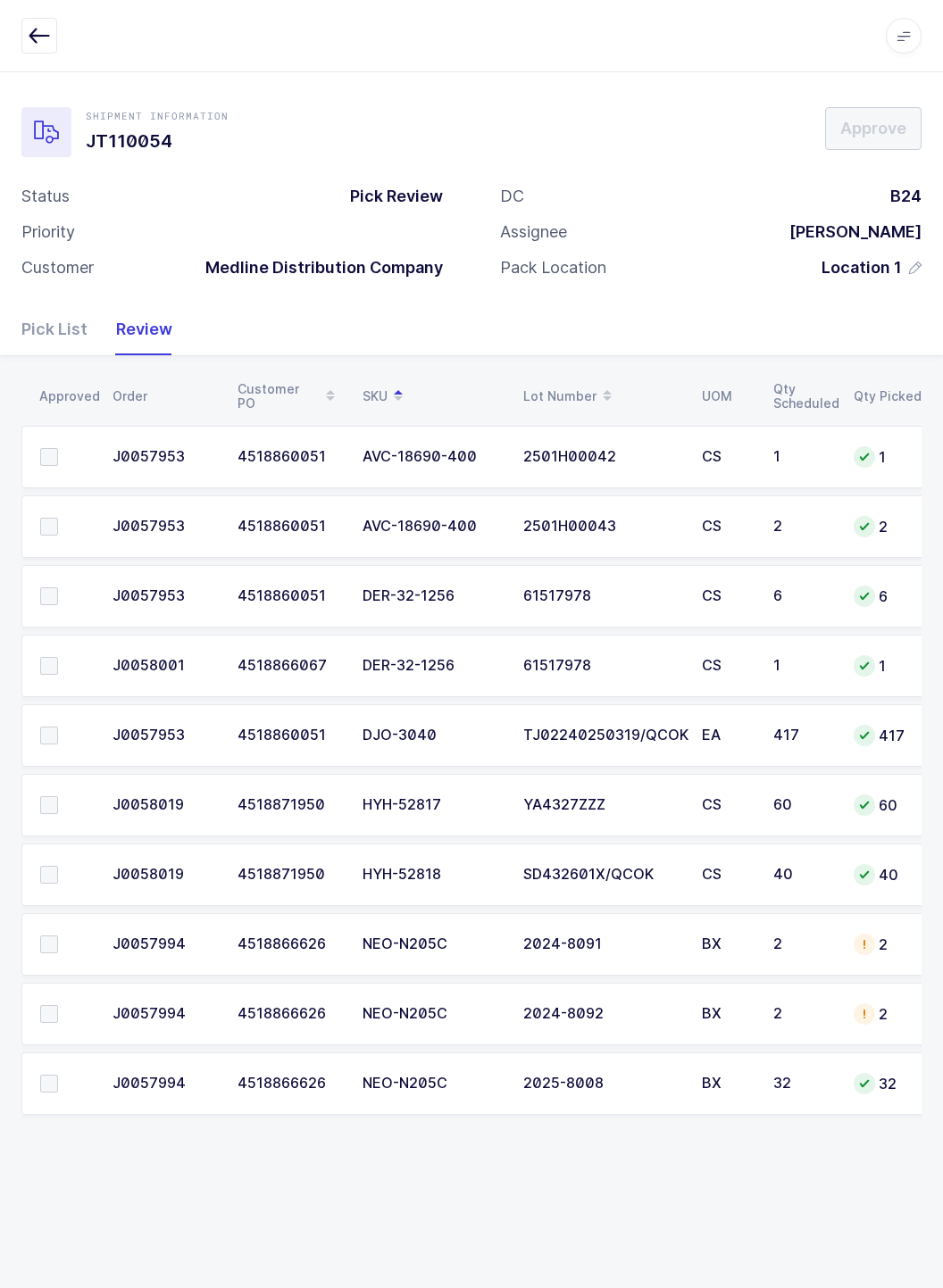 click at bounding box center [49, 527] 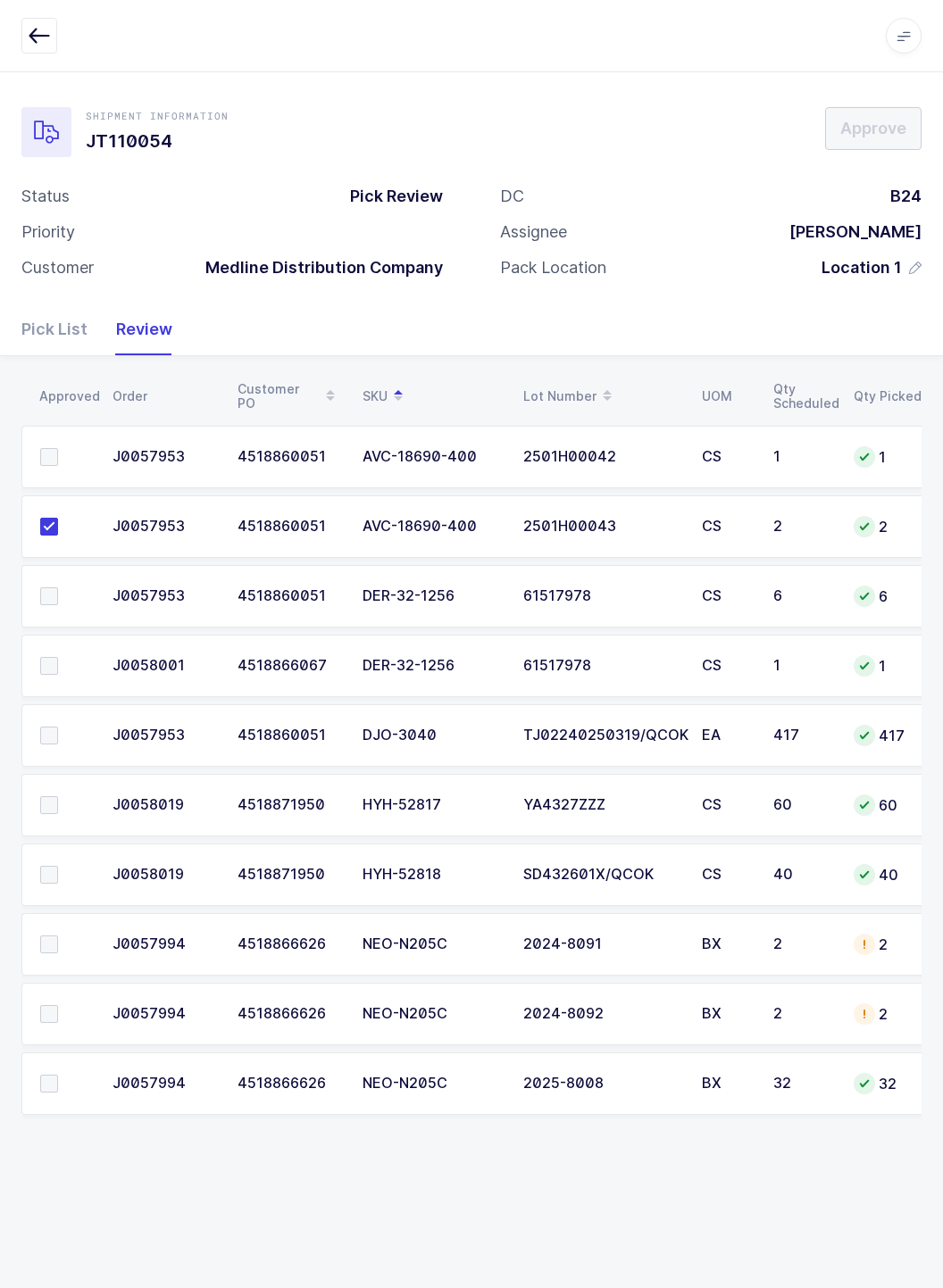 click at bounding box center (49, 805) 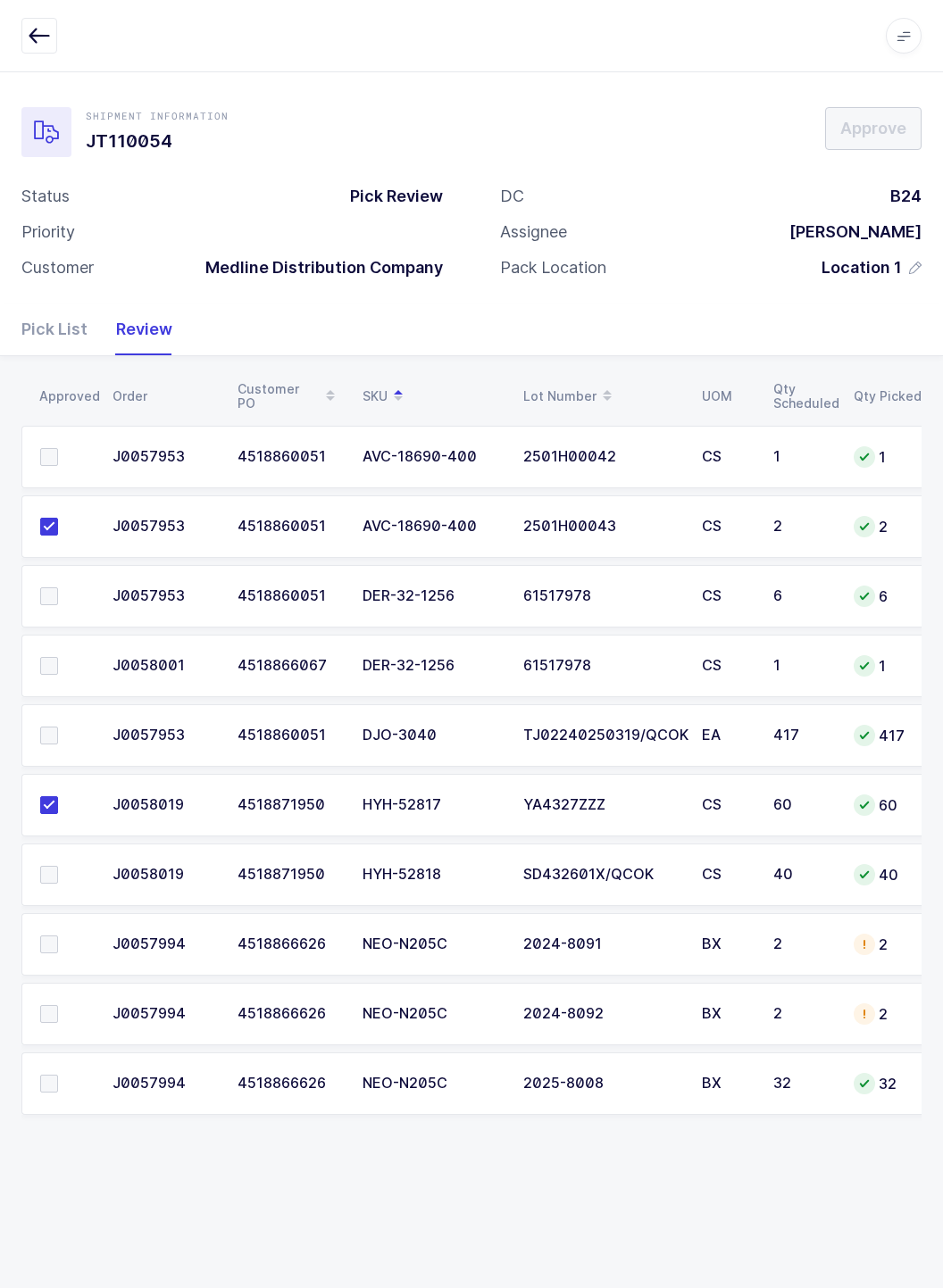 click at bounding box center (49, 944) 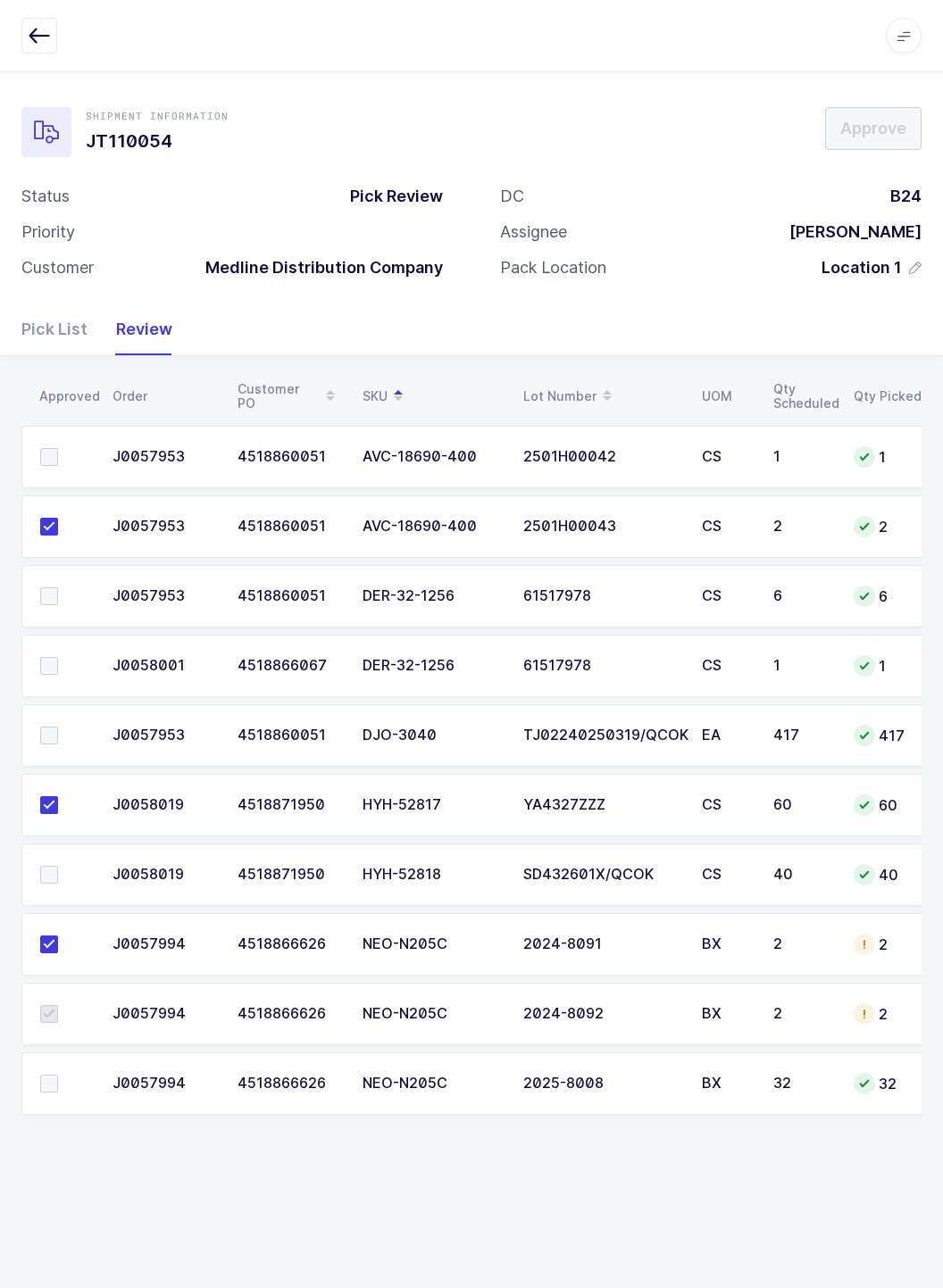 click at bounding box center (49, 1084) 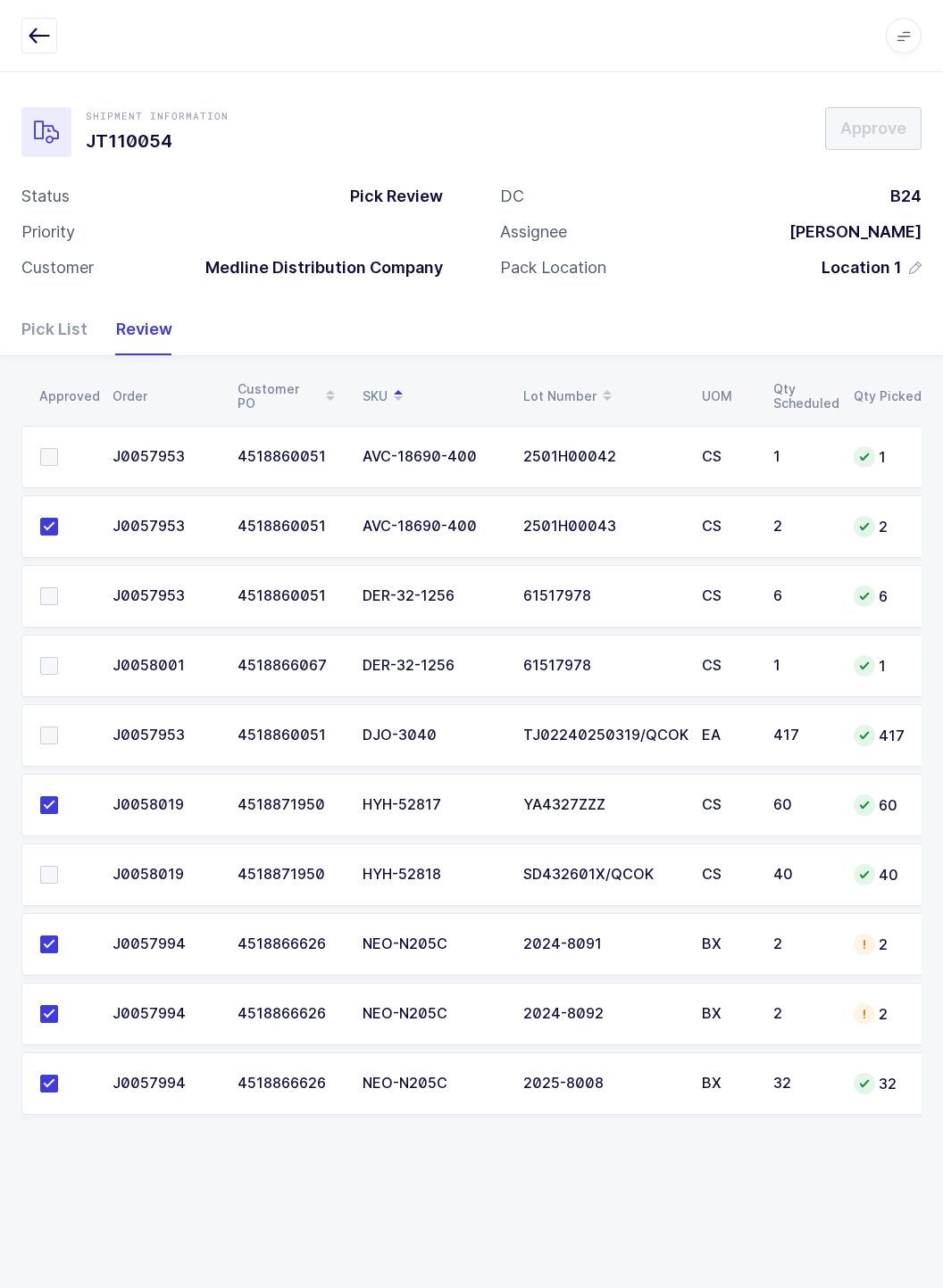 click at bounding box center [49, 596] 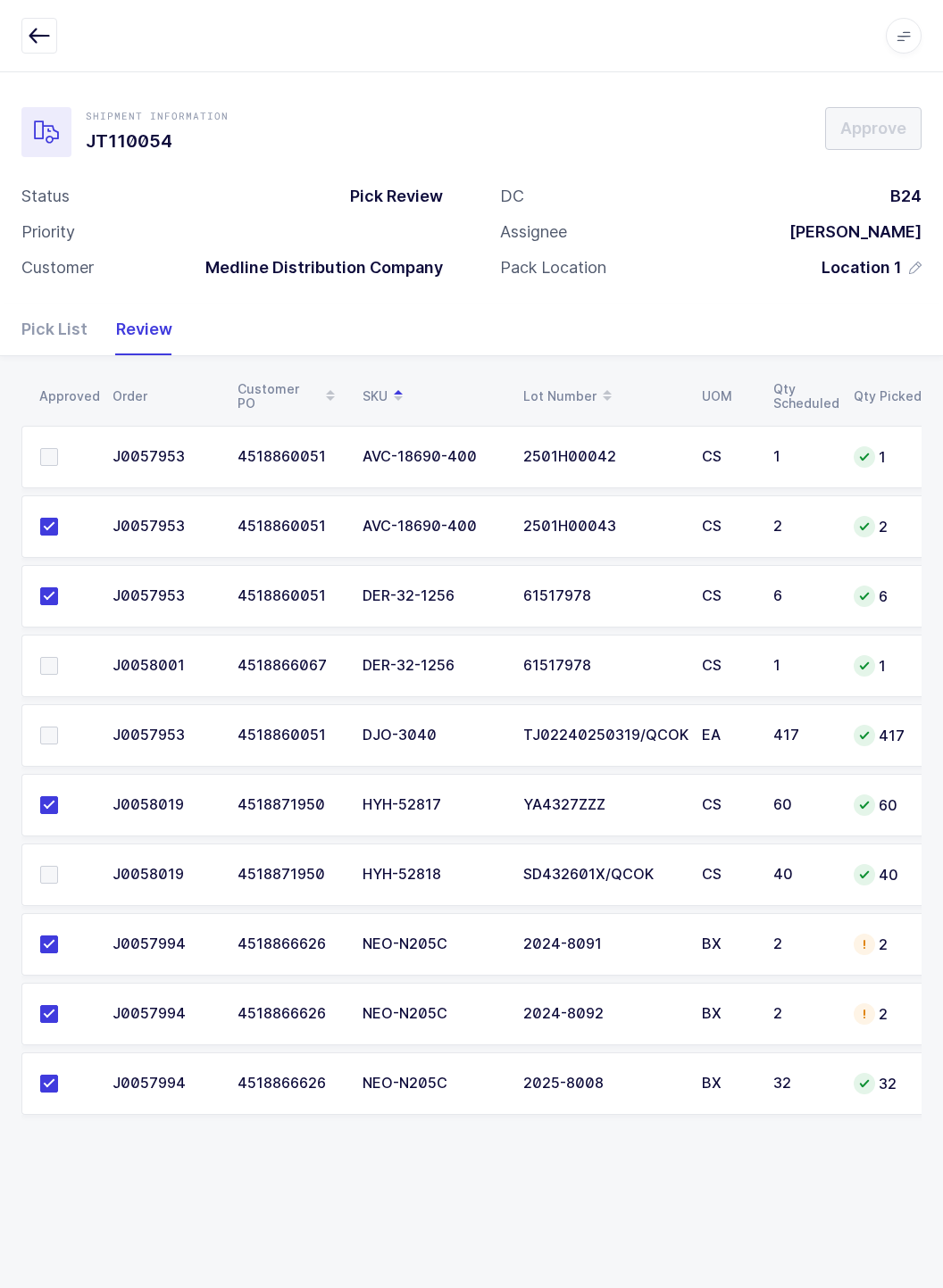 click at bounding box center (49, 875) 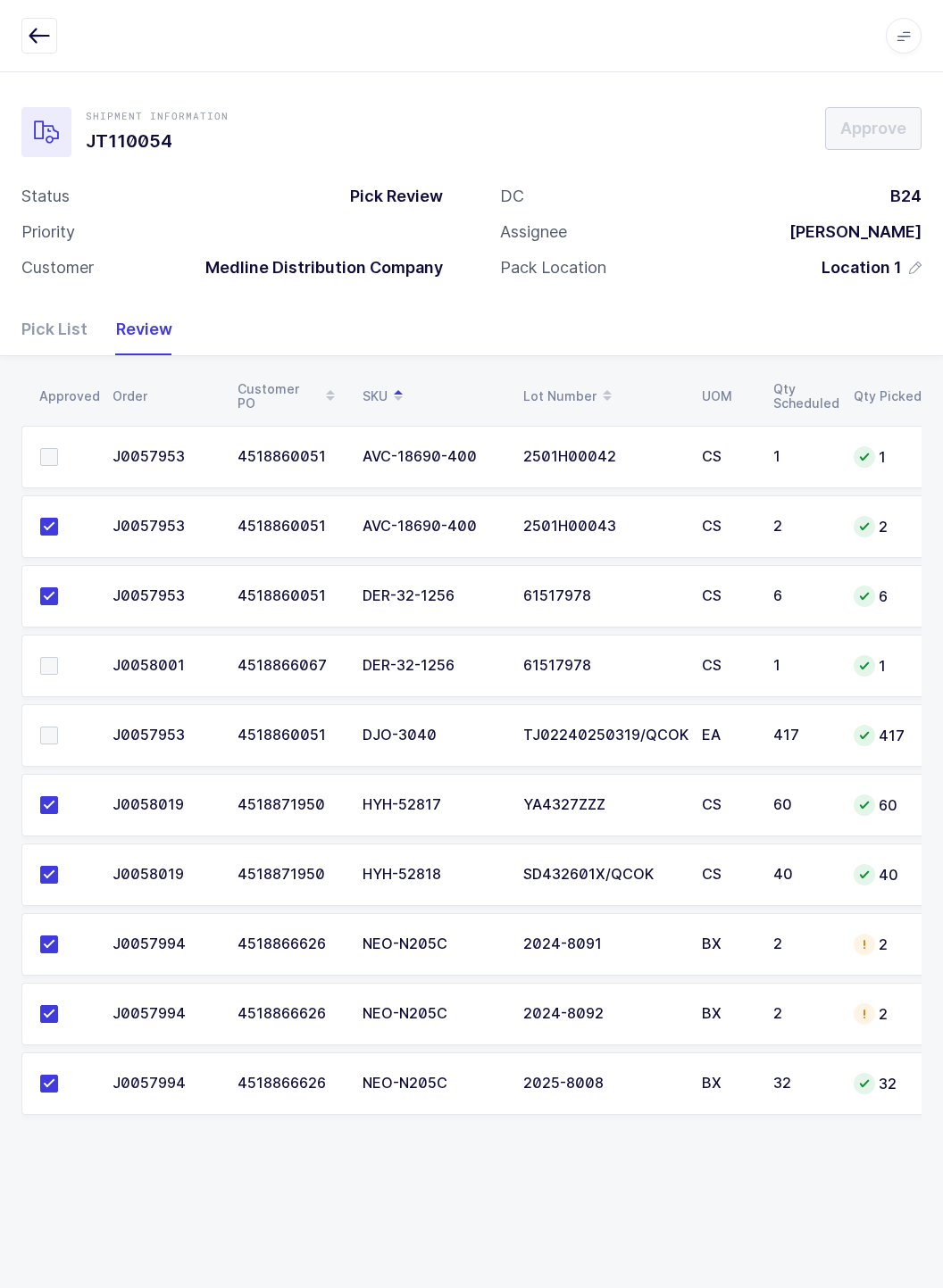 click at bounding box center [49, 457] 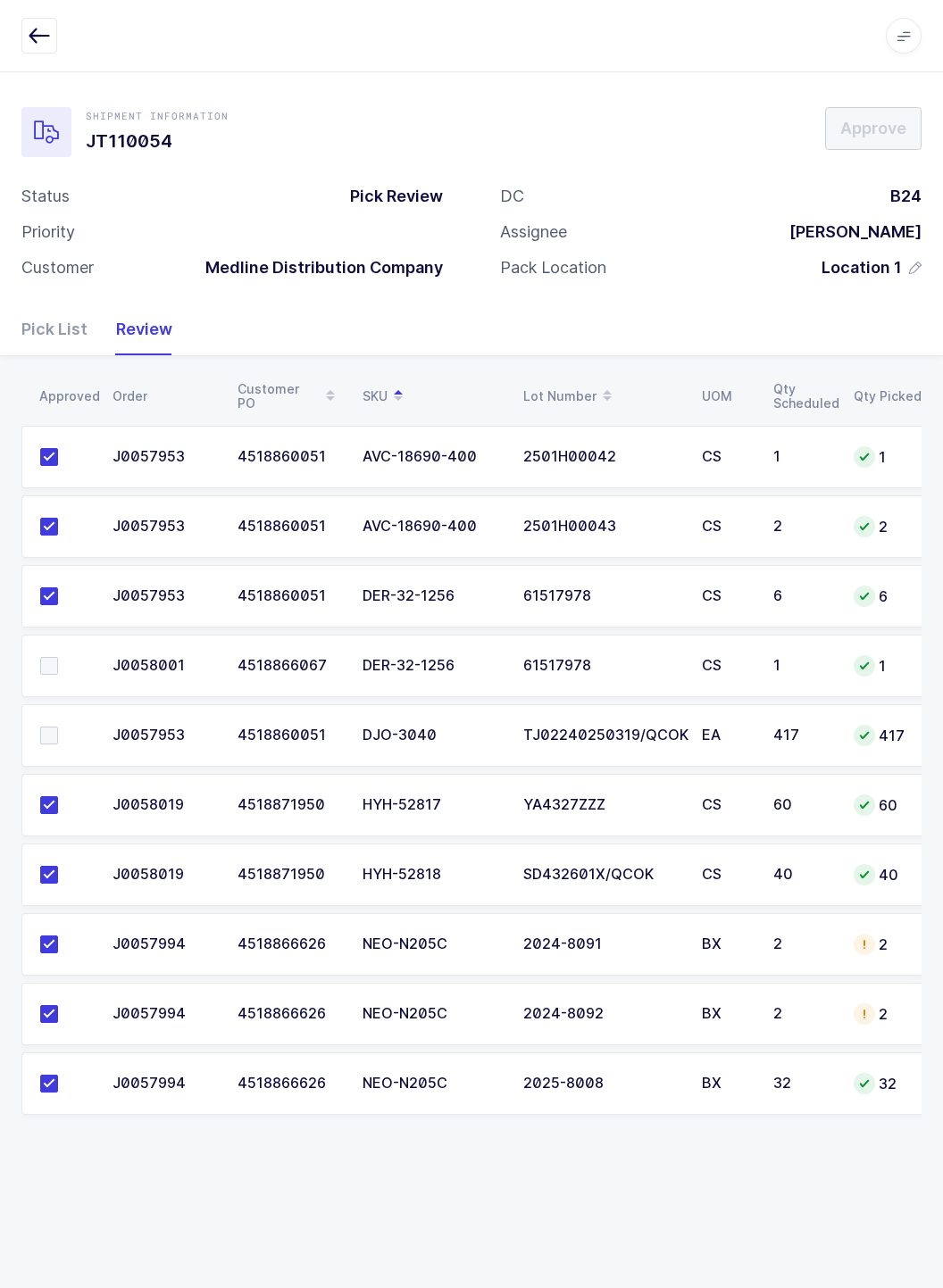 click at bounding box center [49, 666] 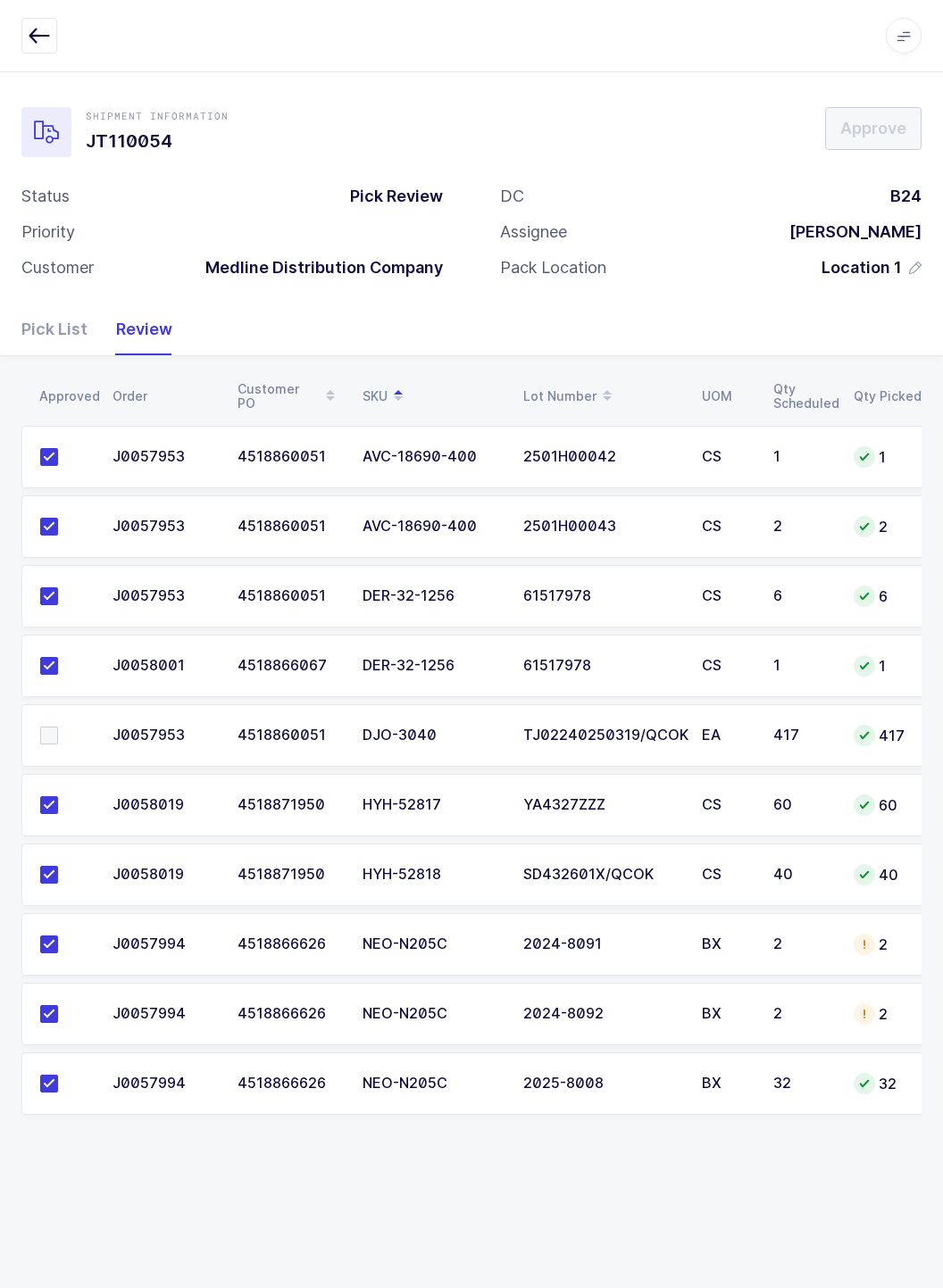 click at bounding box center (49, 735) 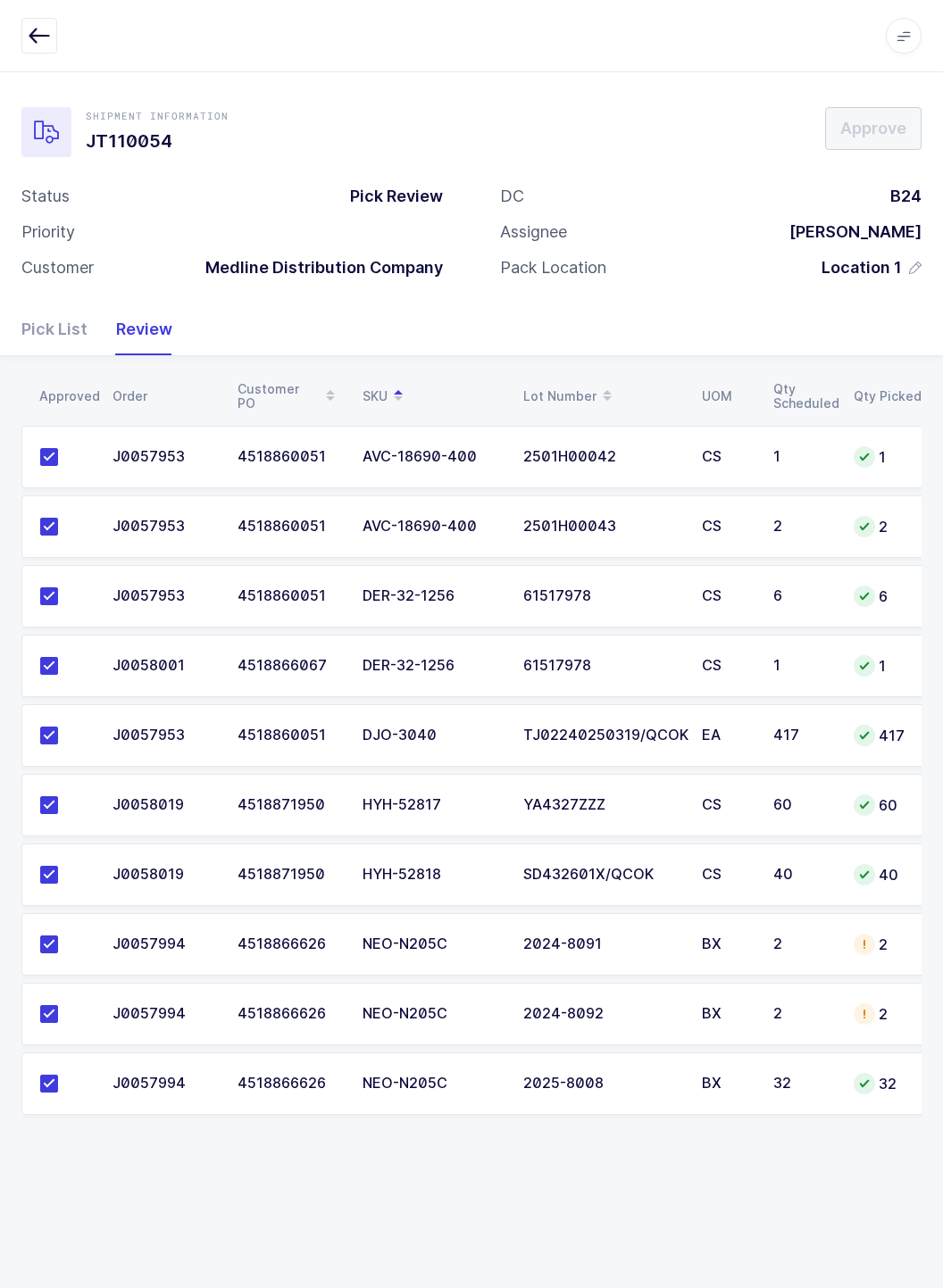 click on "2" at bounding box center (803, 944) 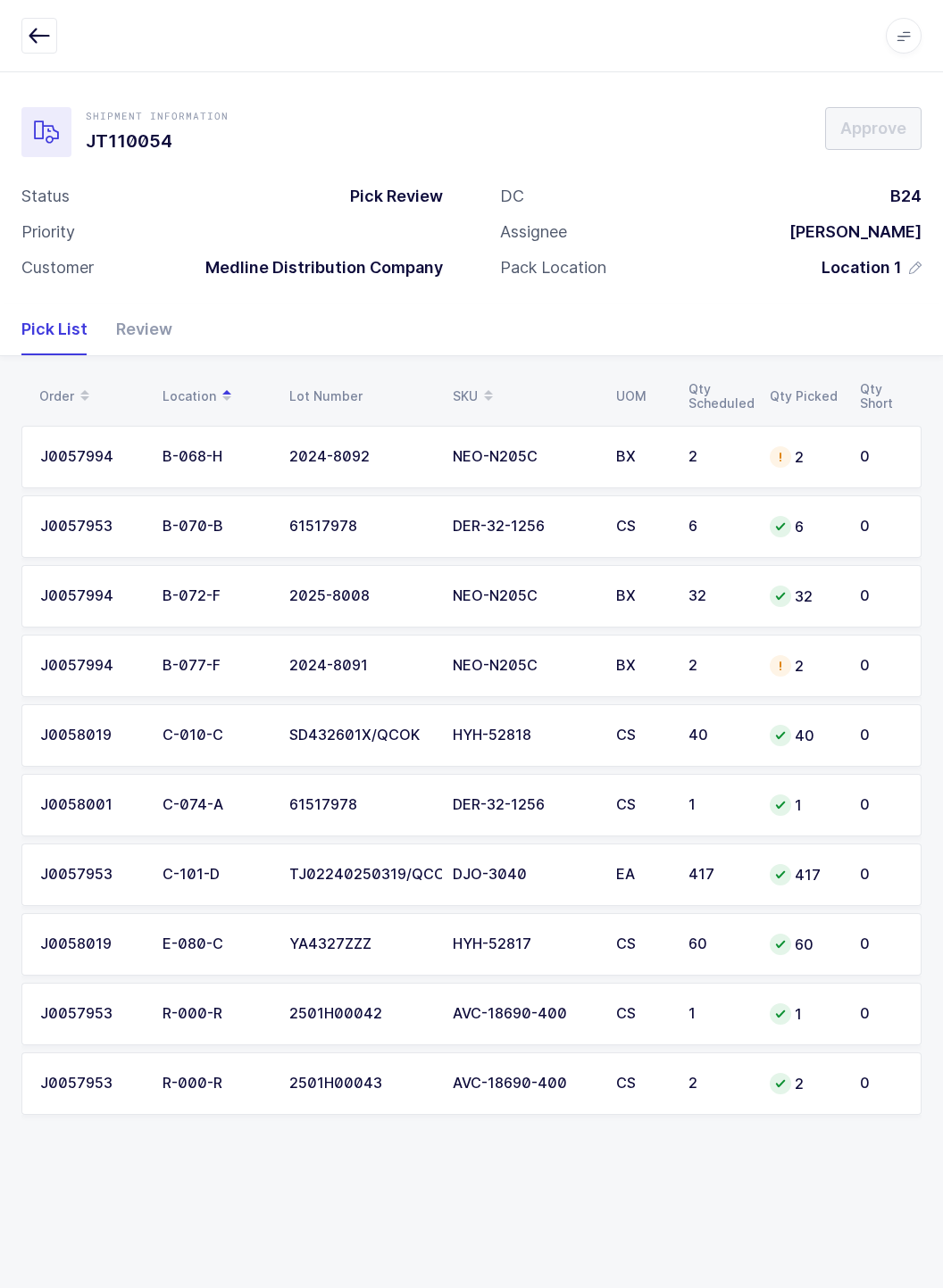 click on "2" at bounding box center [804, 666] 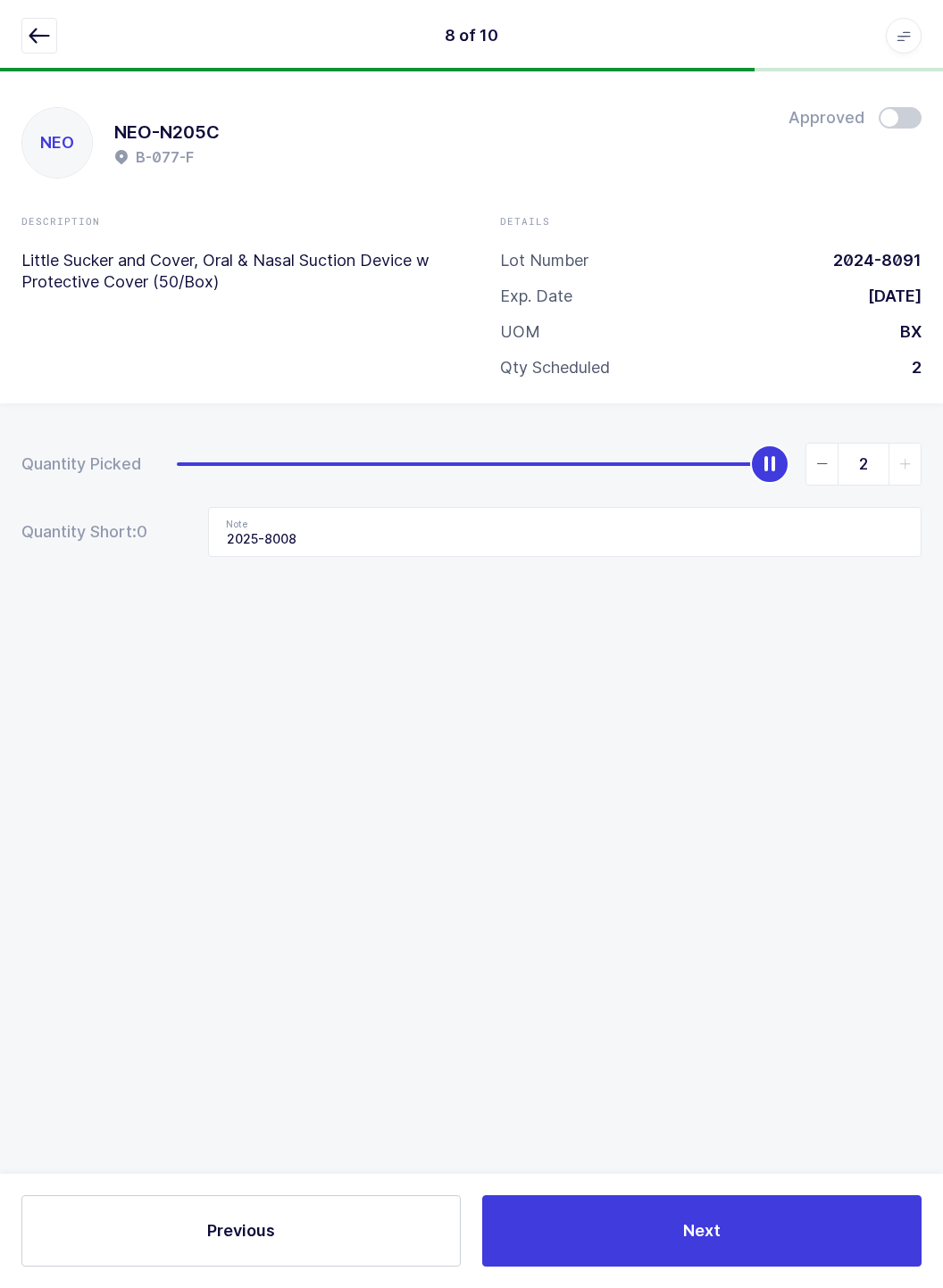 click at bounding box center (822, 464) 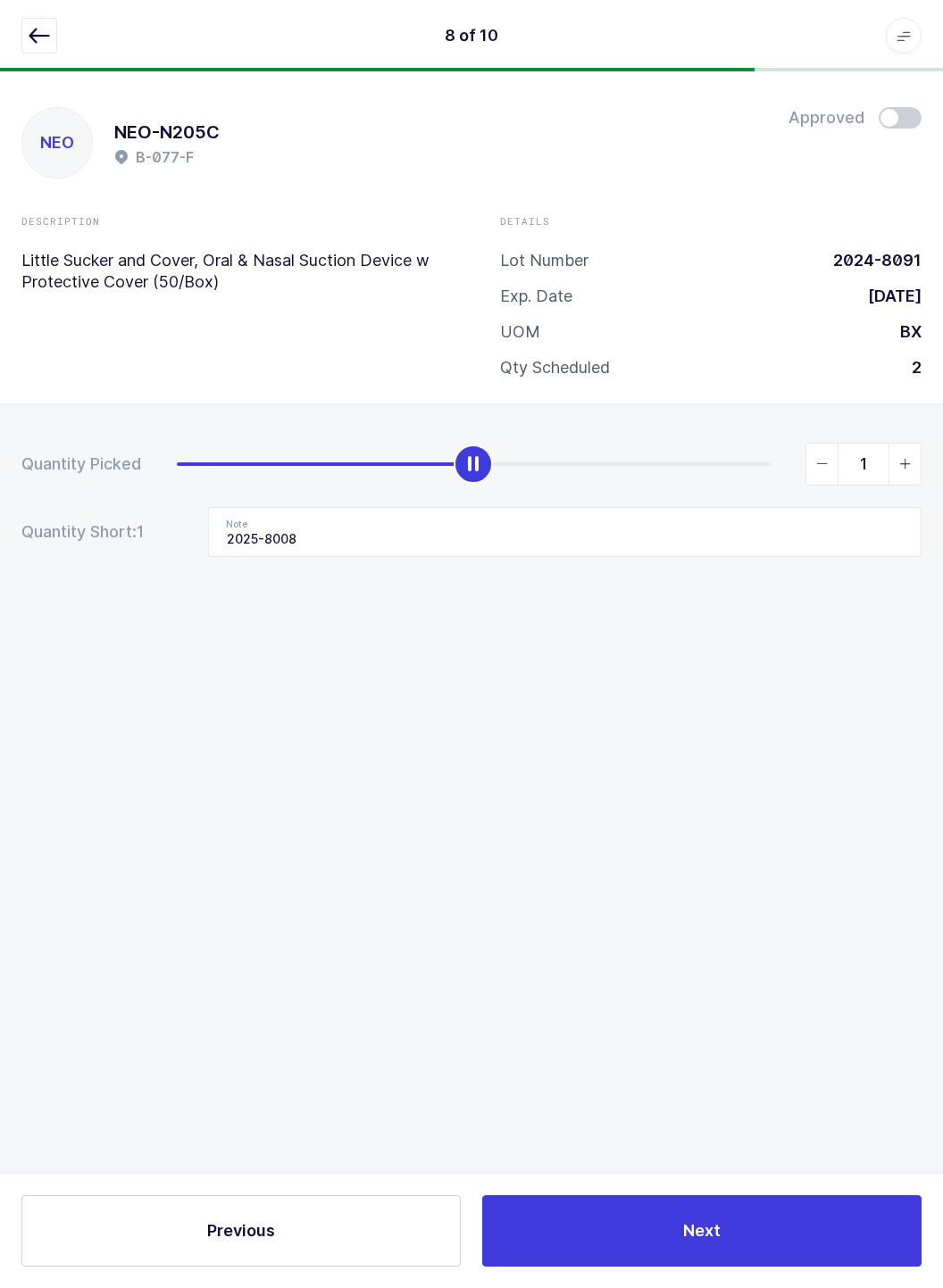 click at bounding box center (822, 464) 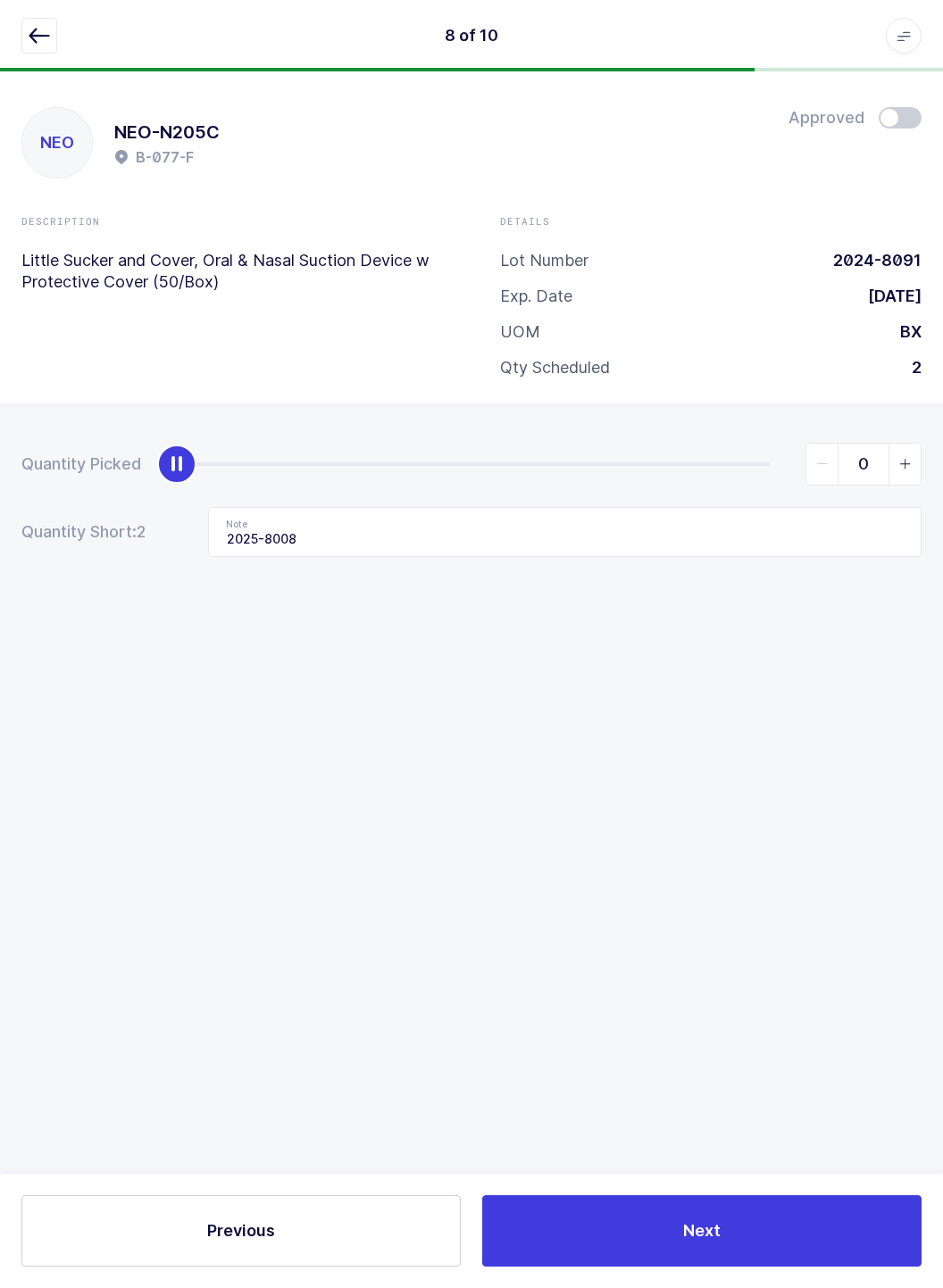 click on "Quantity Picked   0   Quantity Short:  2   Note 2025-8008" at bounding box center [472, 562] 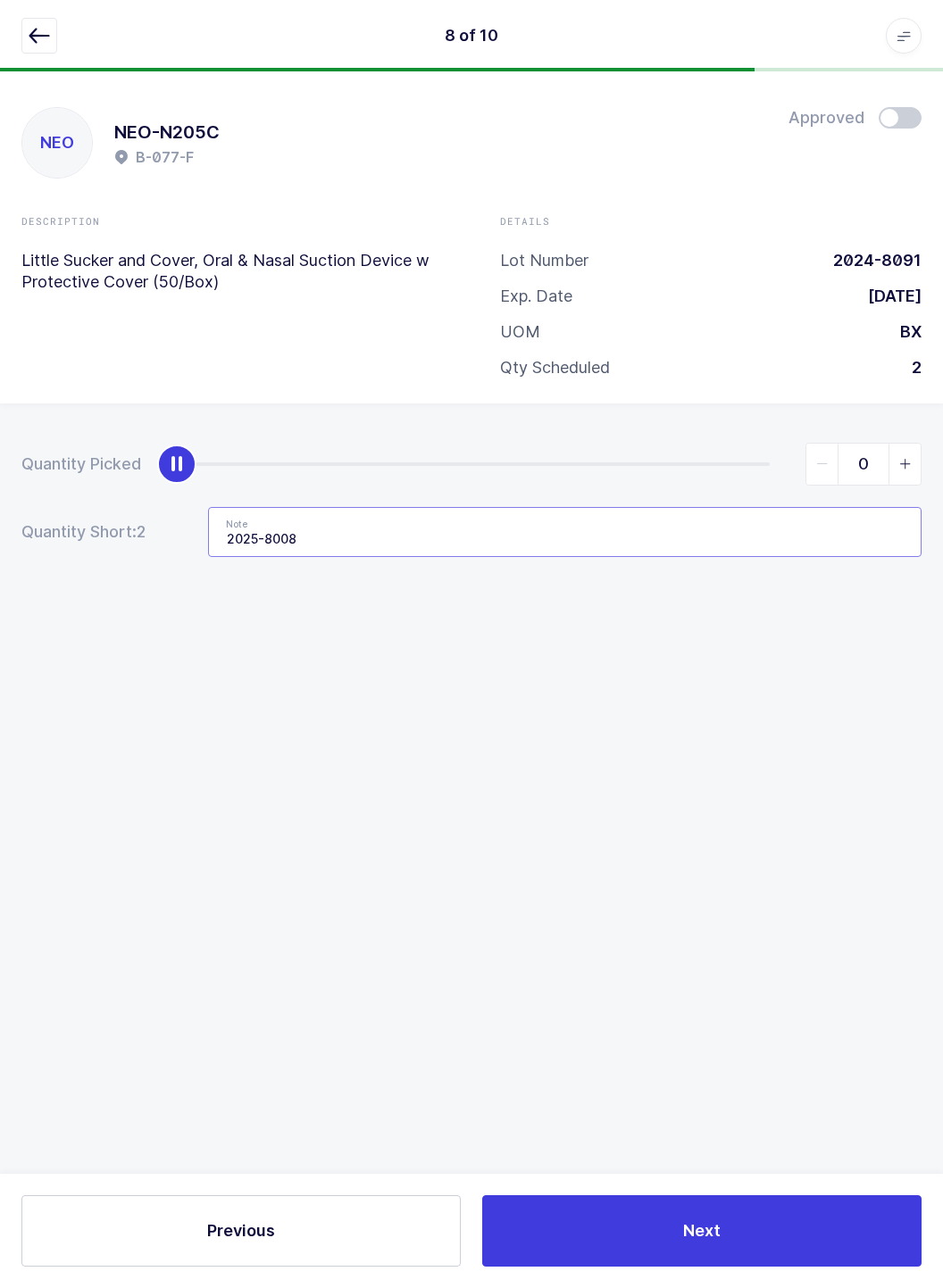 click on "2025-8008" at bounding box center (564, 532) 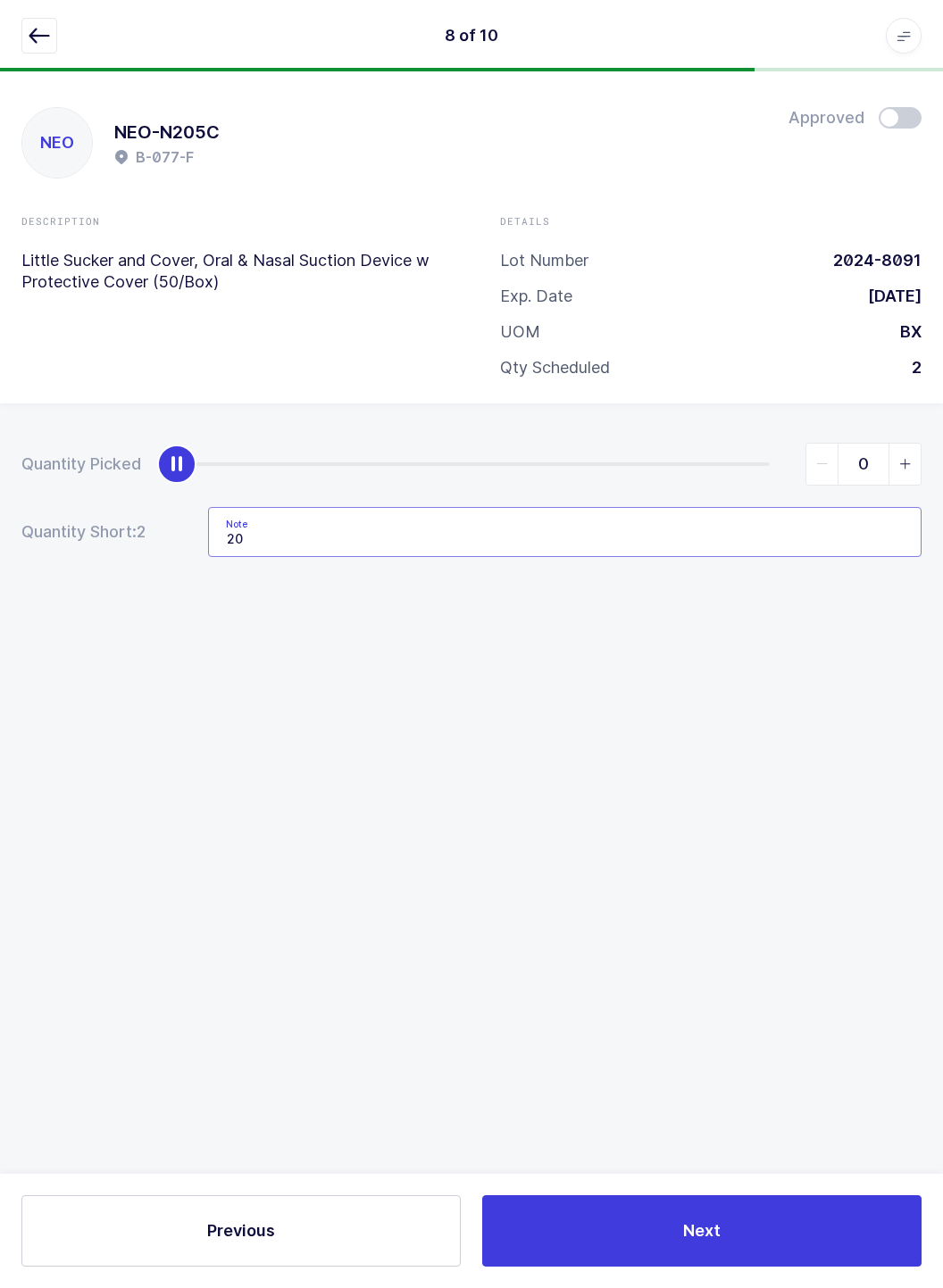 type on "2" 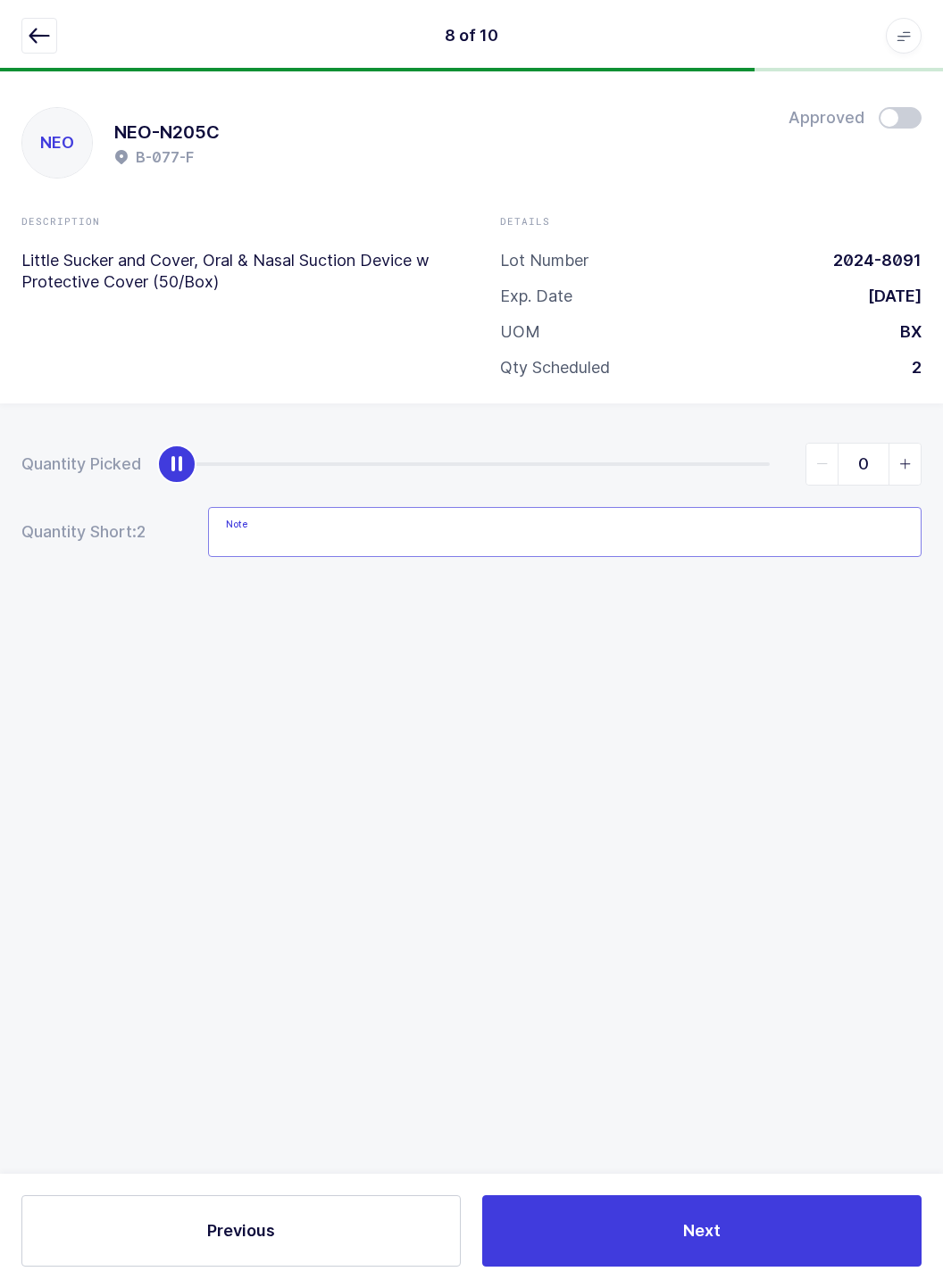 type 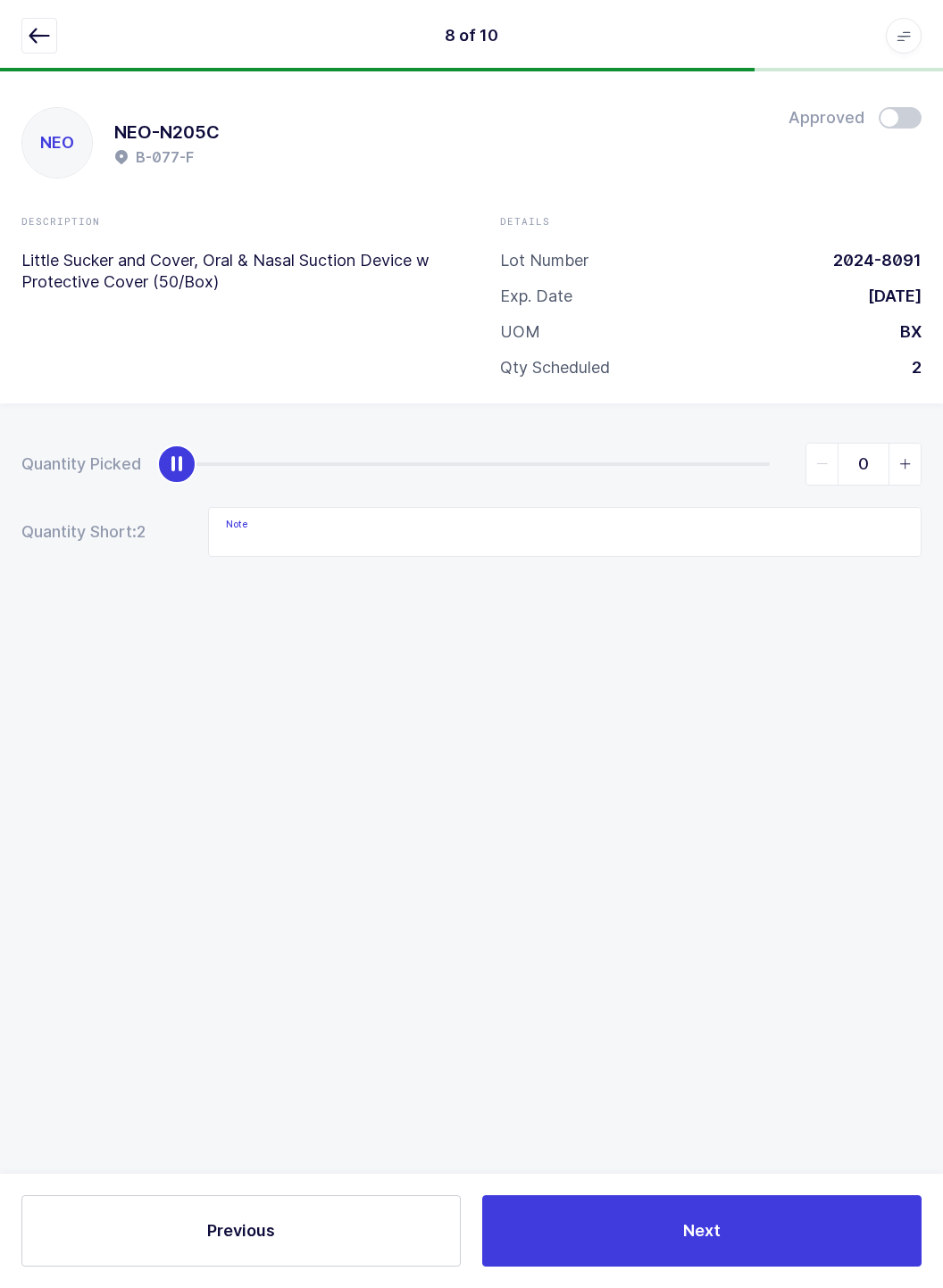 click at bounding box center [39, 36] 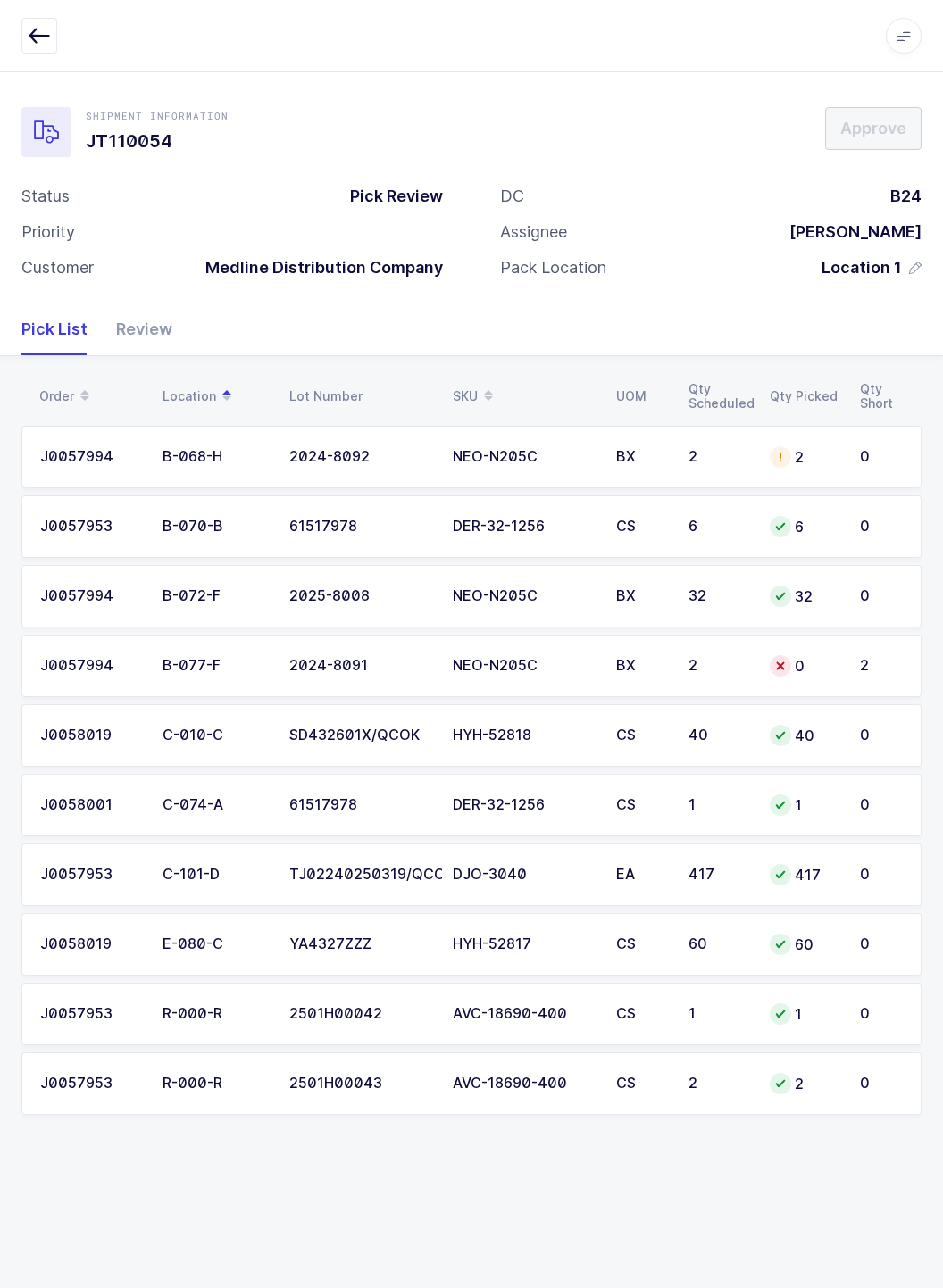 click on "2" at bounding box center [804, 457] 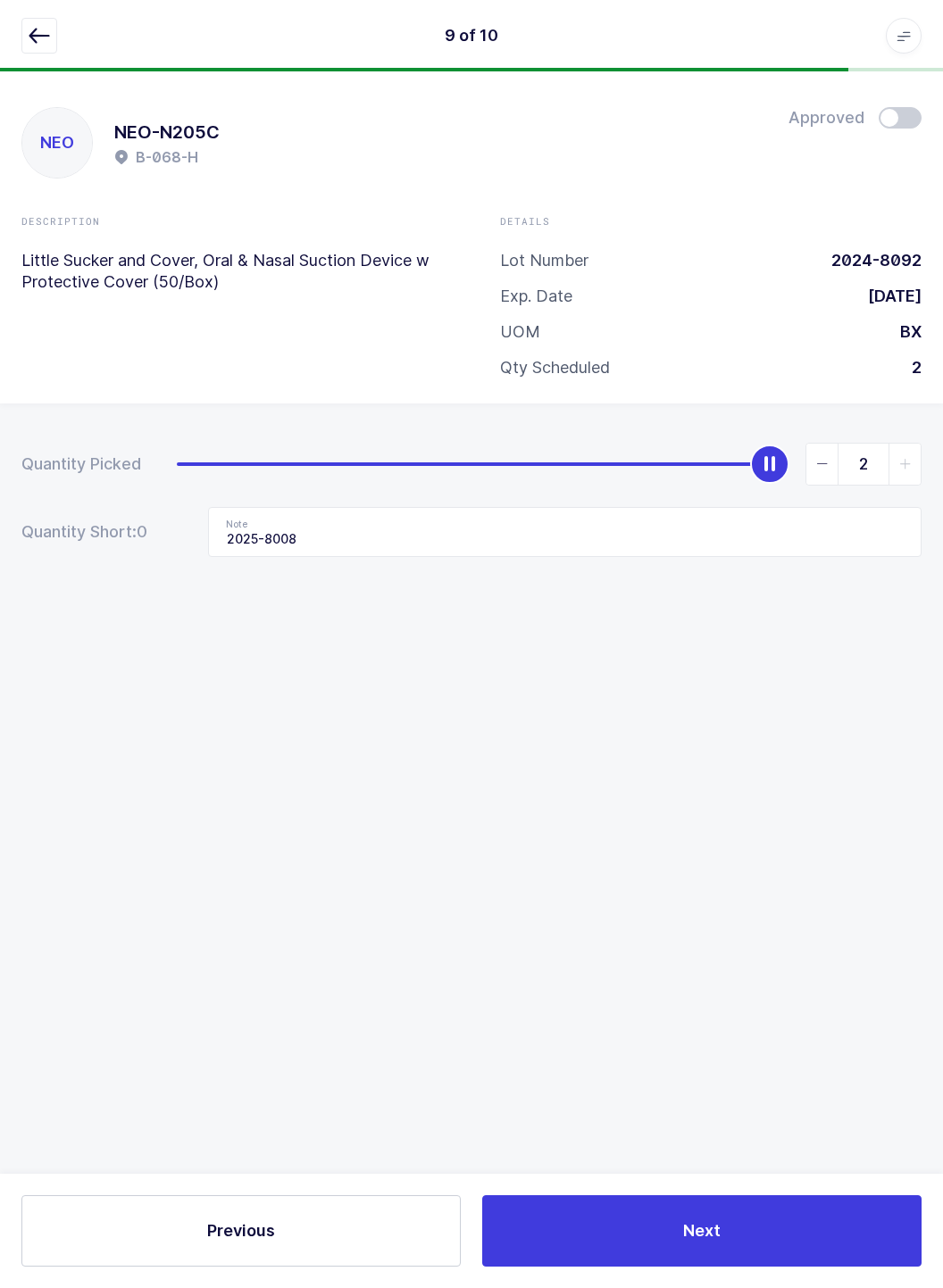 click at bounding box center (822, 464) 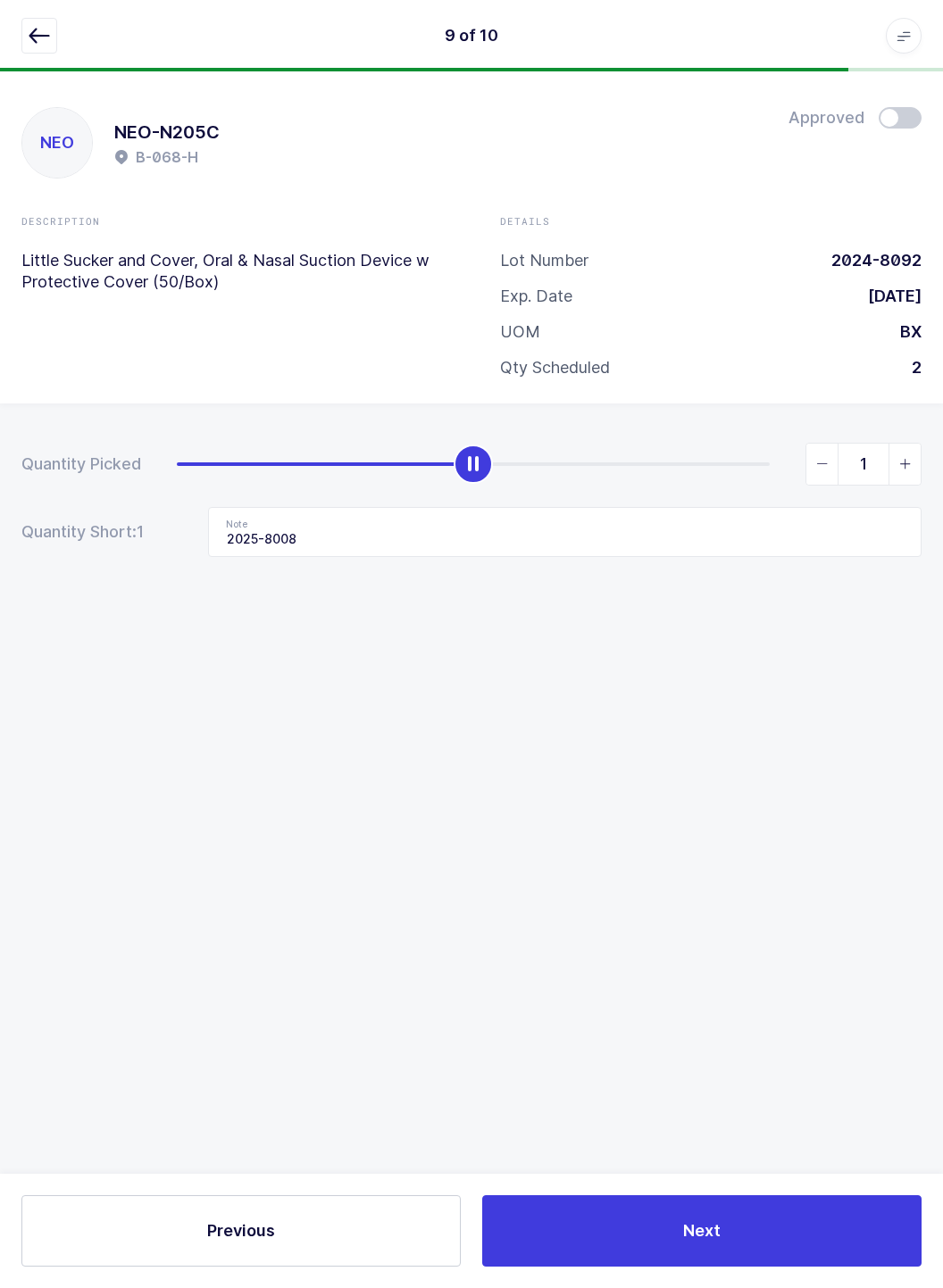 click at bounding box center (822, 464) 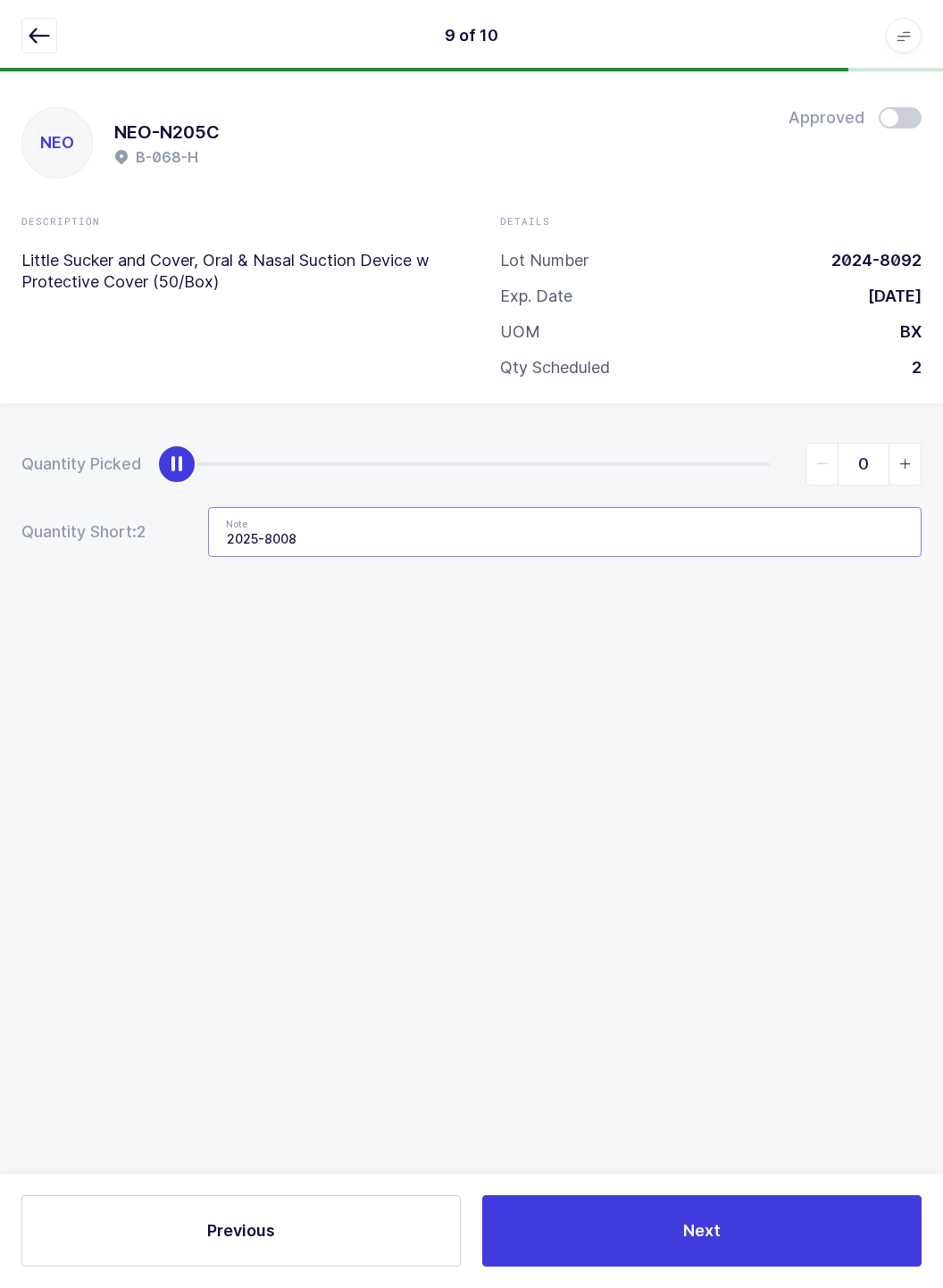 click on "2025-8008" at bounding box center (564, 532) 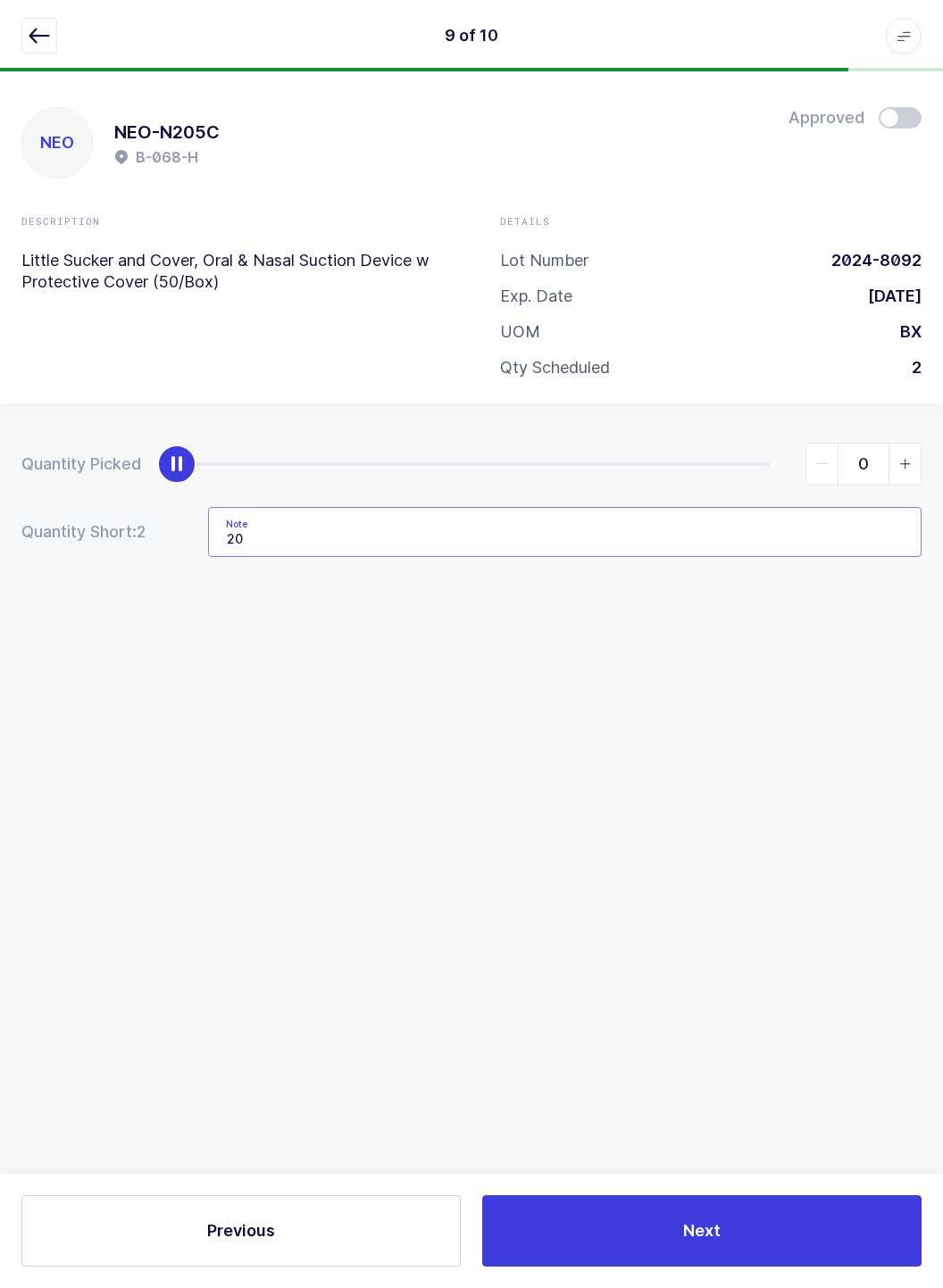 type on "2" 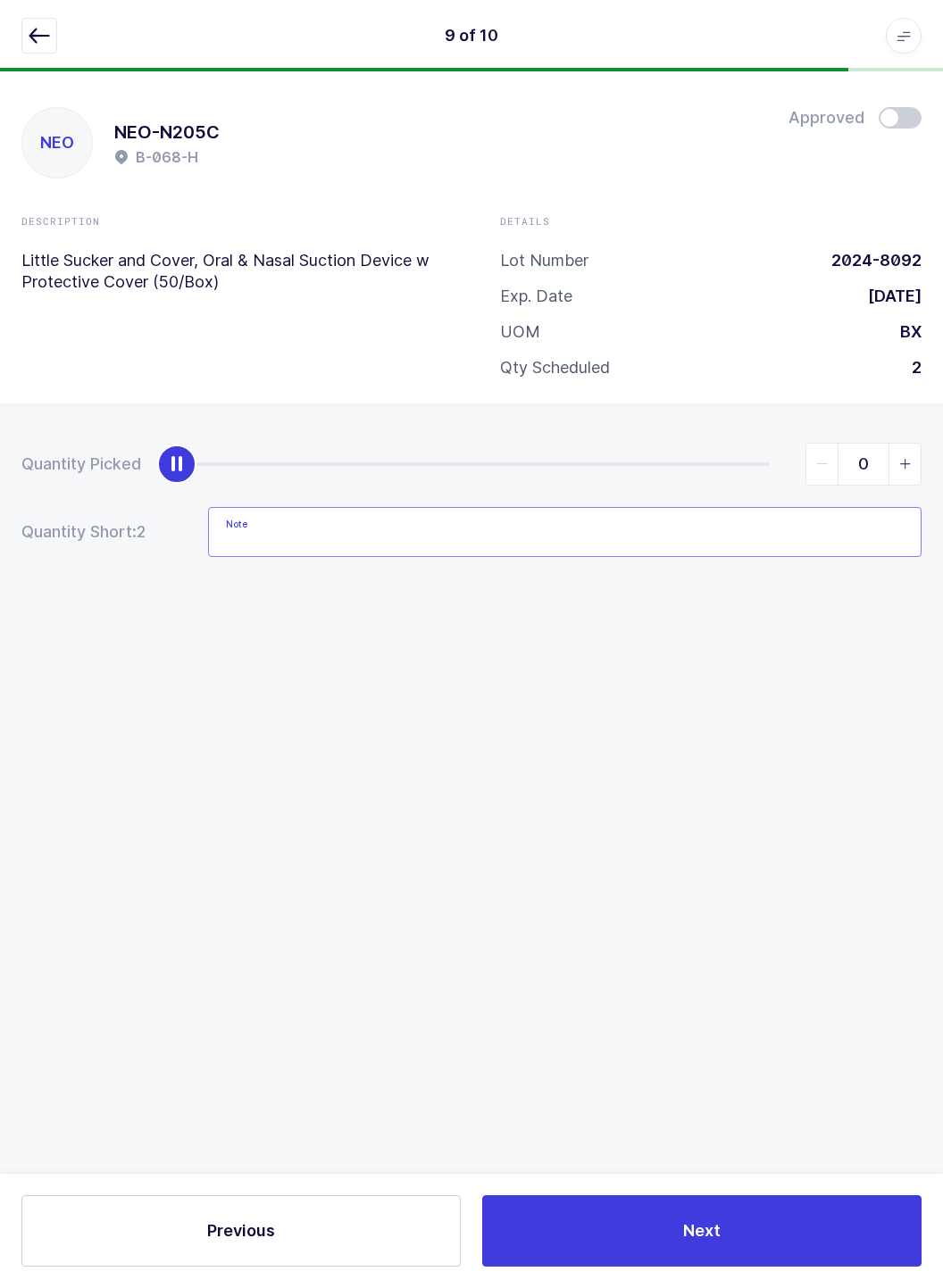 type 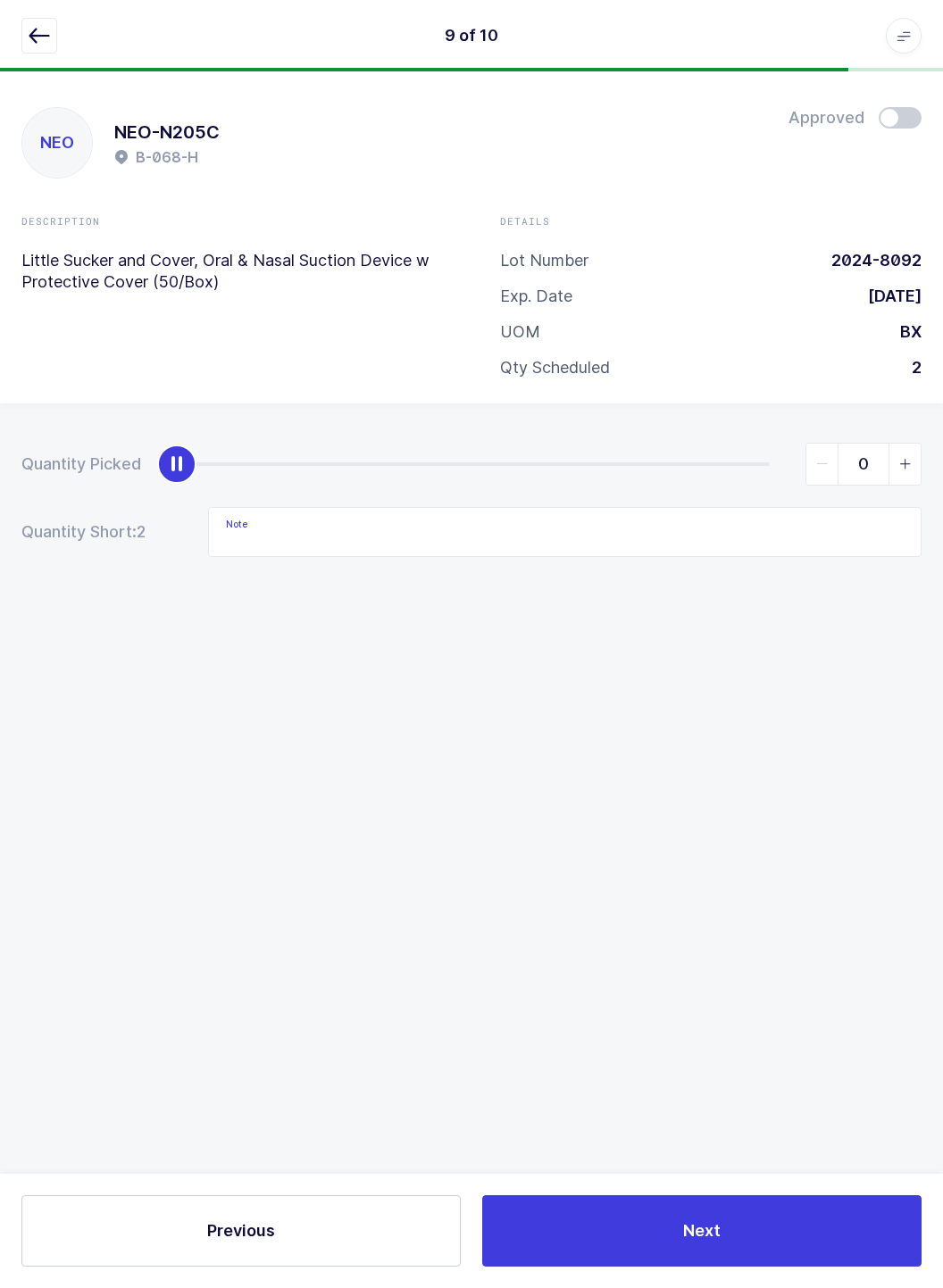 click at bounding box center [39, 36] 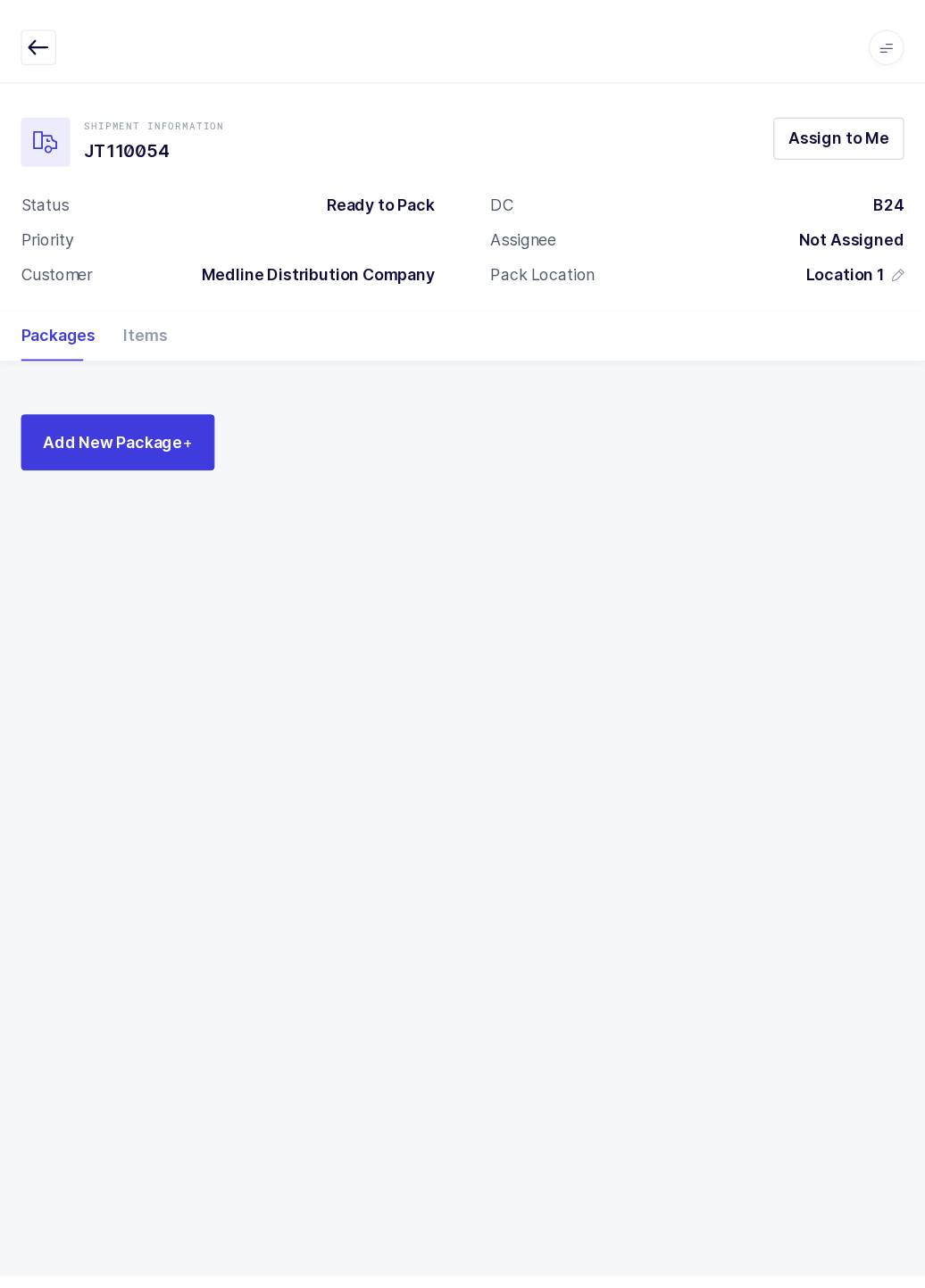 scroll, scrollTop: 0, scrollLeft: 0, axis: both 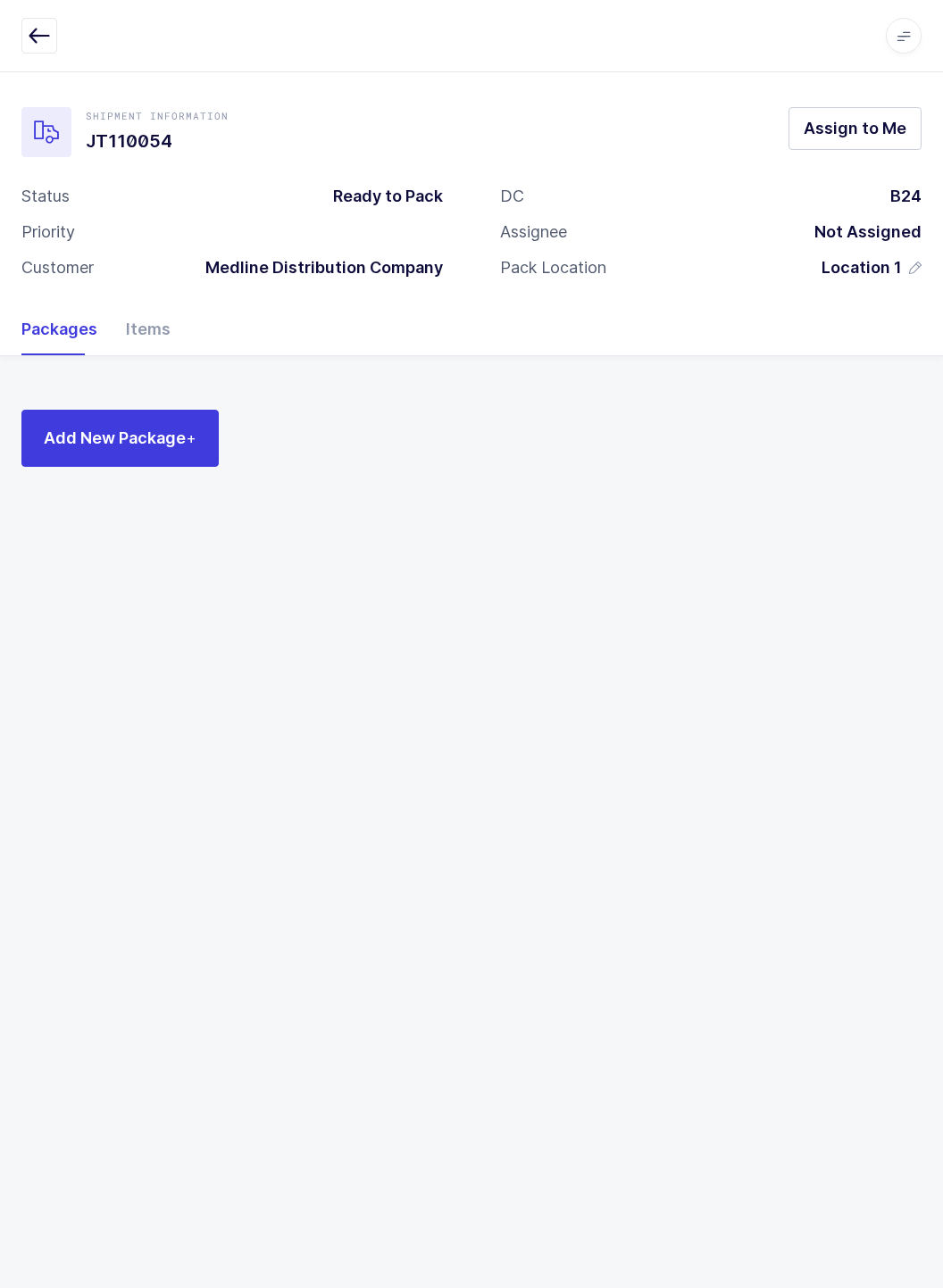 click at bounding box center [39, 36] 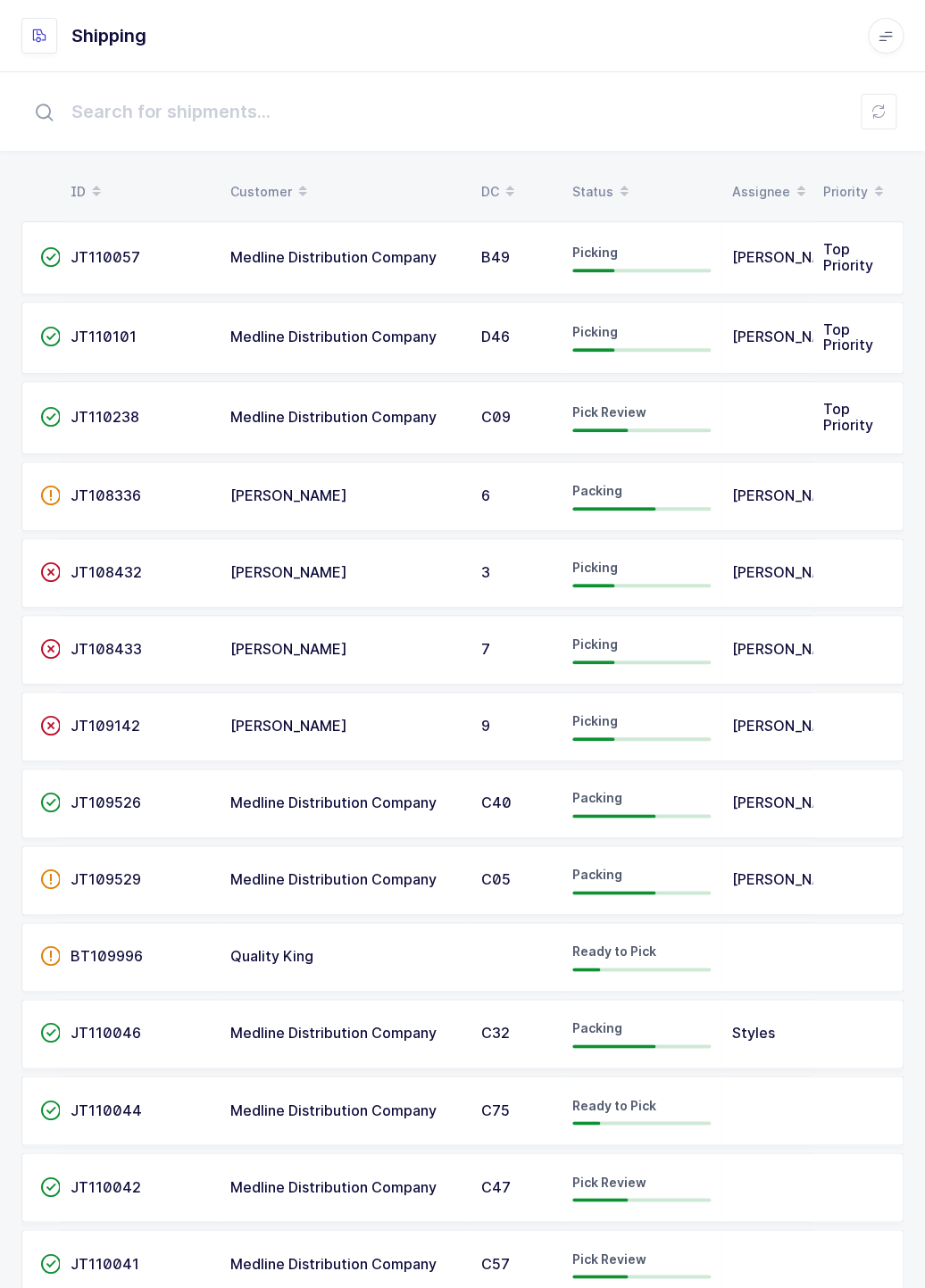 click at bounding box center (624, 186) 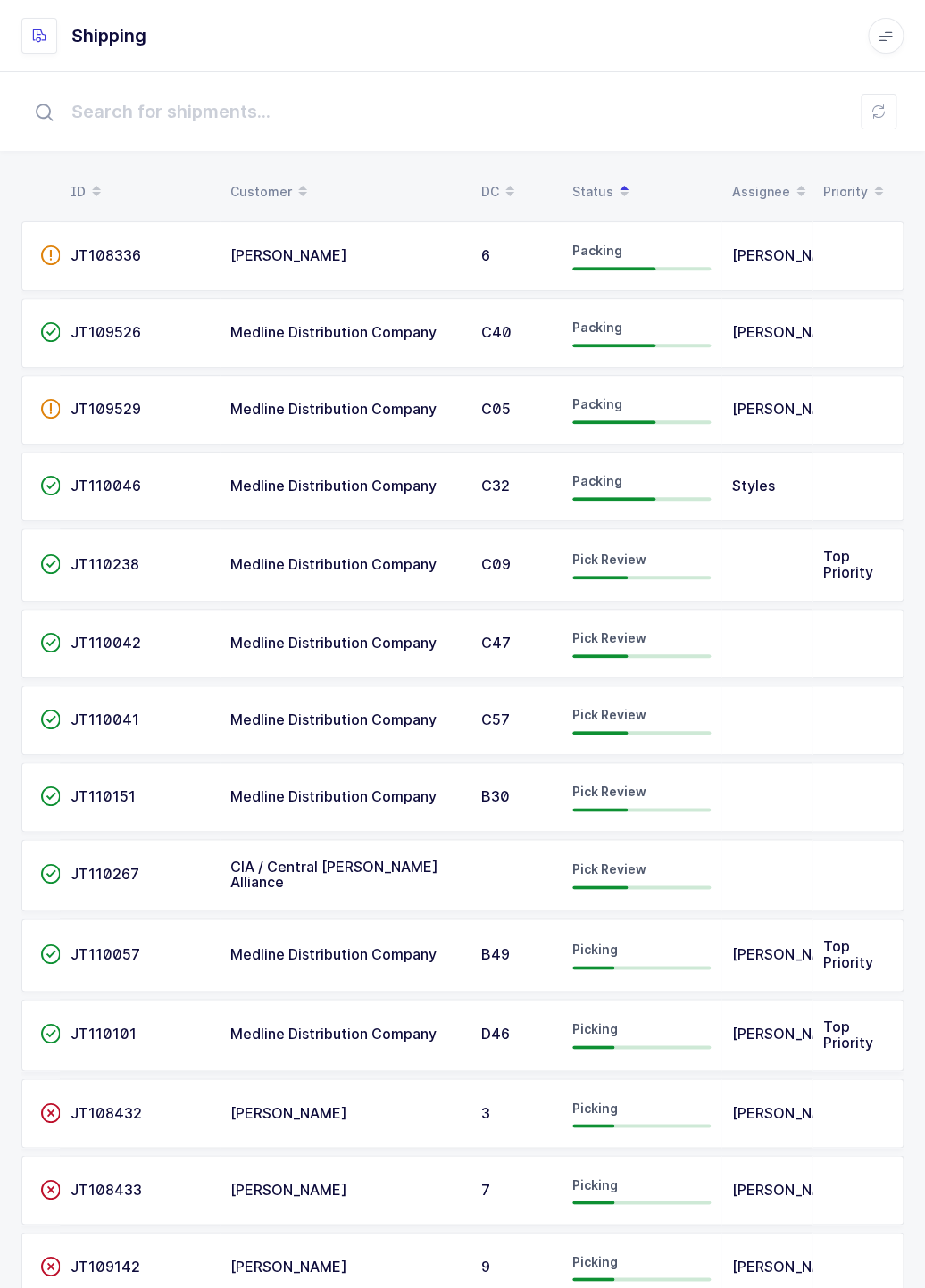 click on "JT110042" at bounding box center (105, 643) 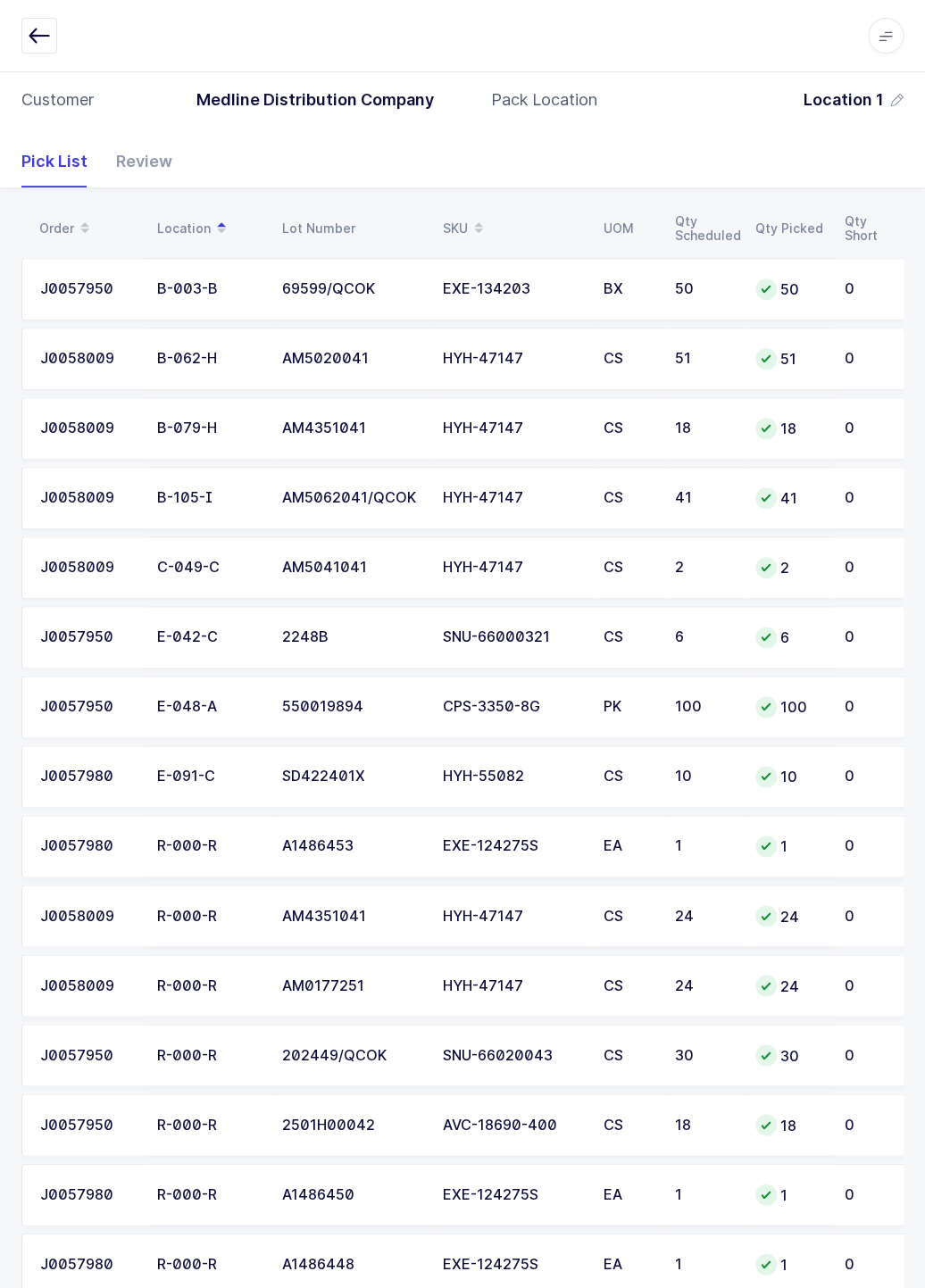 scroll, scrollTop: 0, scrollLeft: 0, axis: both 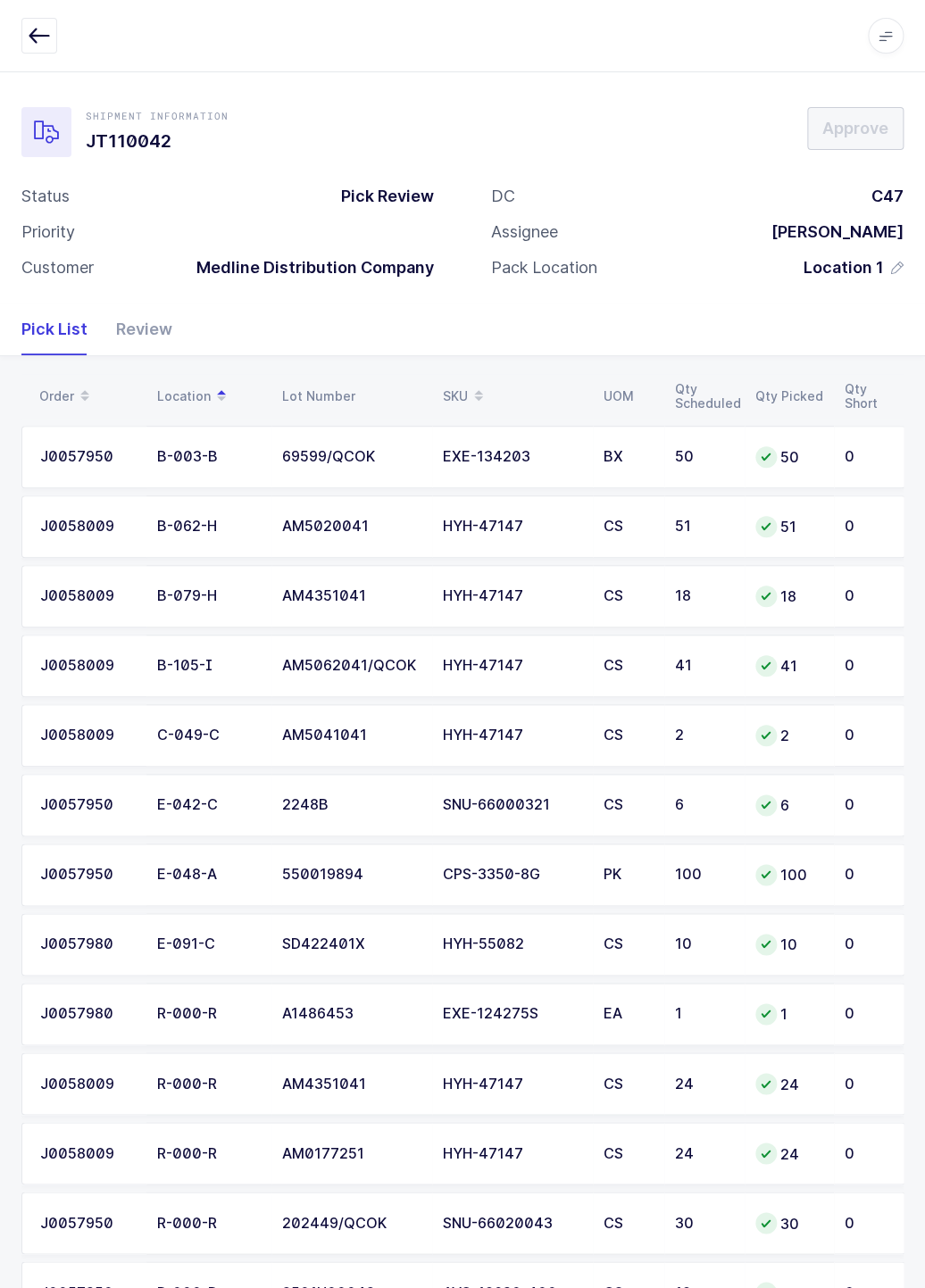 click on "Review" at bounding box center (137, 329) 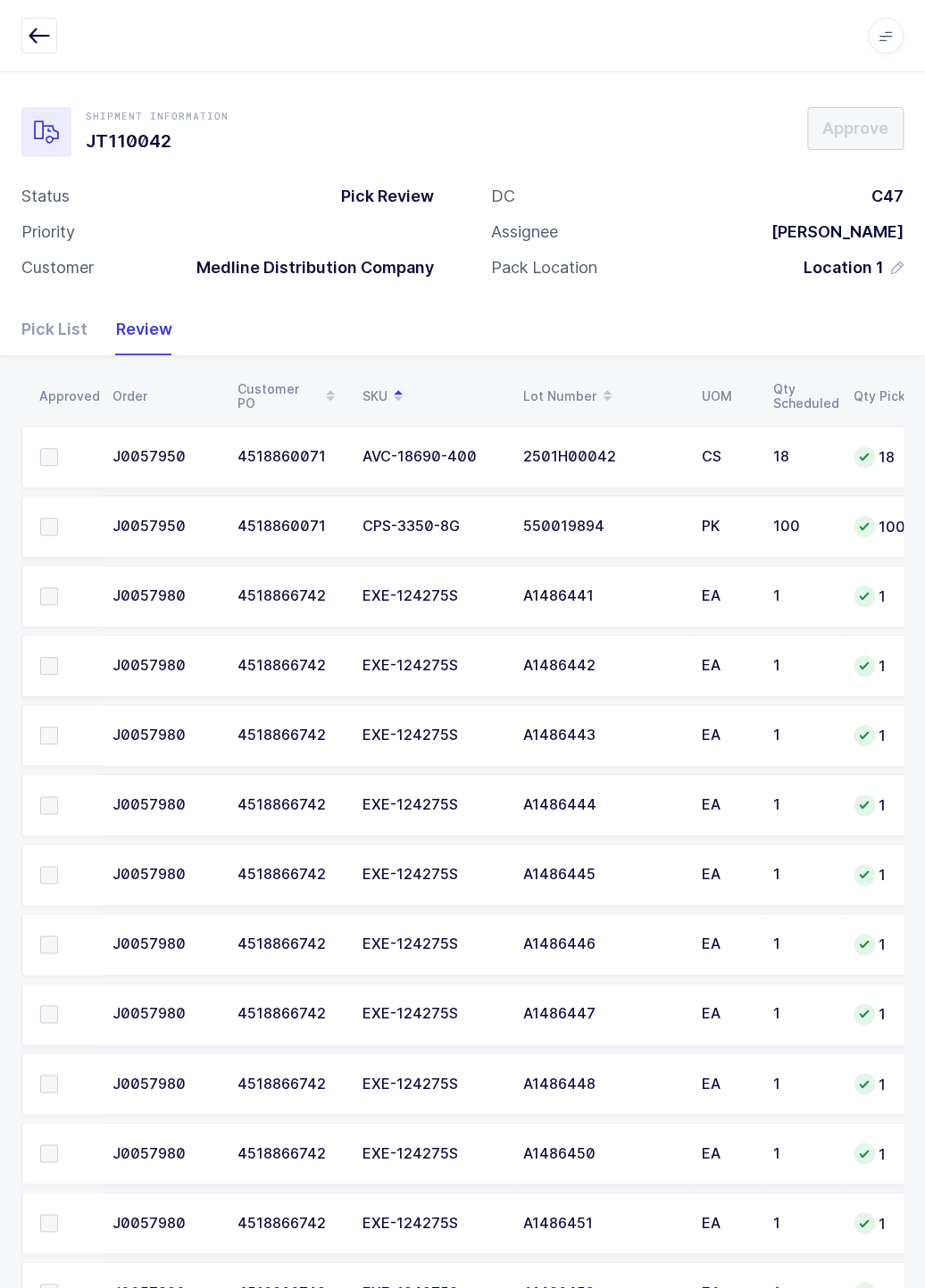 click at bounding box center (65, 457) 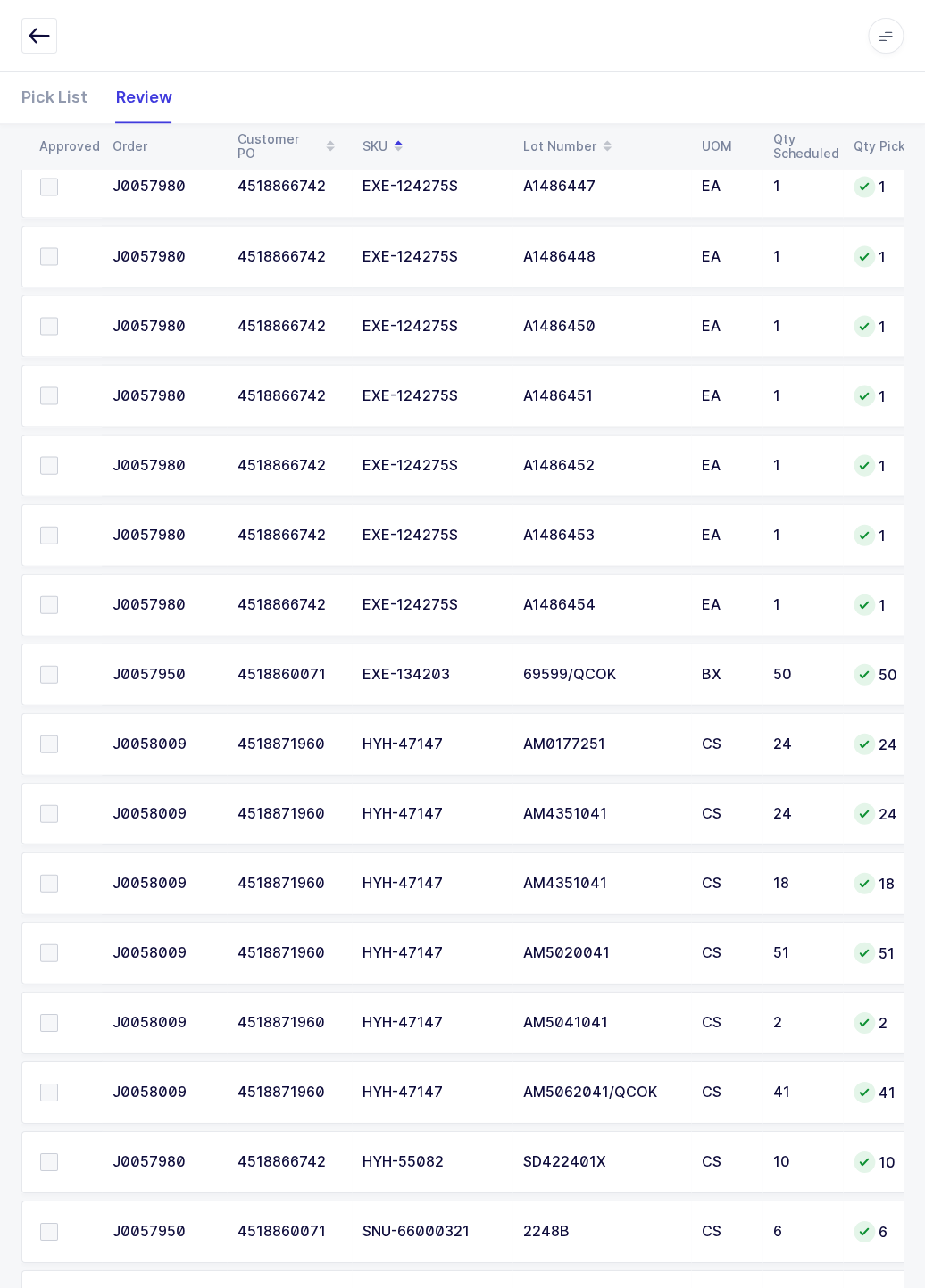 scroll, scrollTop: 927, scrollLeft: 0, axis: vertical 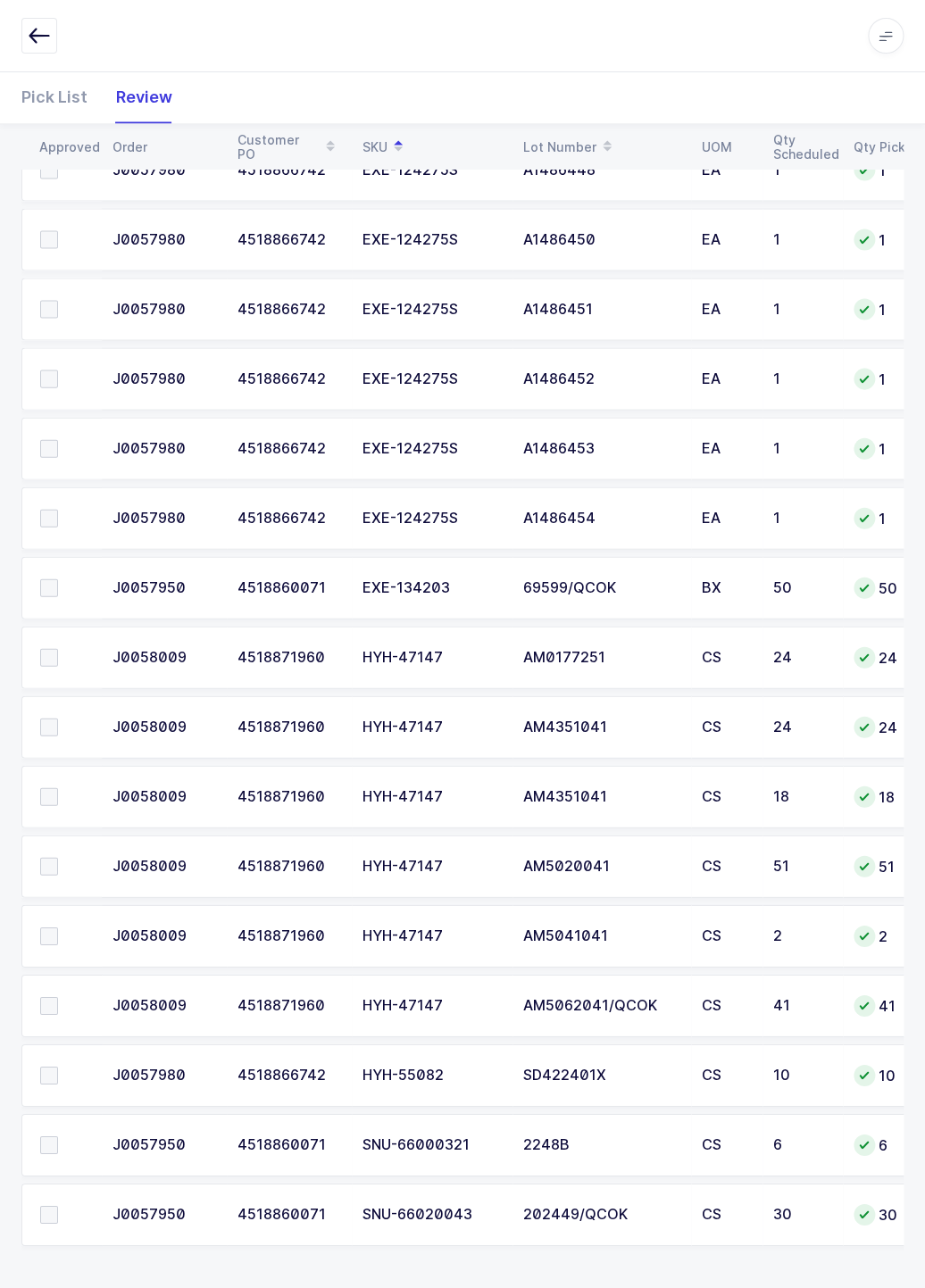 click at bounding box center [49, 657] 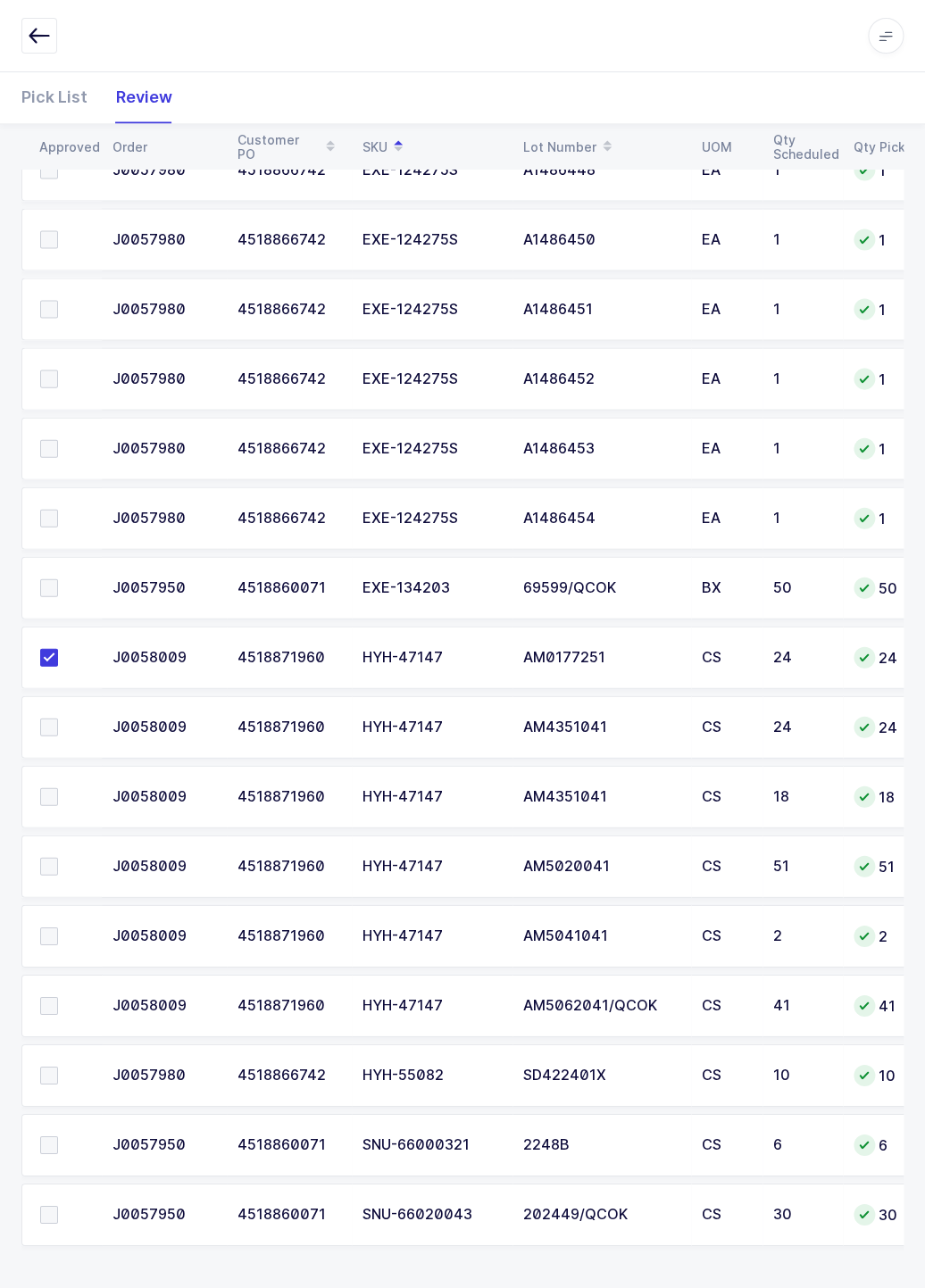 click at bounding box center [49, 727] 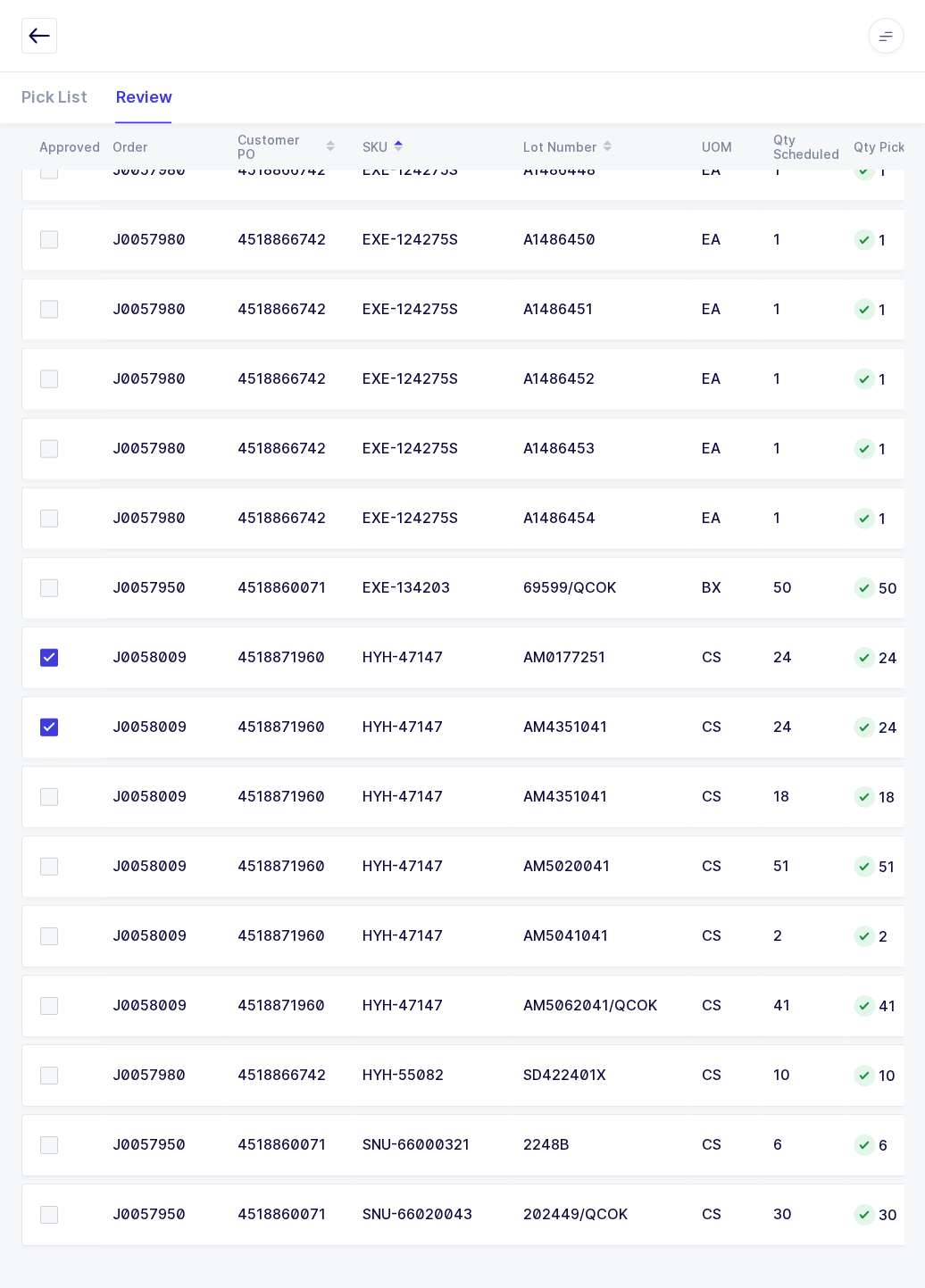 click at bounding box center (49, 1075) 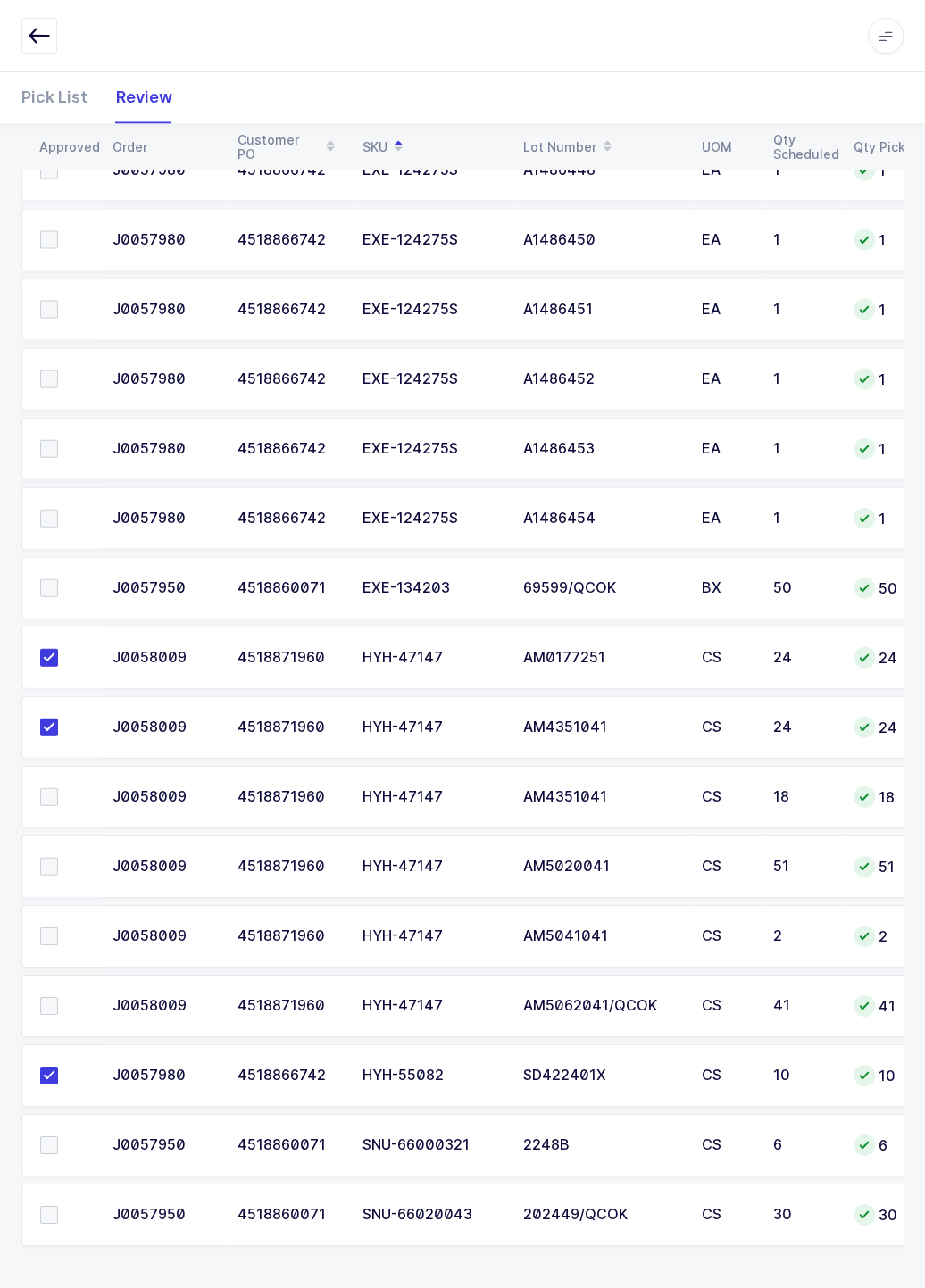 click at bounding box center [65, 1144] 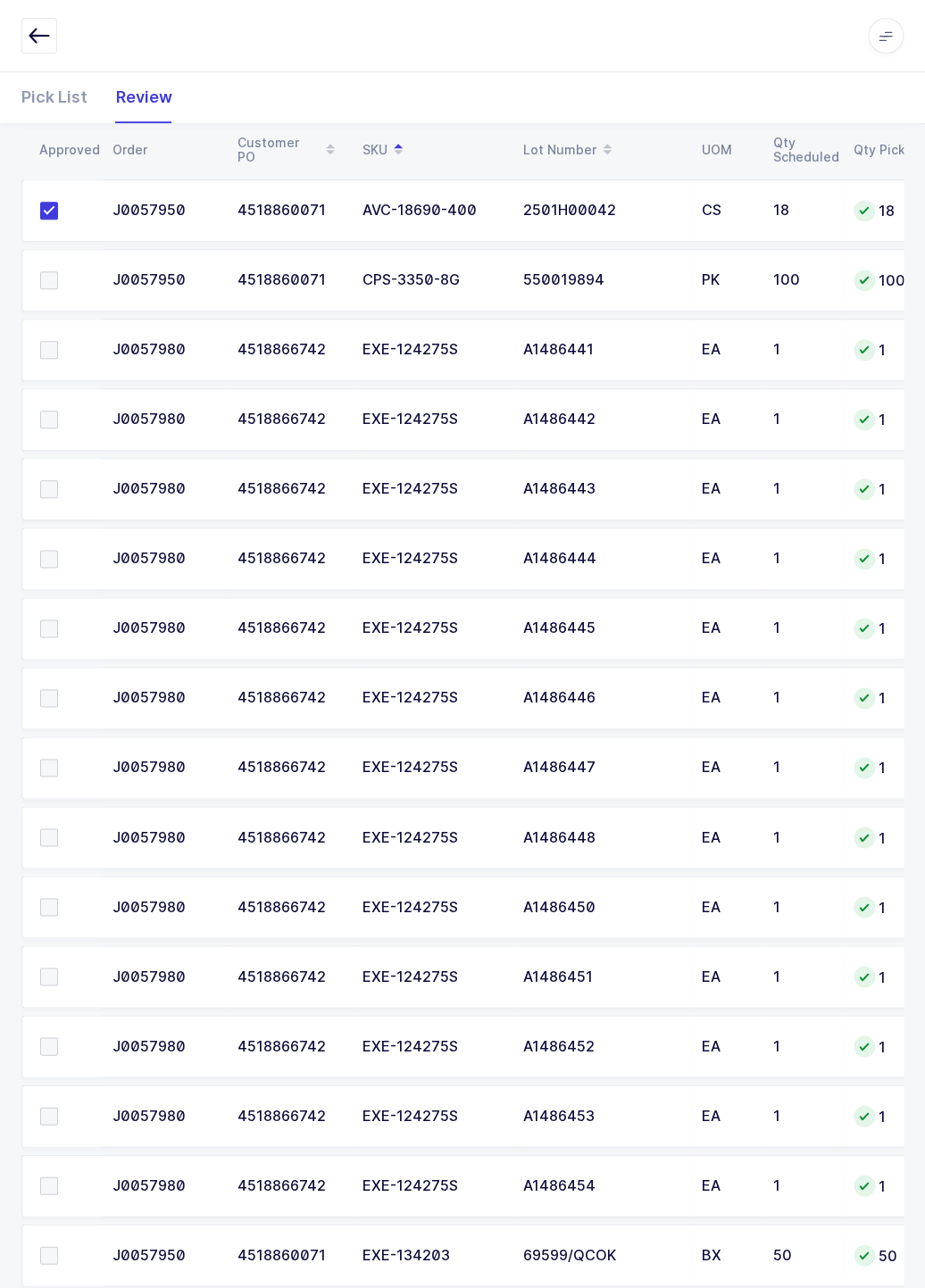scroll, scrollTop: 0, scrollLeft: 0, axis: both 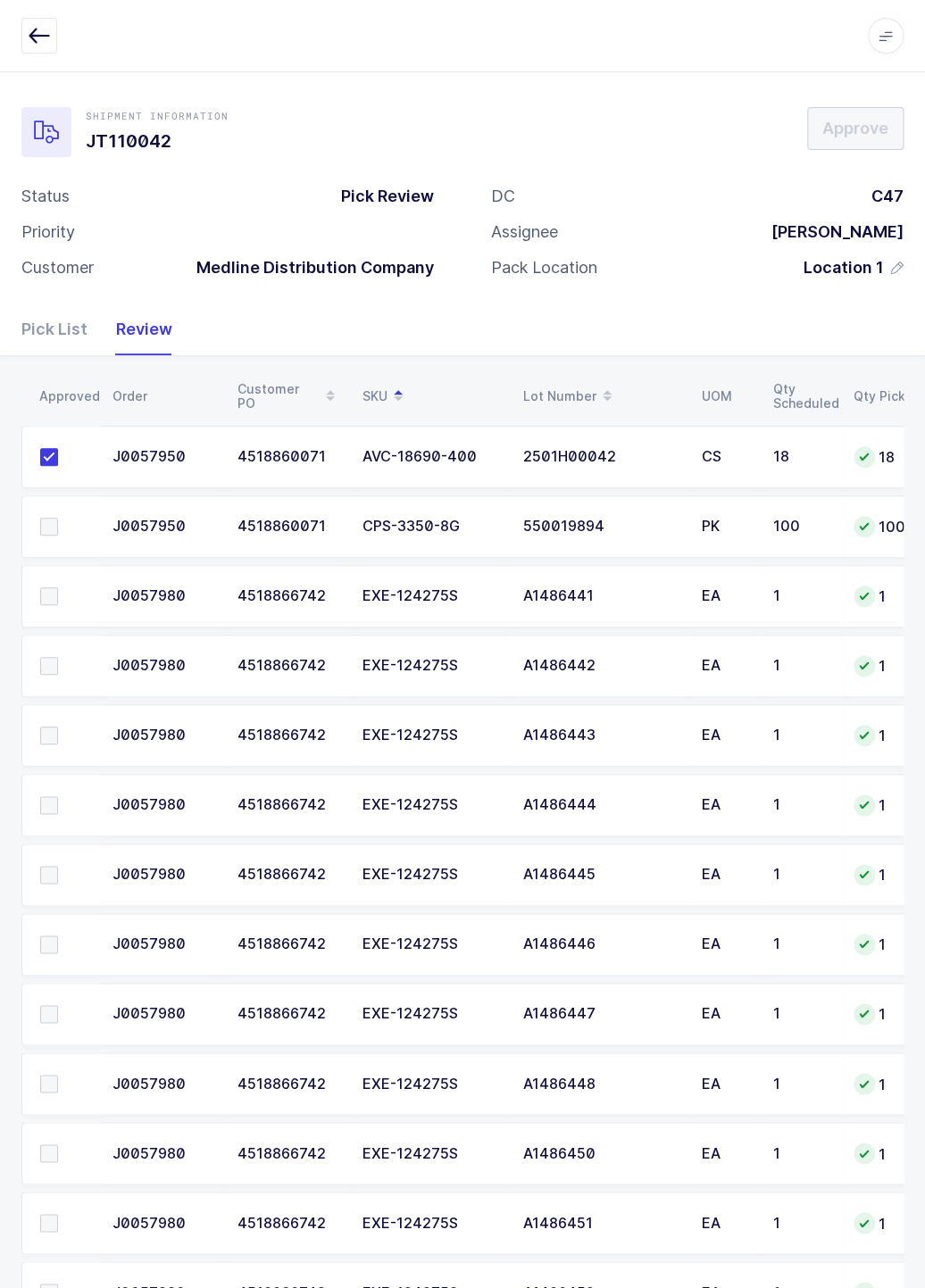 click at bounding box center (49, 527) 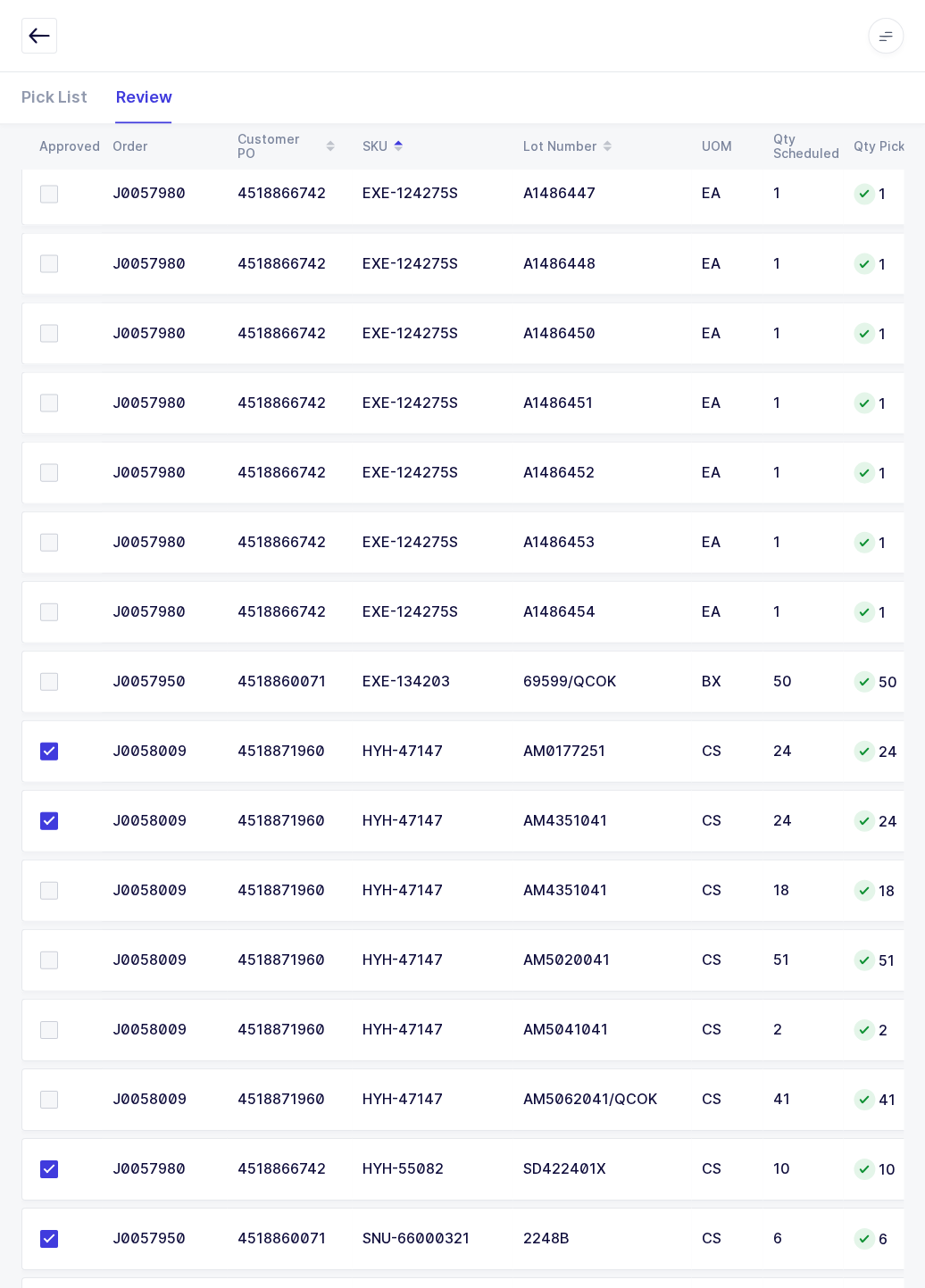 scroll, scrollTop: 927, scrollLeft: 0, axis: vertical 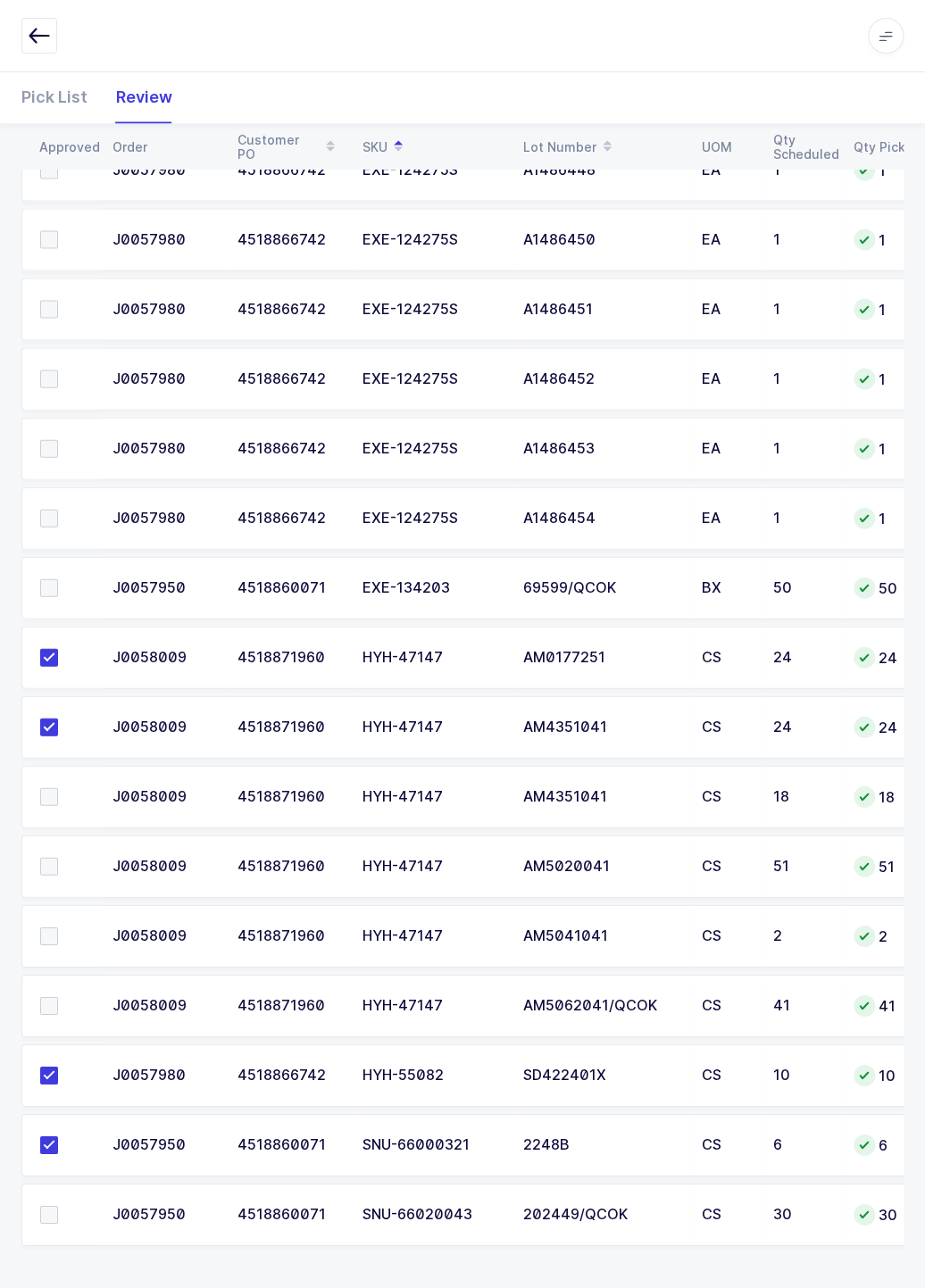 click at bounding box center [49, 1005] 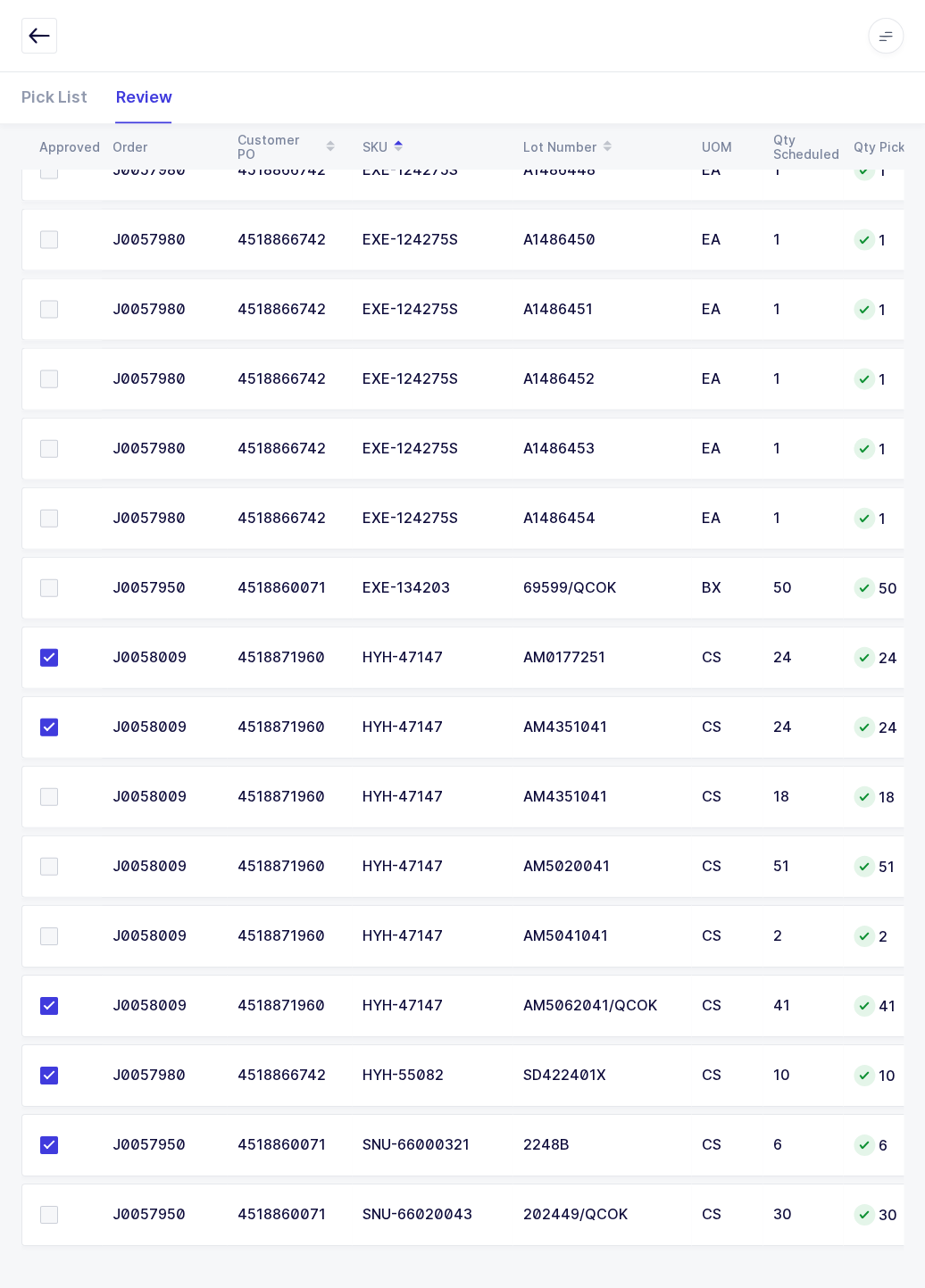 click at bounding box center [65, 866] 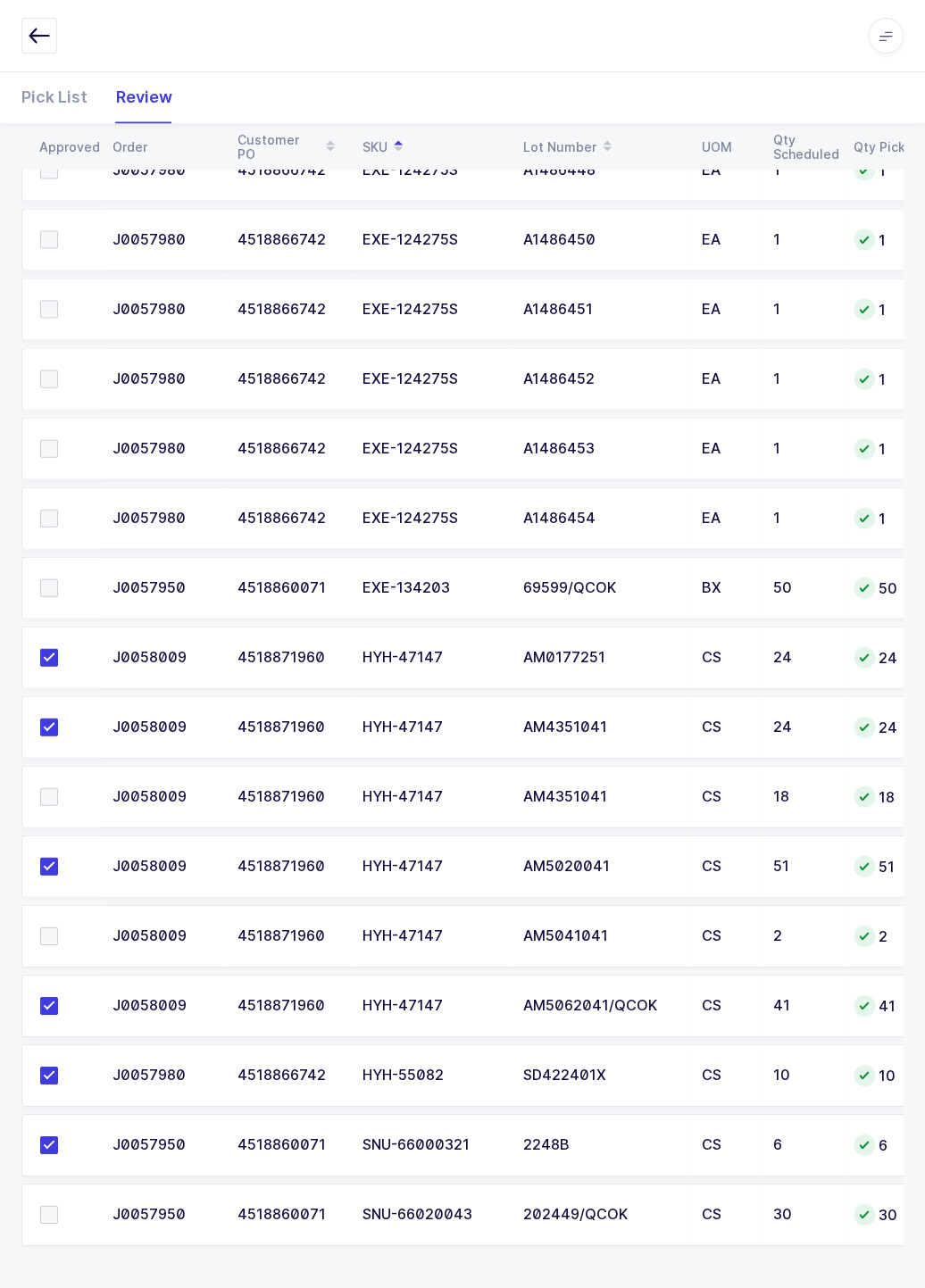 click at bounding box center [49, 587] 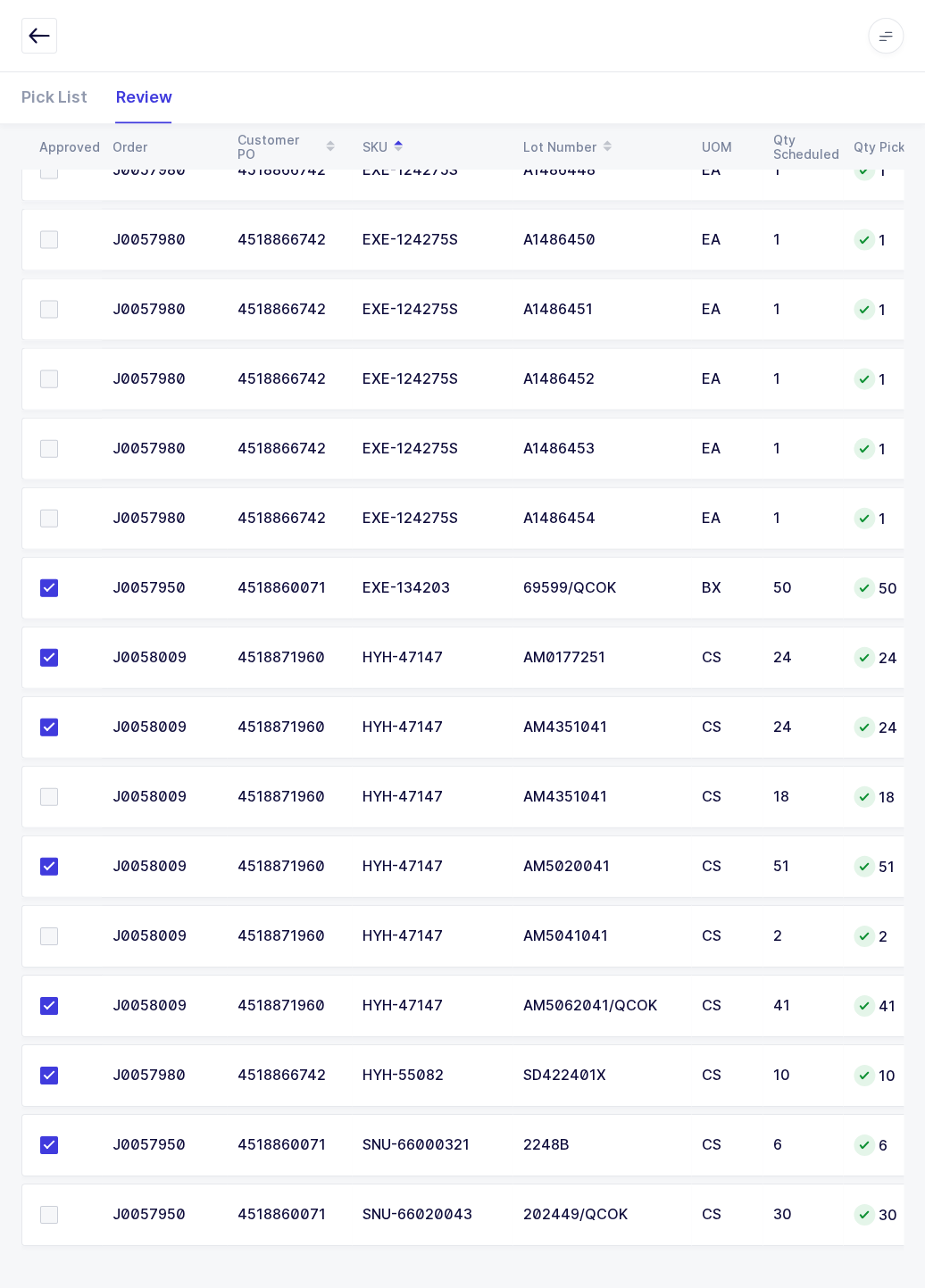 click at bounding box center (49, 796) 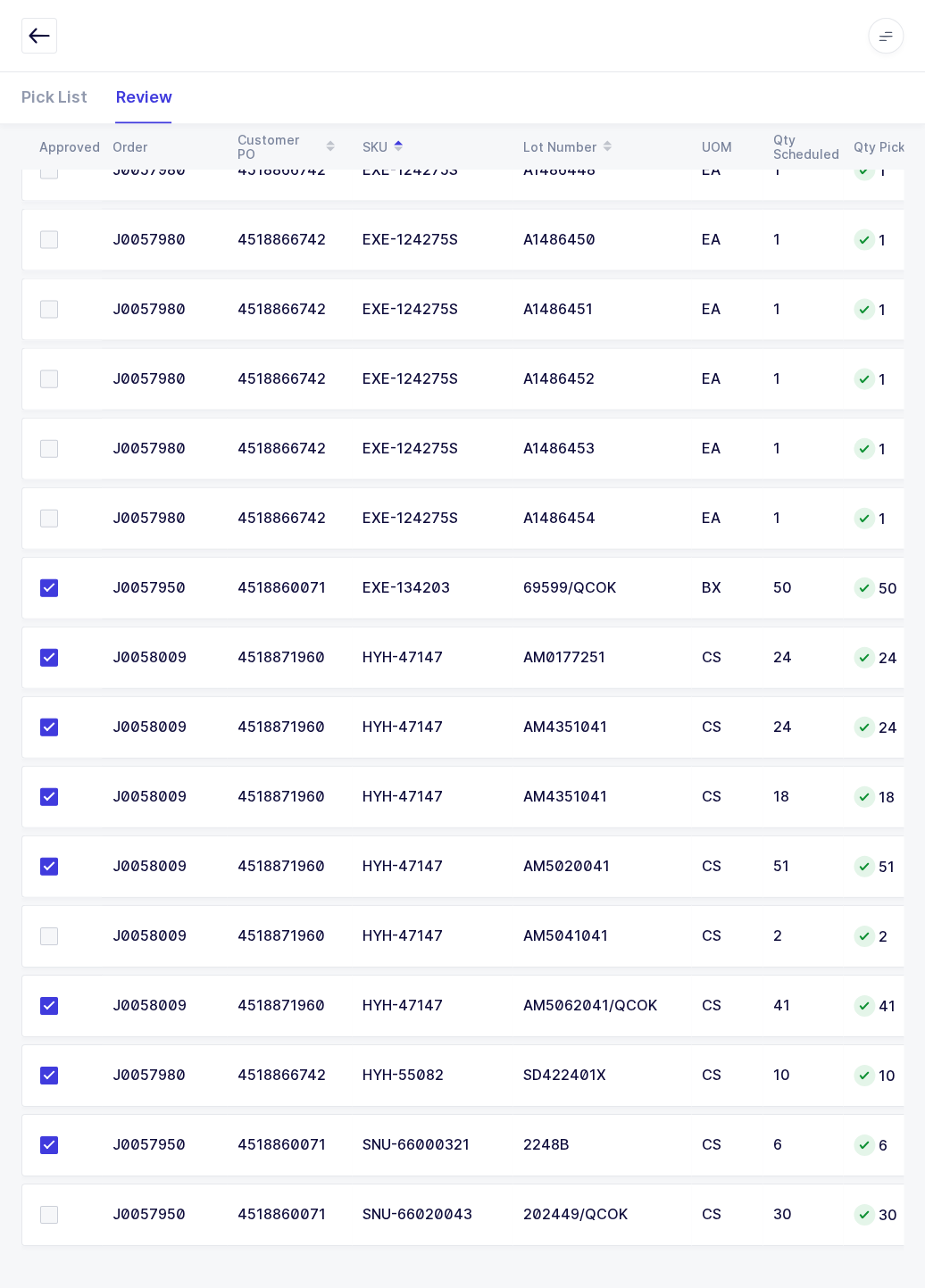 click at bounding box center (49, 935) 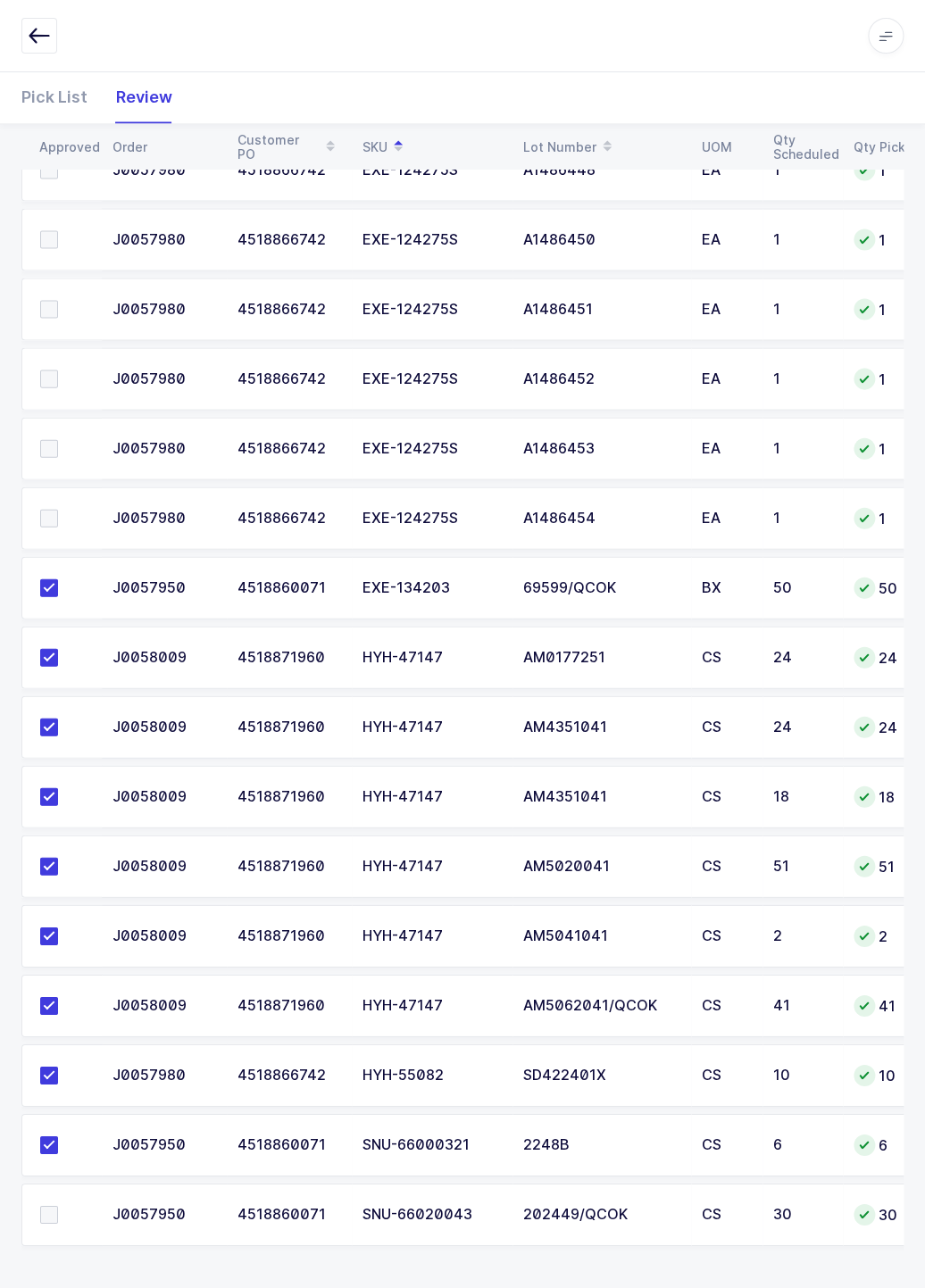 click at bounding box center (49, 1214) 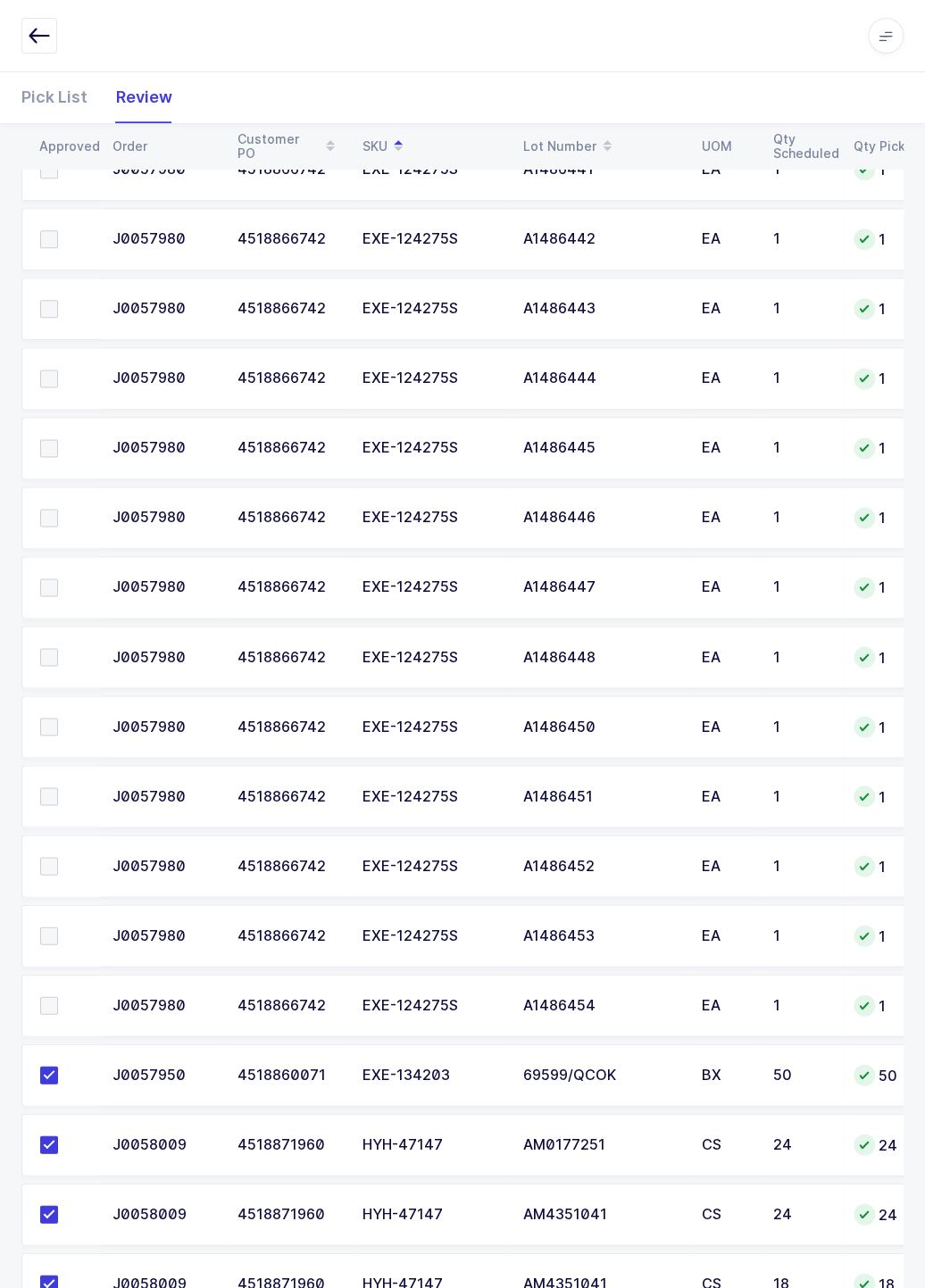 click at bounding box center (62, 1144) 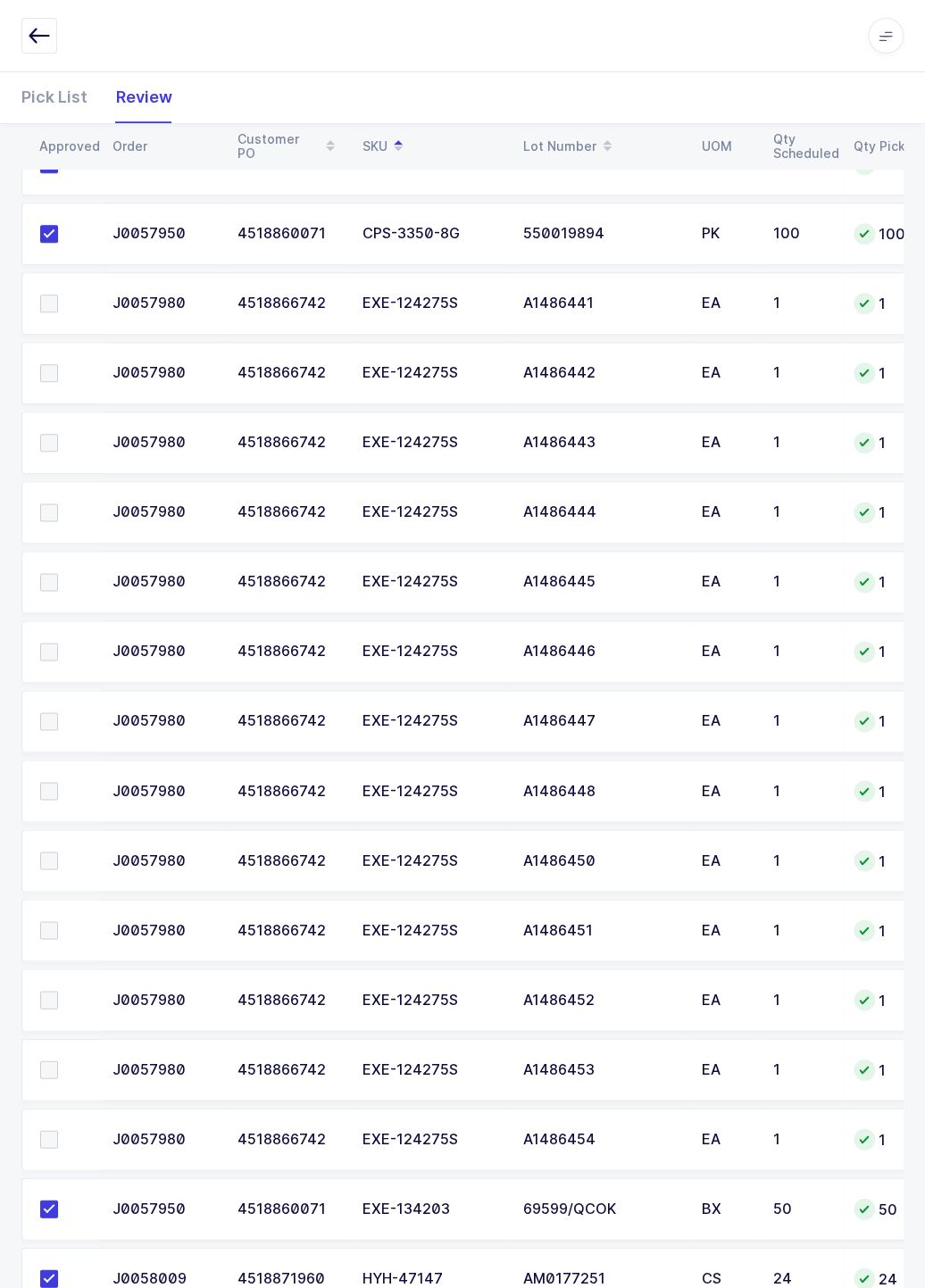 scroll, scrollTop: 286, scrollLeft: 0, axis: vertical 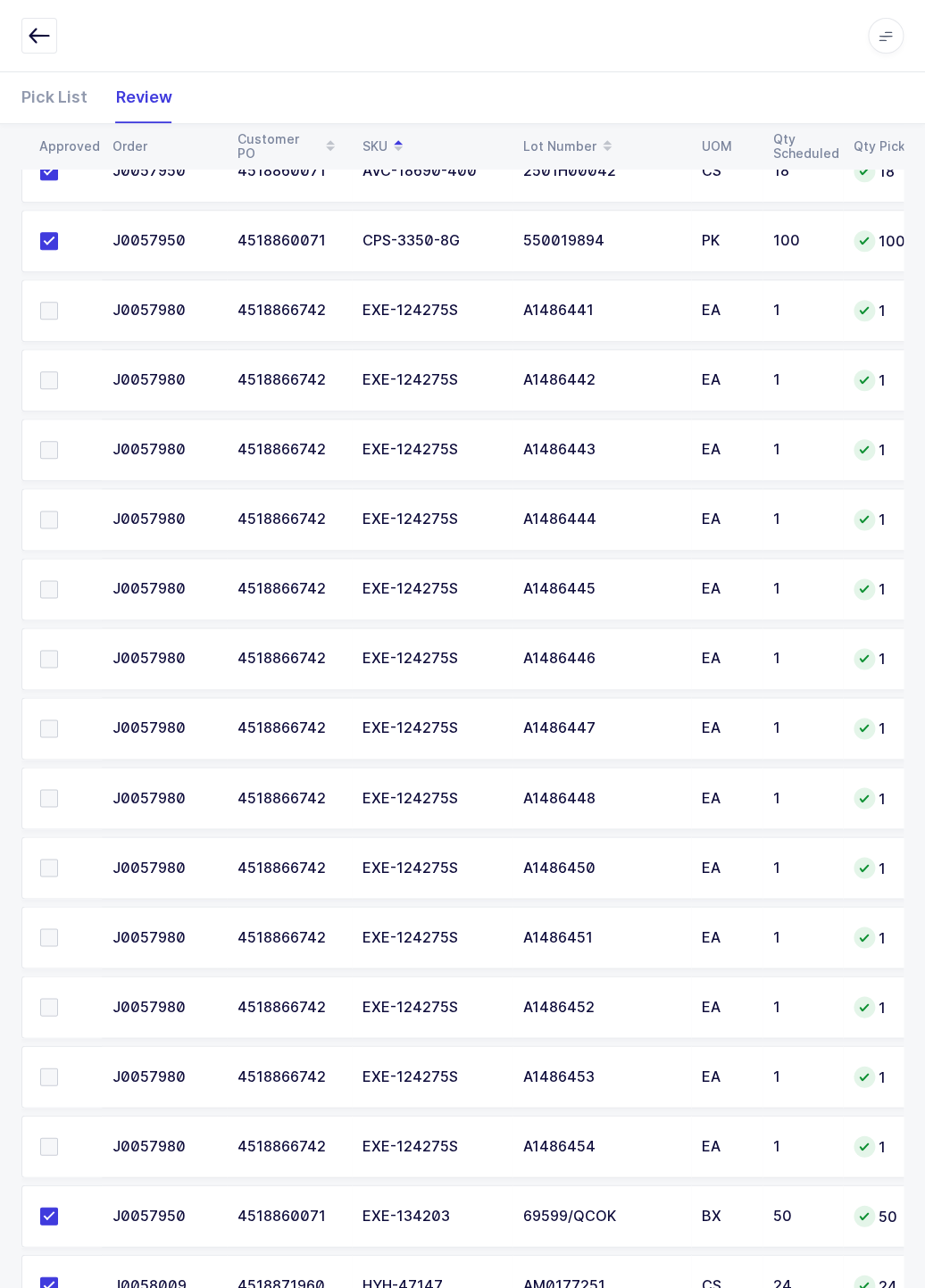 click at bounding box center (49, 1146) 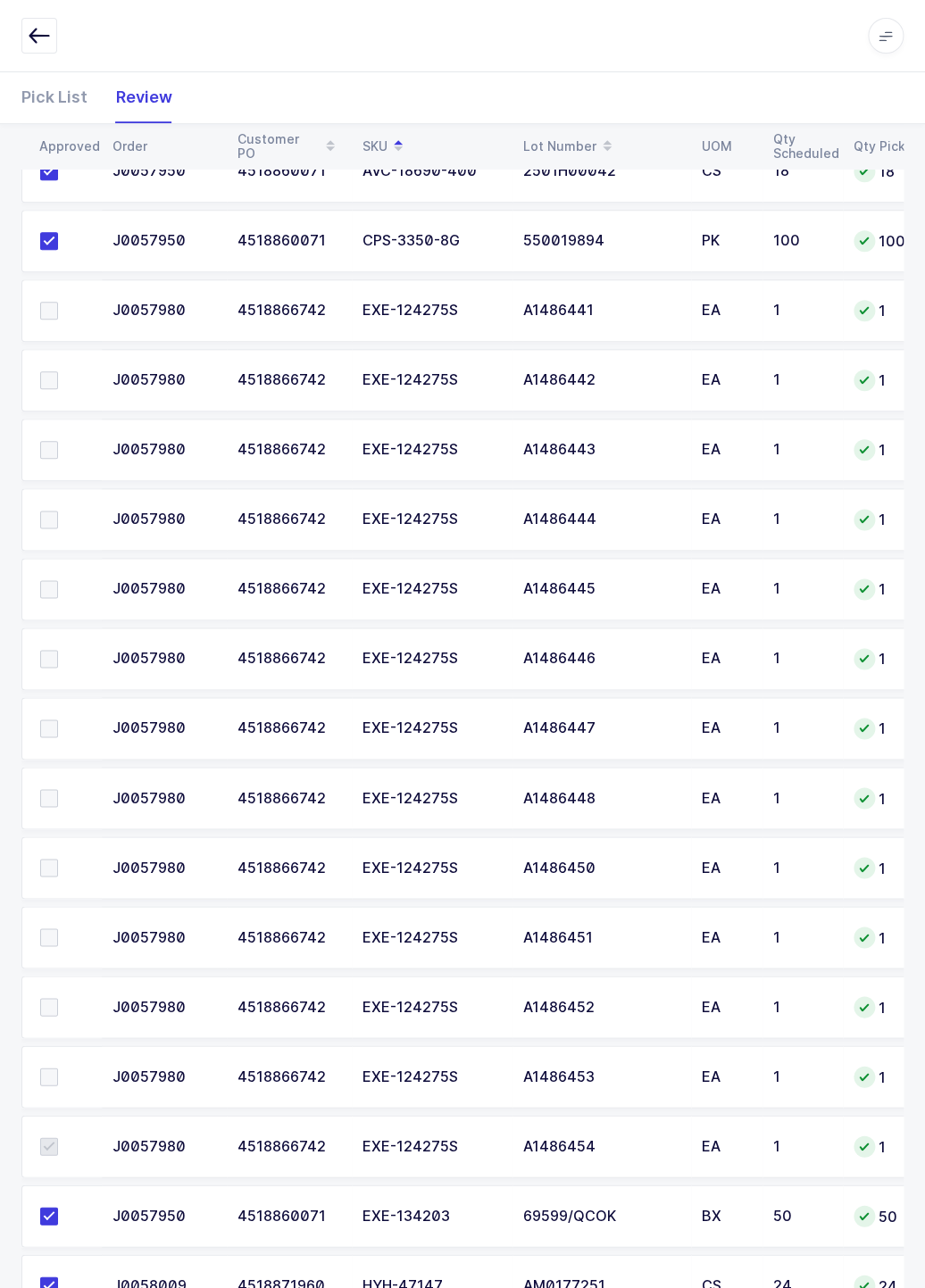 click at bounding box center (49, 1076) 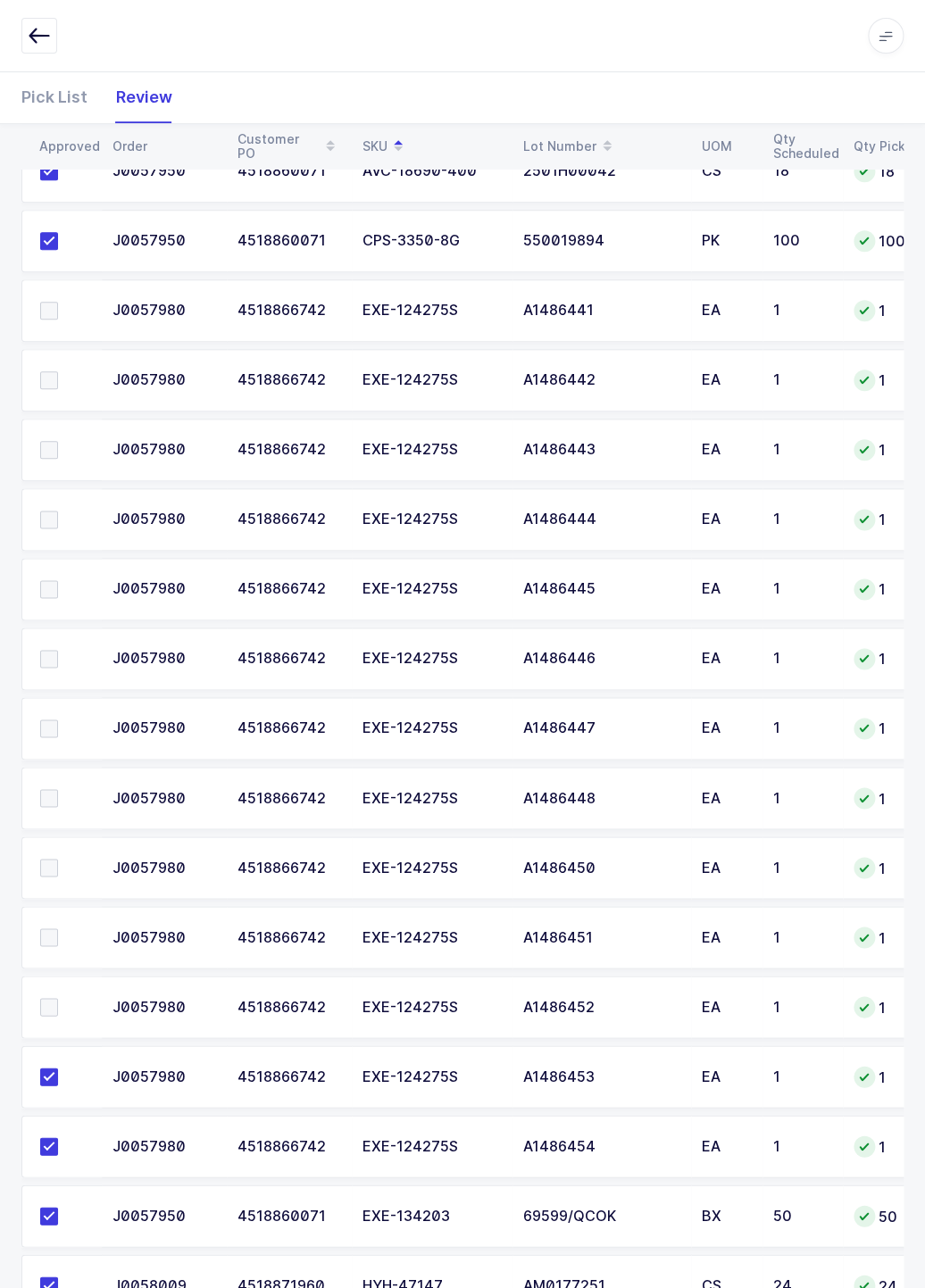 click at bounding box center [49, 1007] 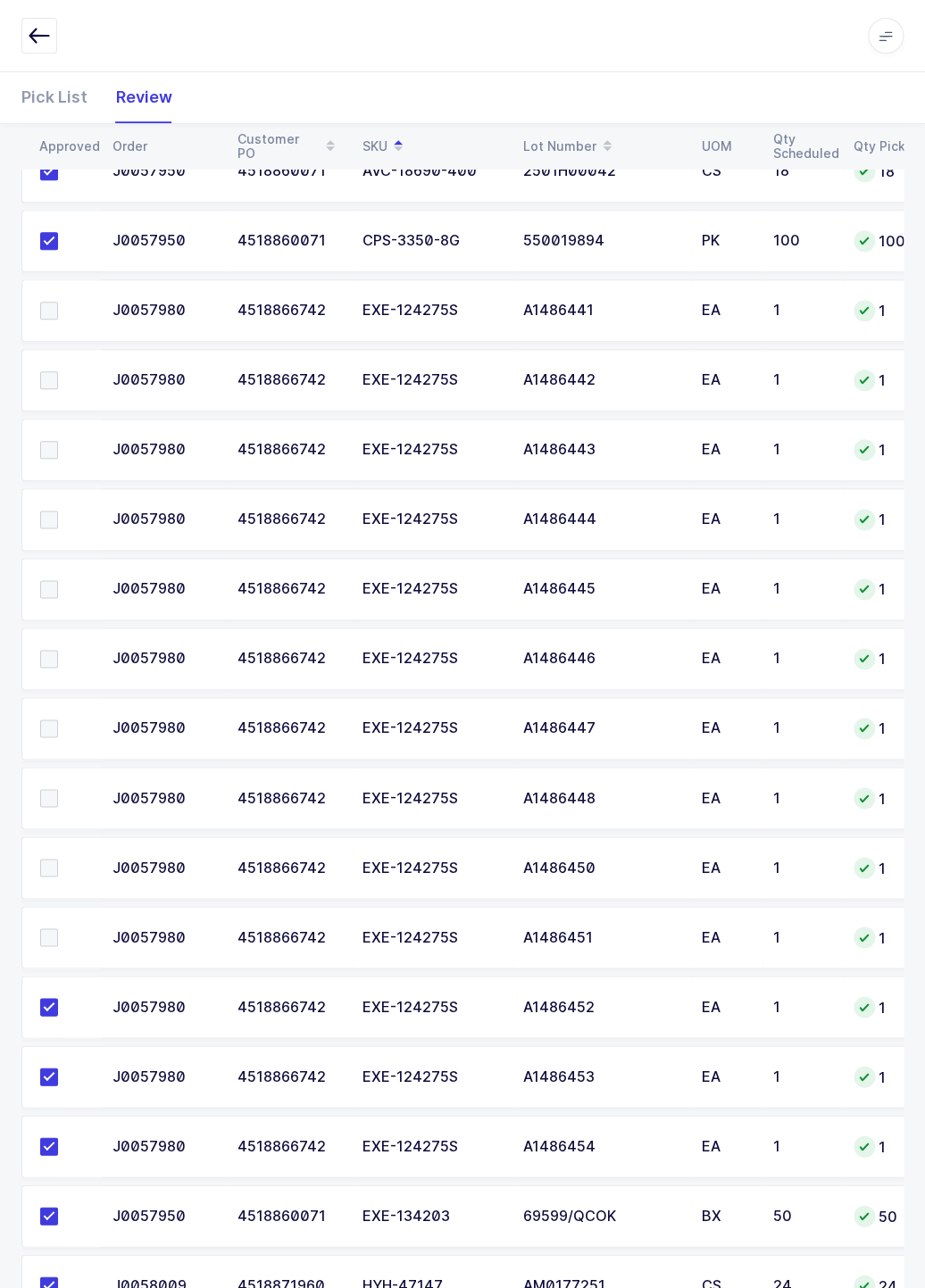 click at bounding box center (49, 937) 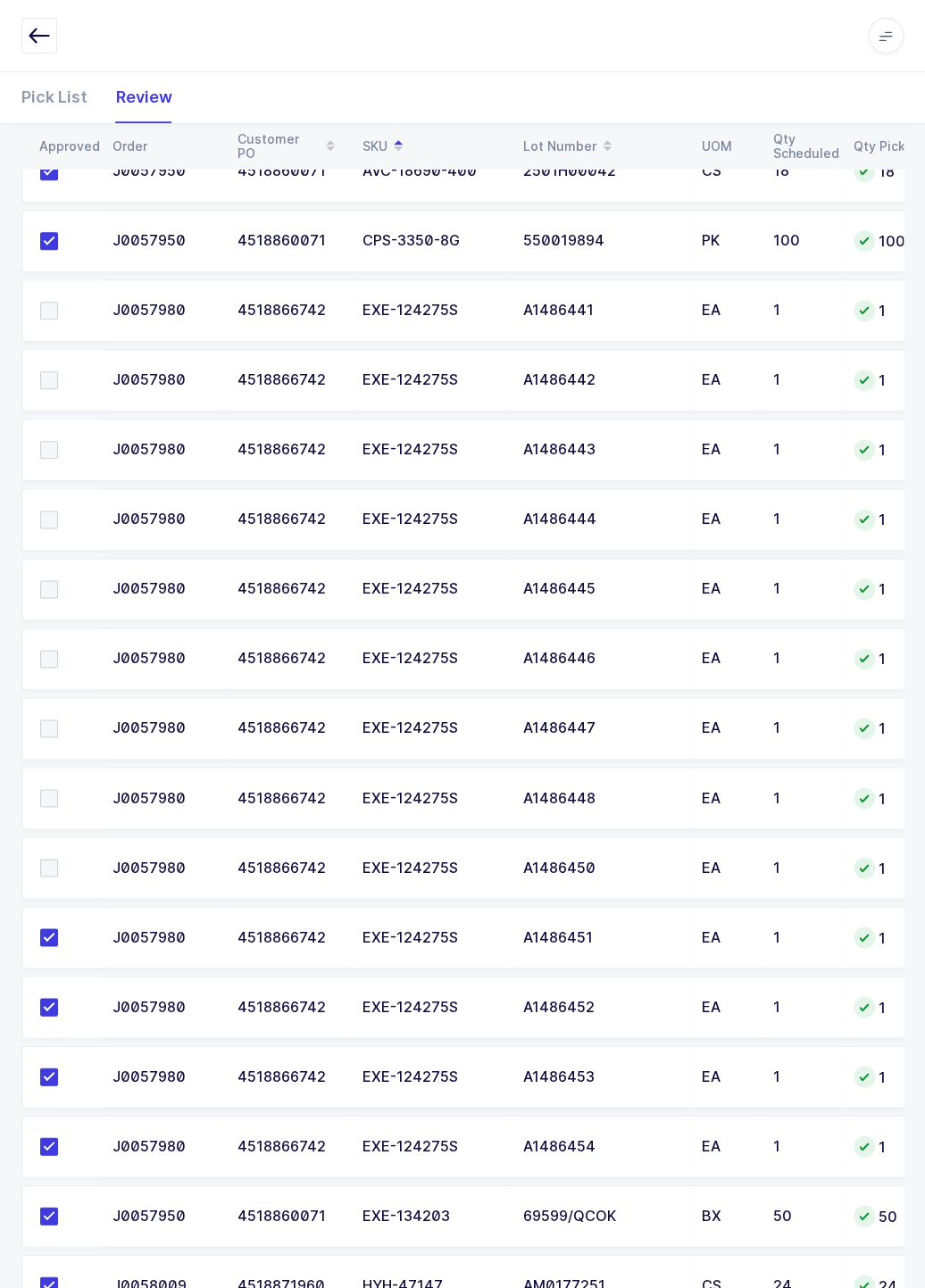 click at bounding box center (49, 868) 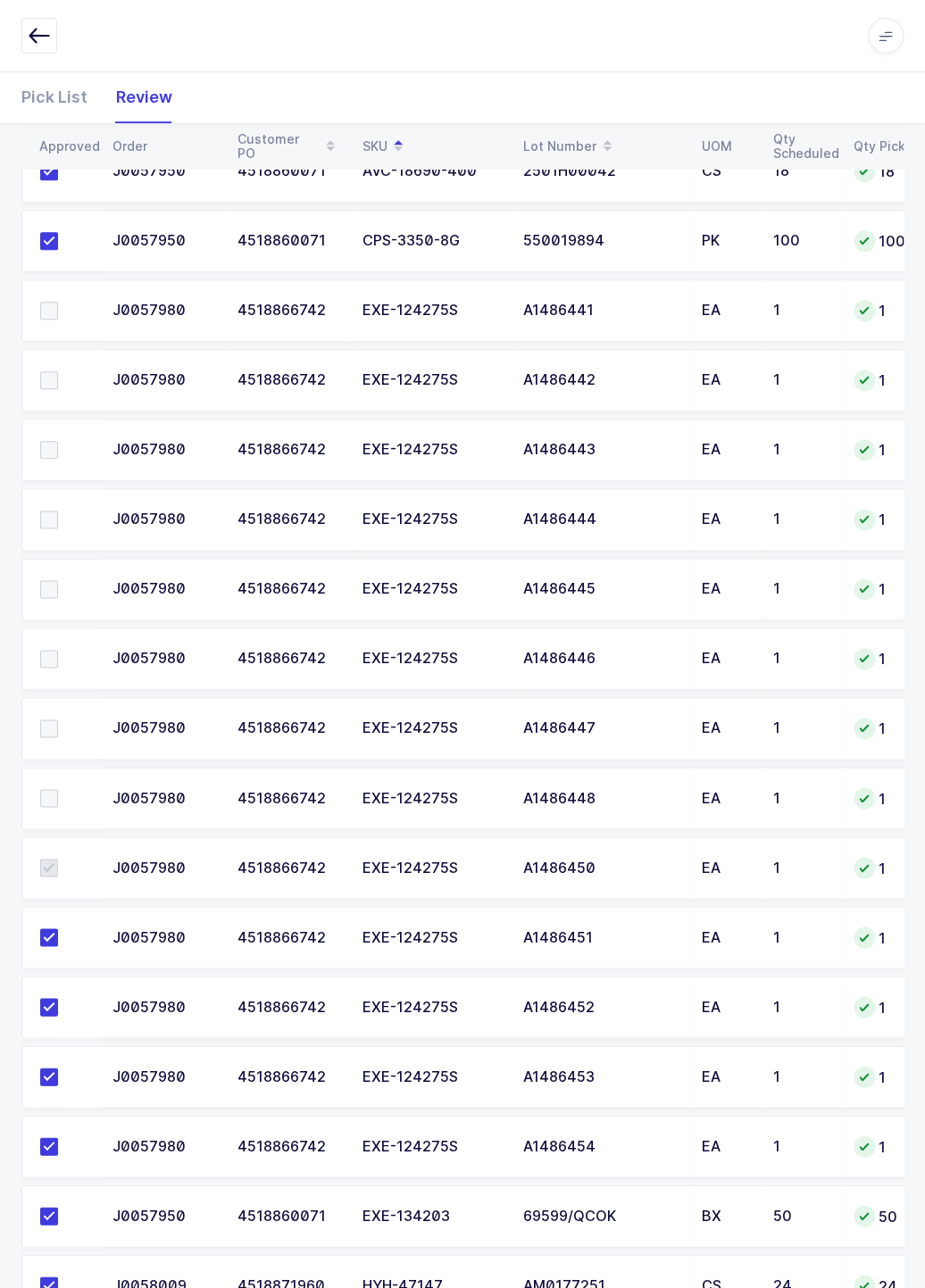 click at bounding box center [65, 798] 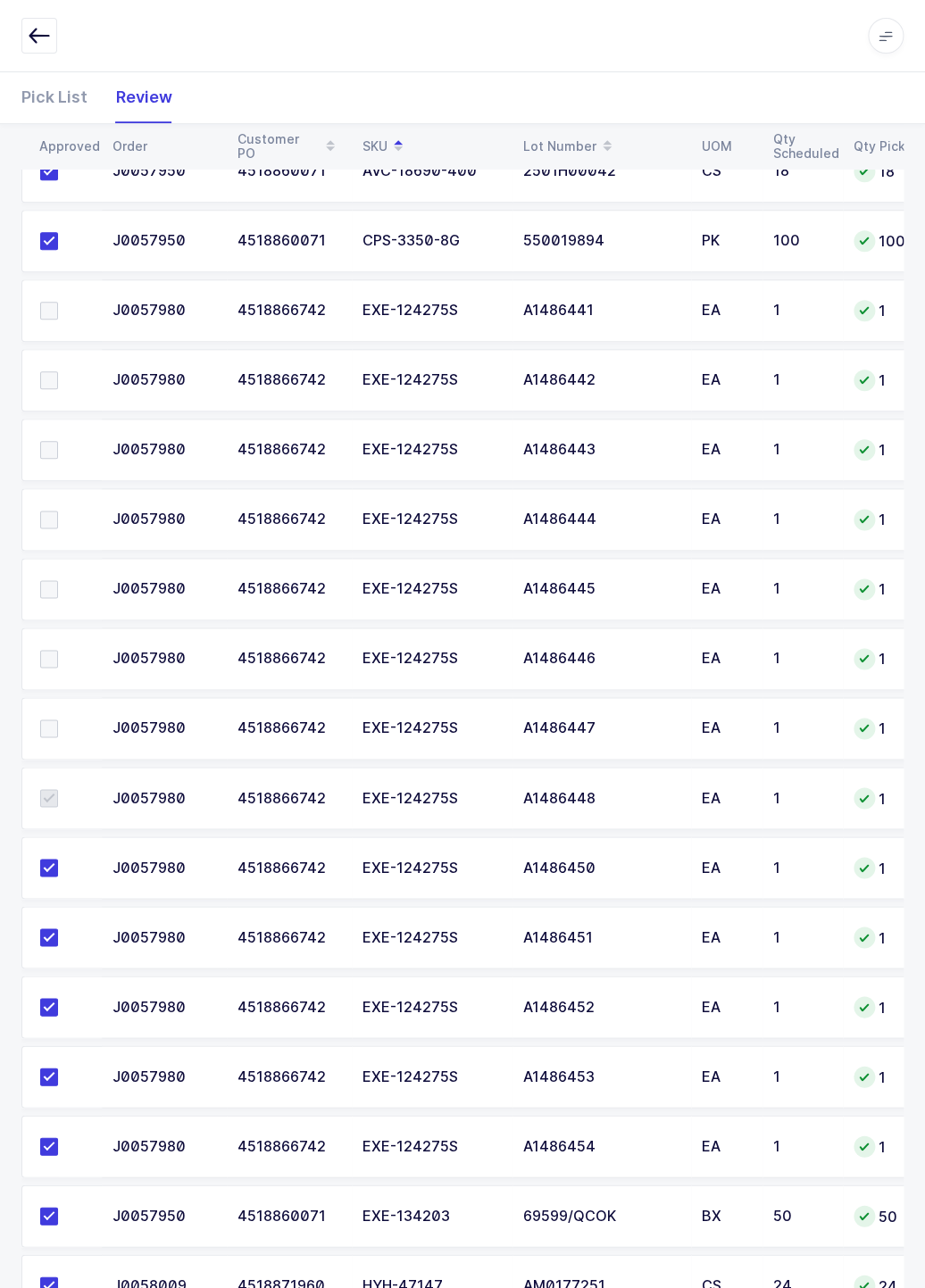 click at bounding box center (65, 728) 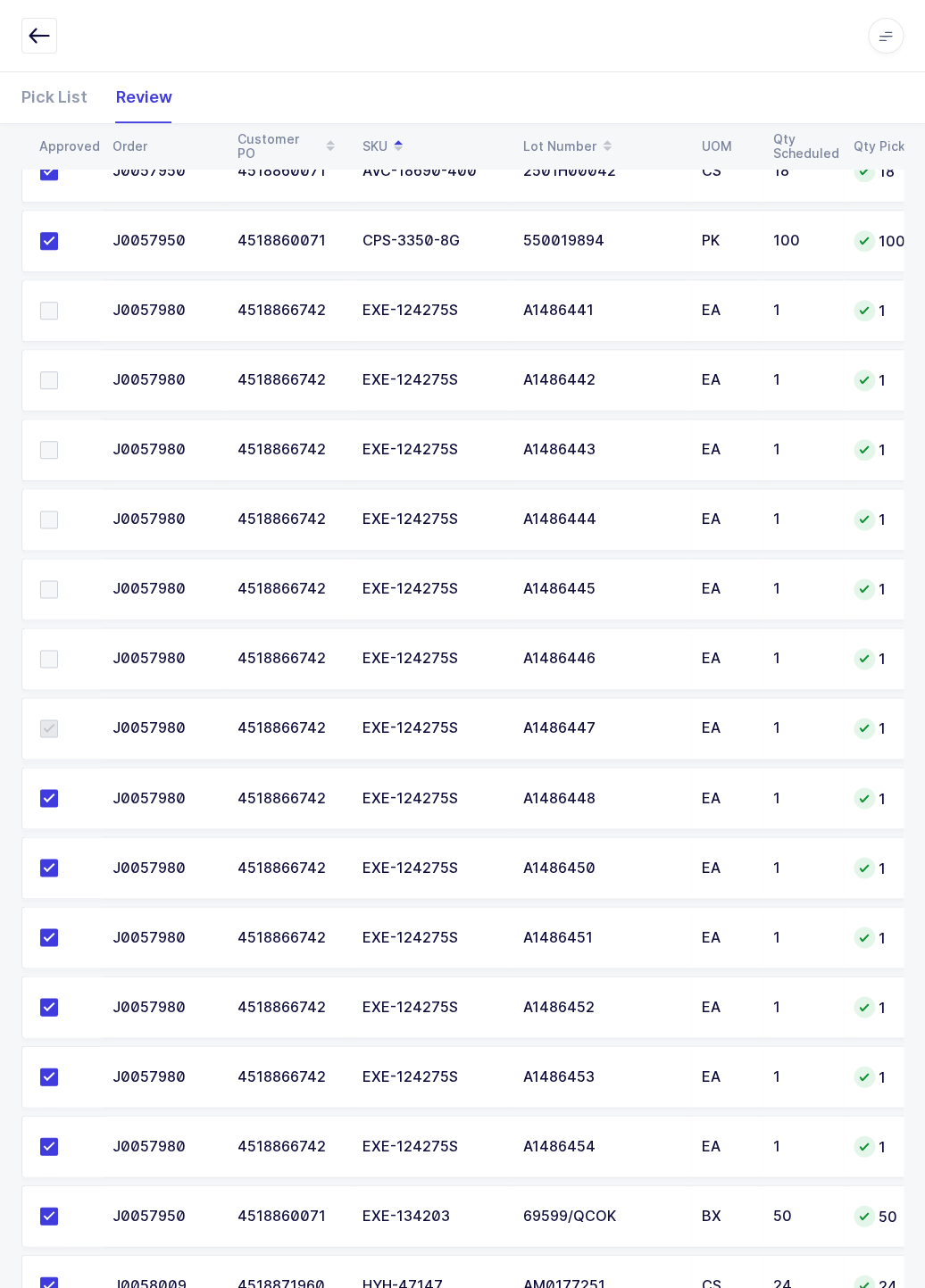 click at bounding box center [49, 659] 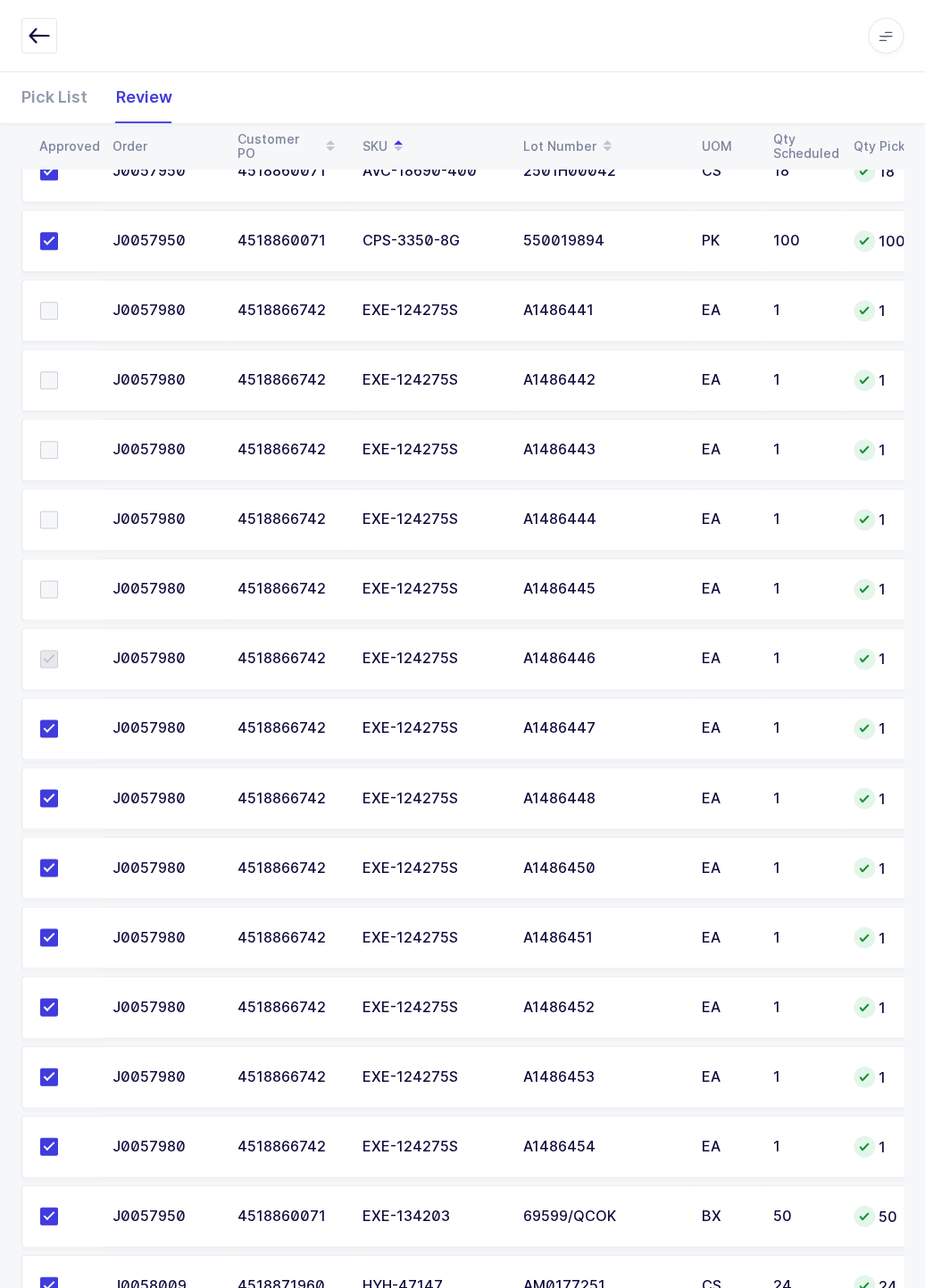 click at bounding box center (65, 589) 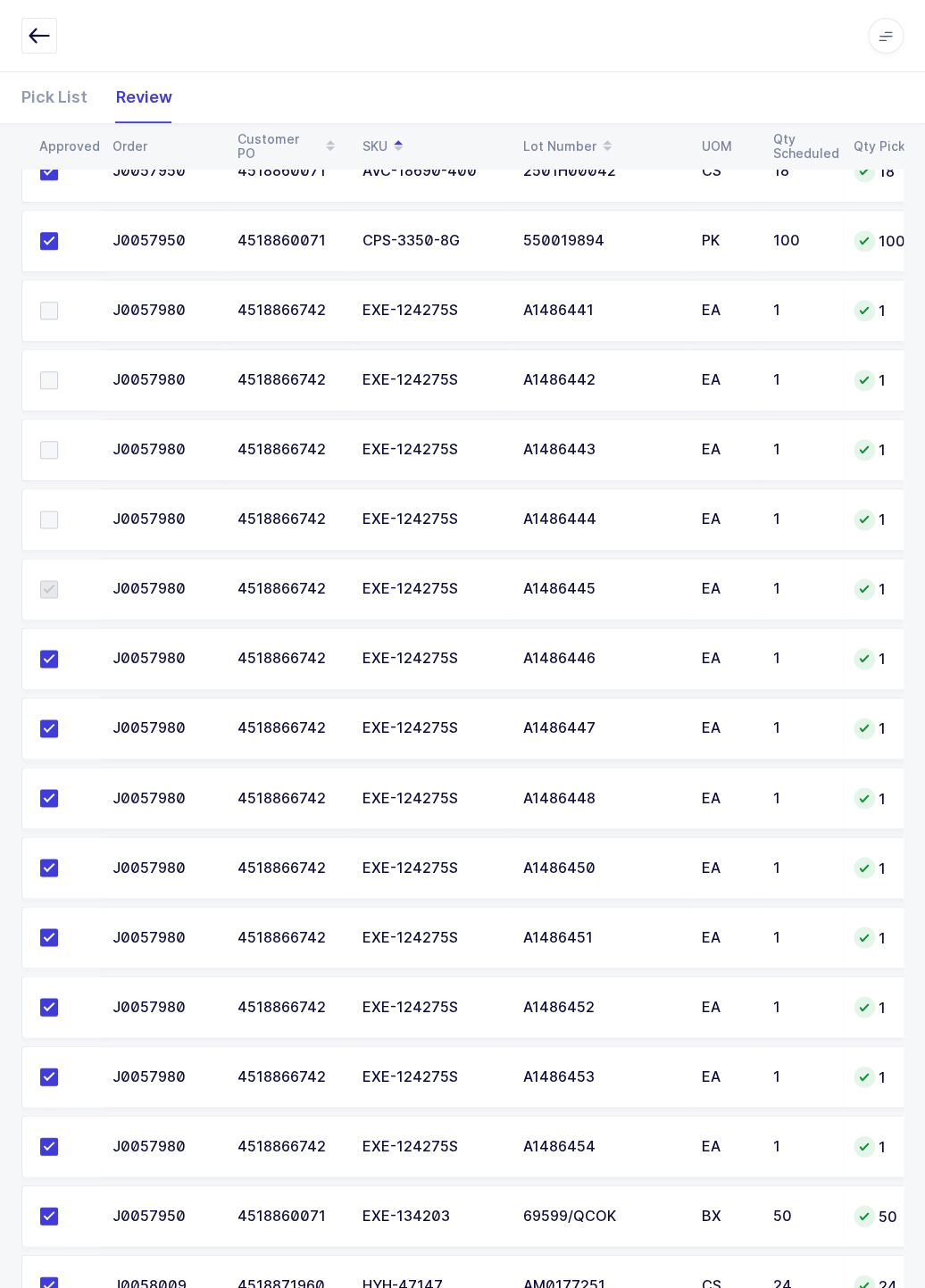 click at bounding box center [49, 519] 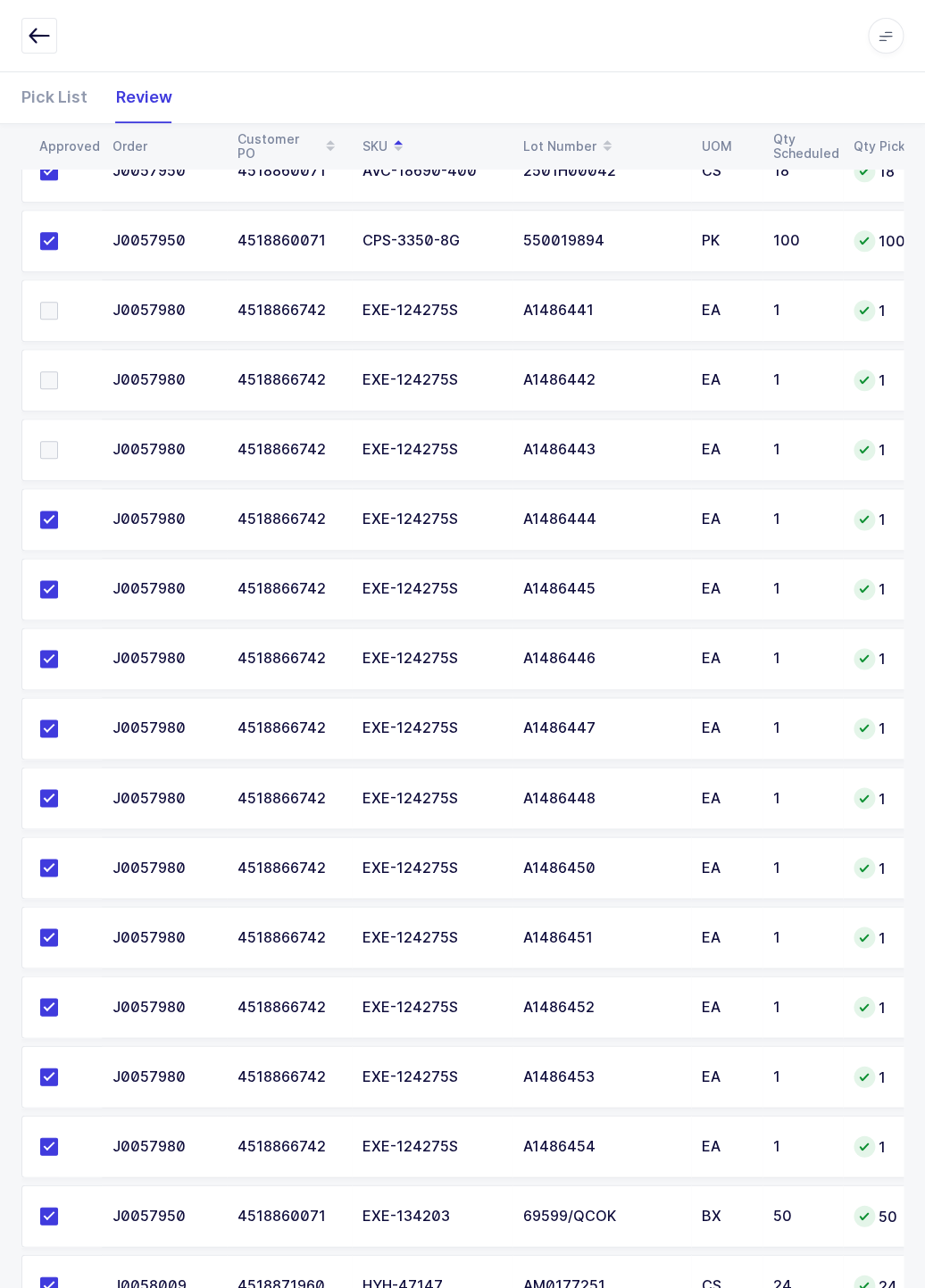 click at bounding box center [65, 450] 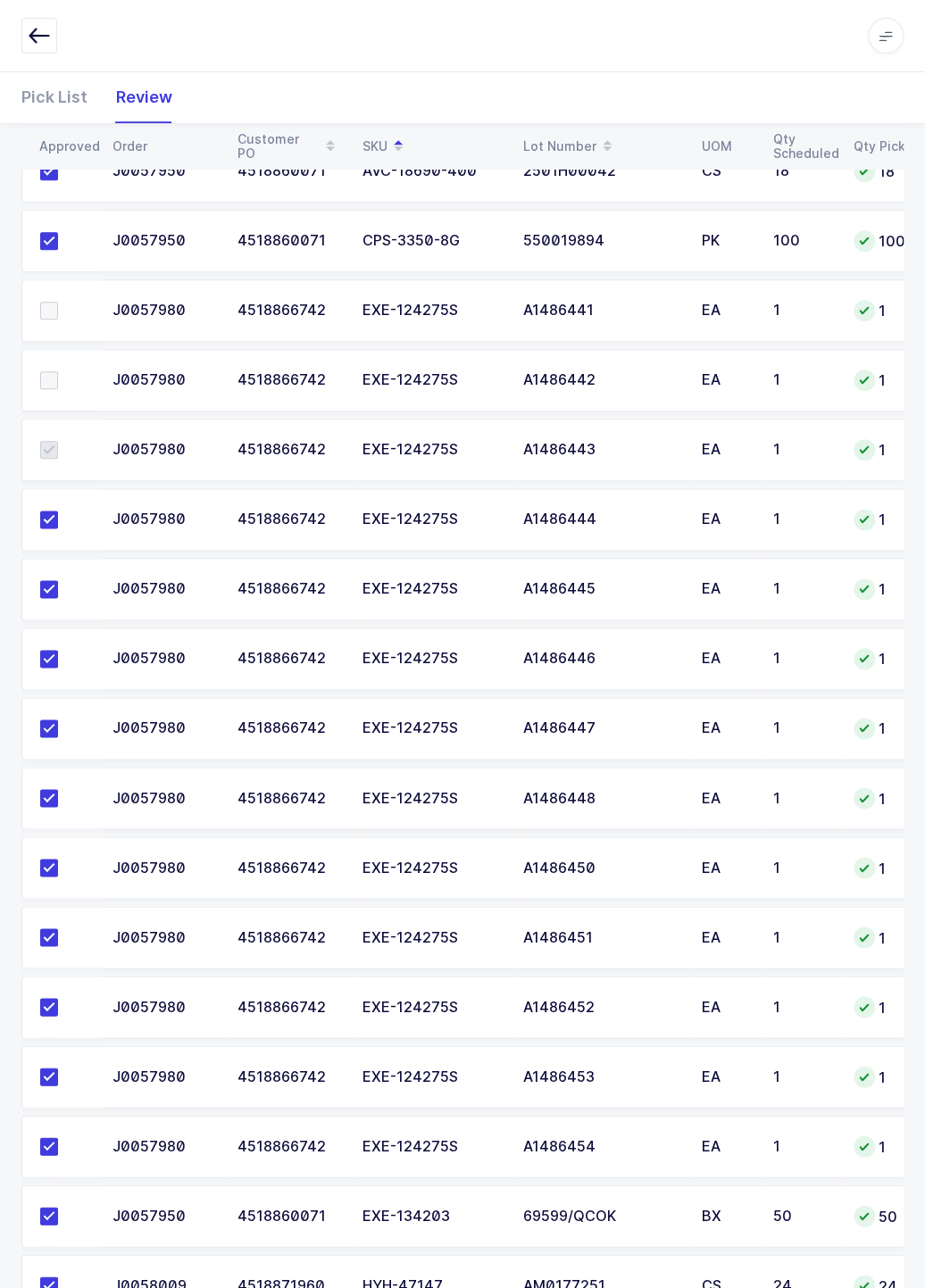 click at bounding box center [49, 380] 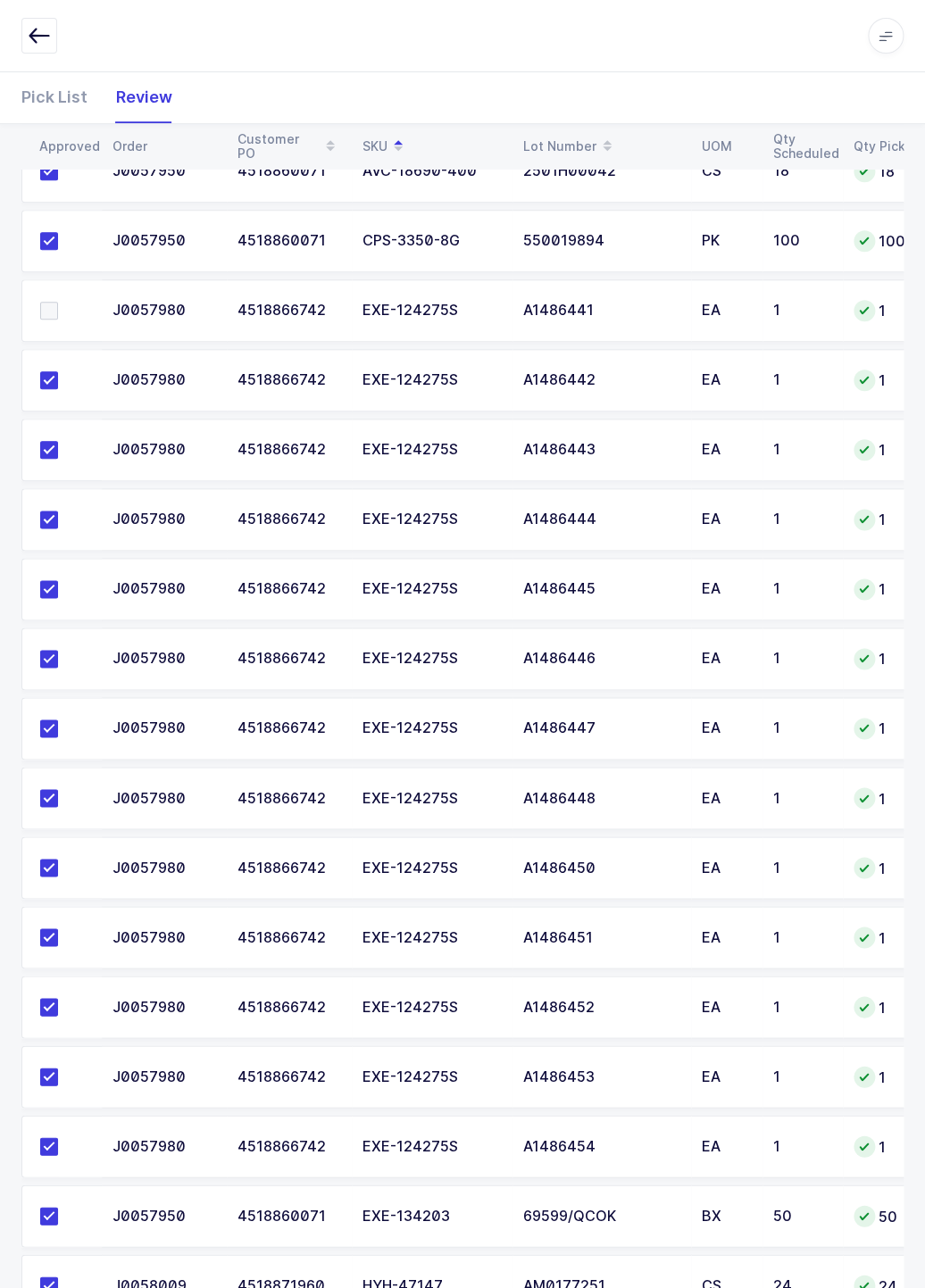 click at bounding box center (65, 311) 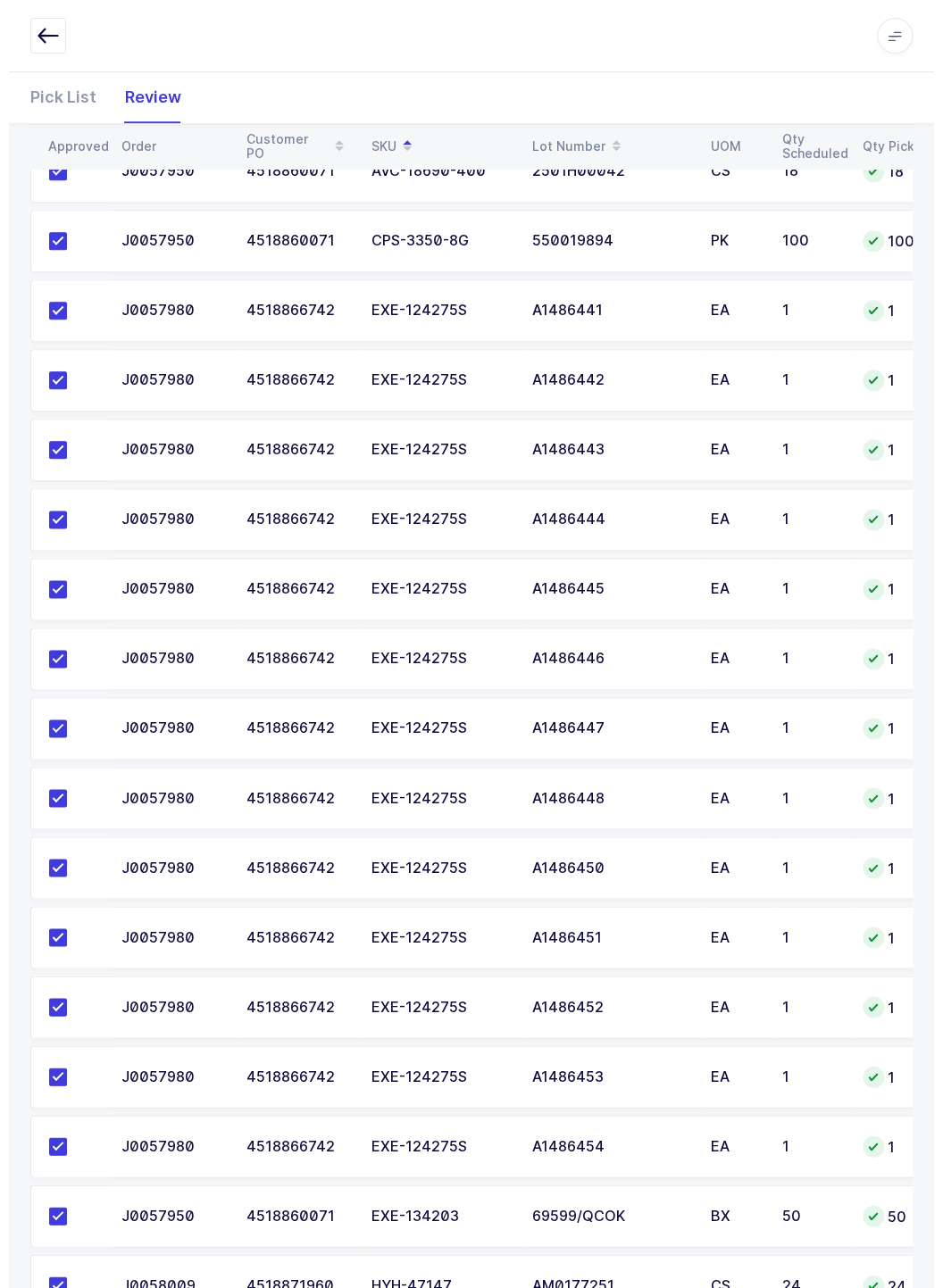 scroll, scrollTop: 0, scrollLeft: 0, axis: both 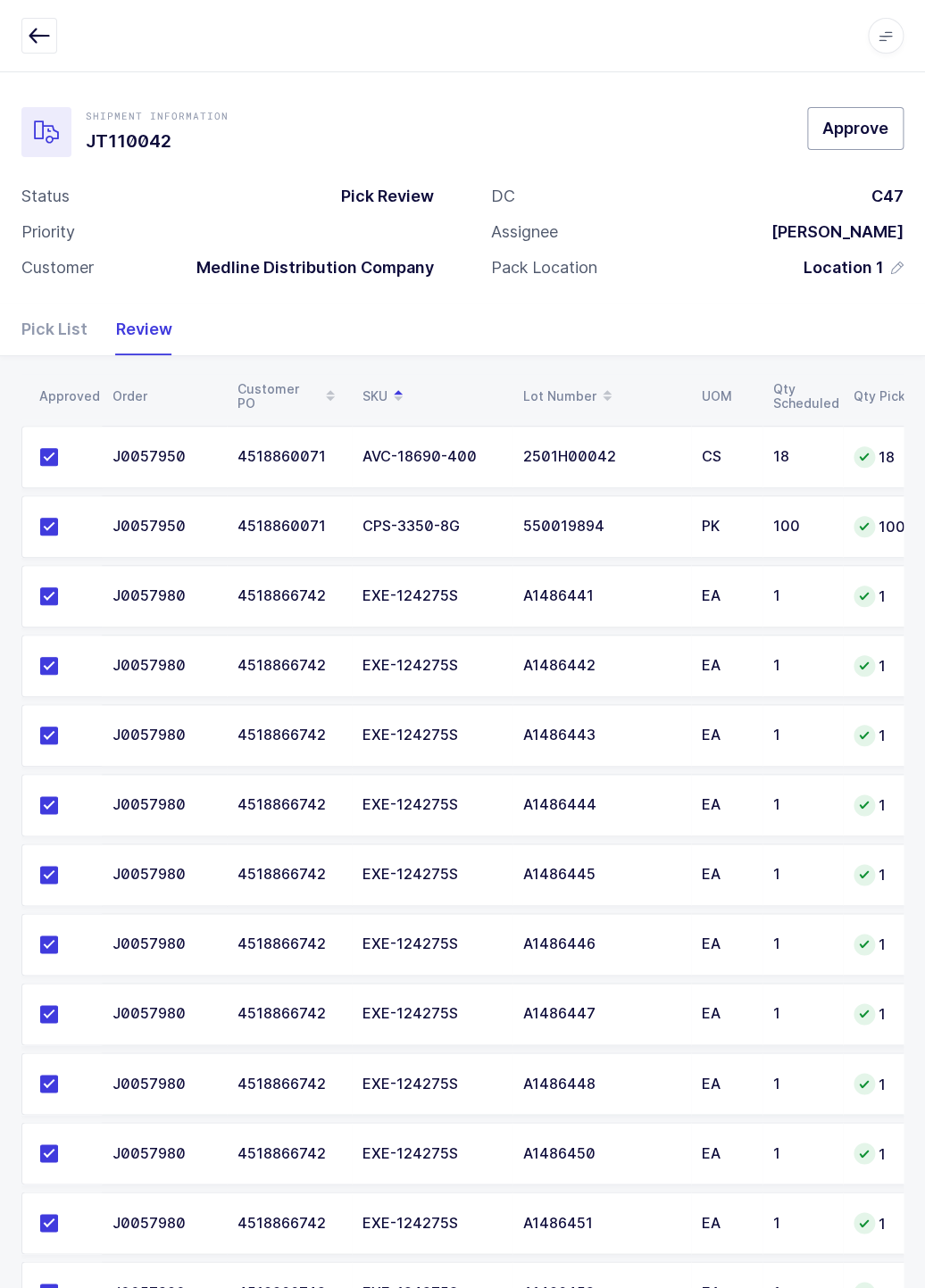 click on "Approve" at bounding box center [855, 128] 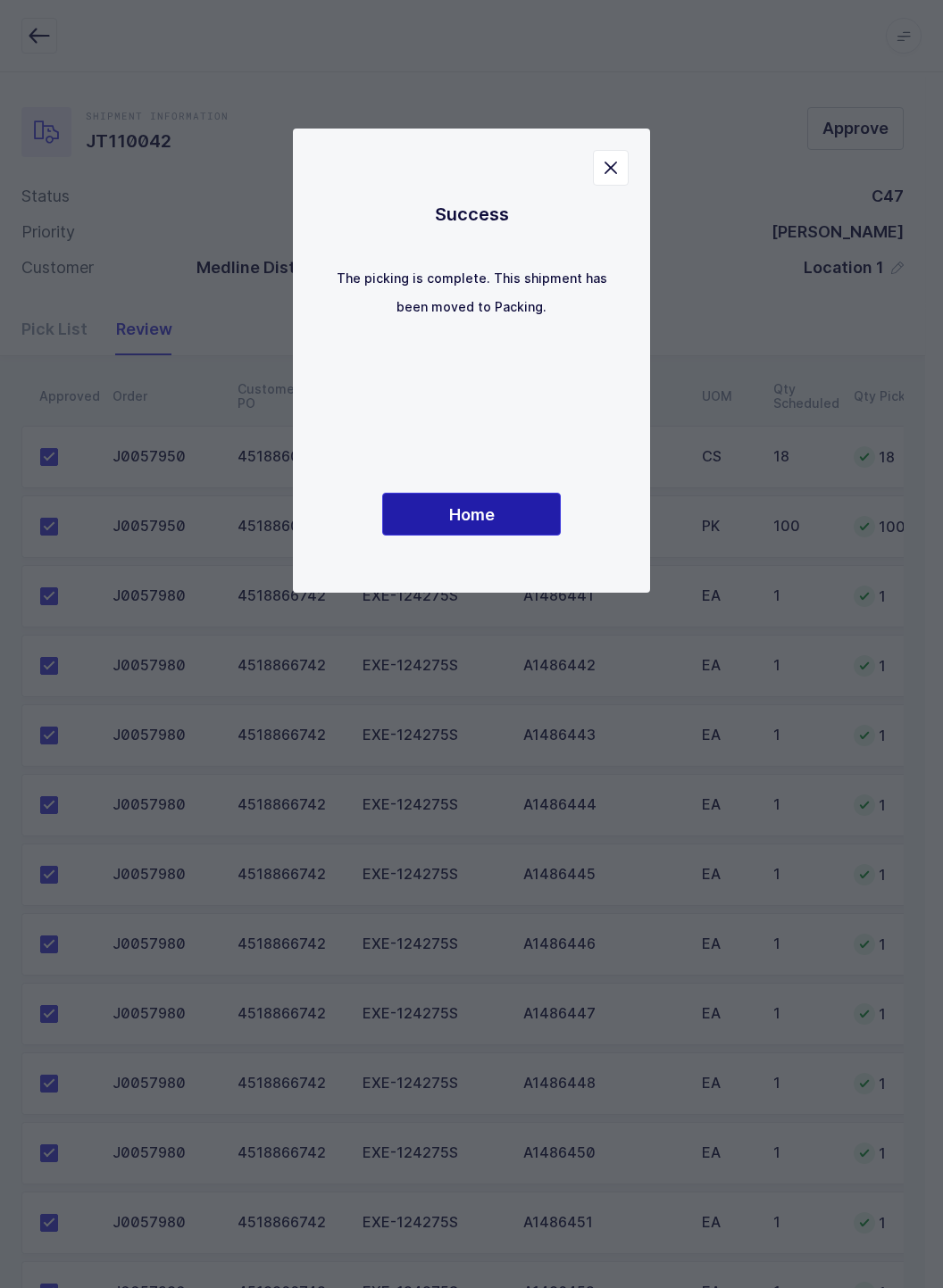 click on "Home" at bounding box center [472, 514] 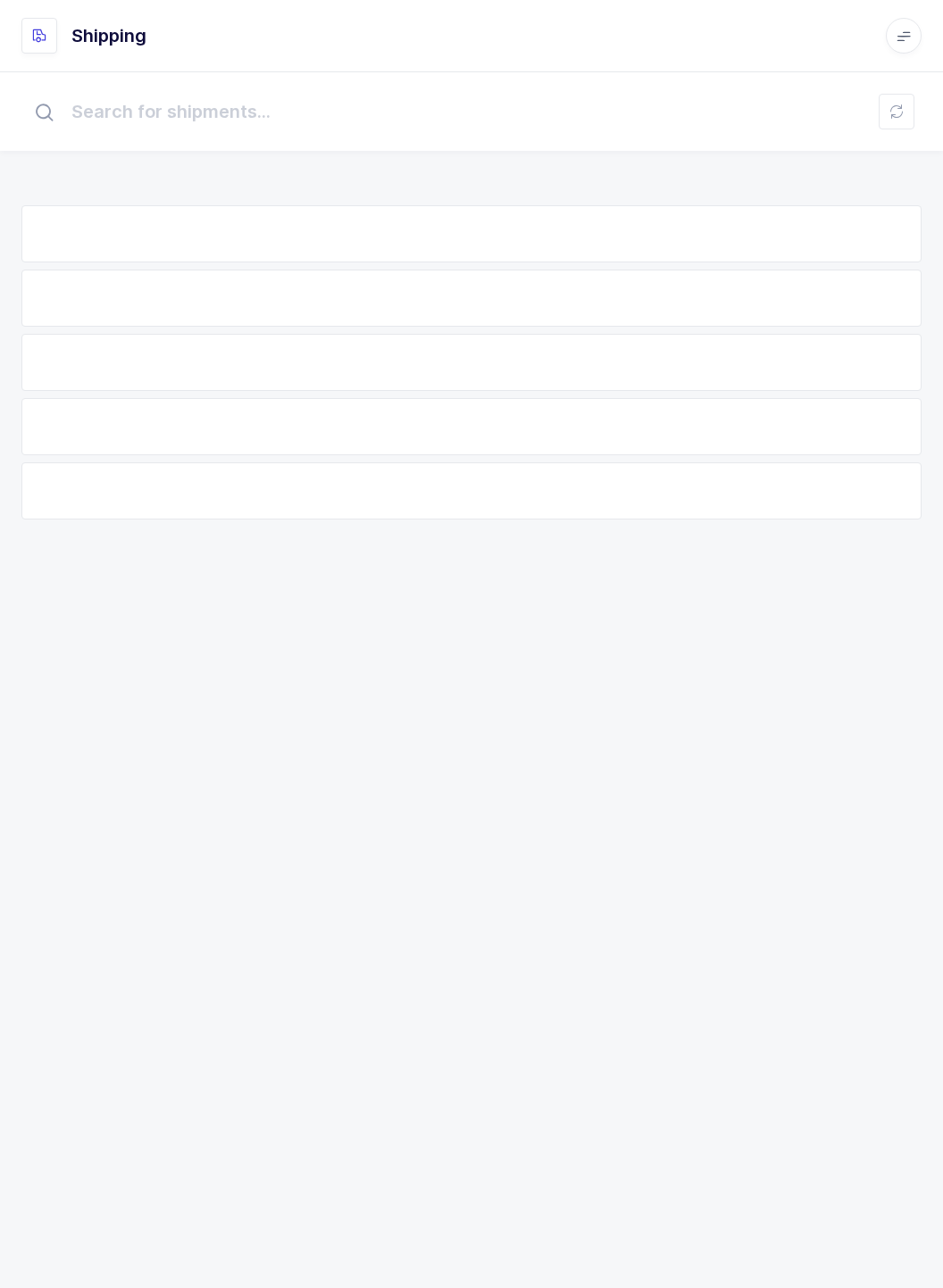 click at bounding box center [472, 644] 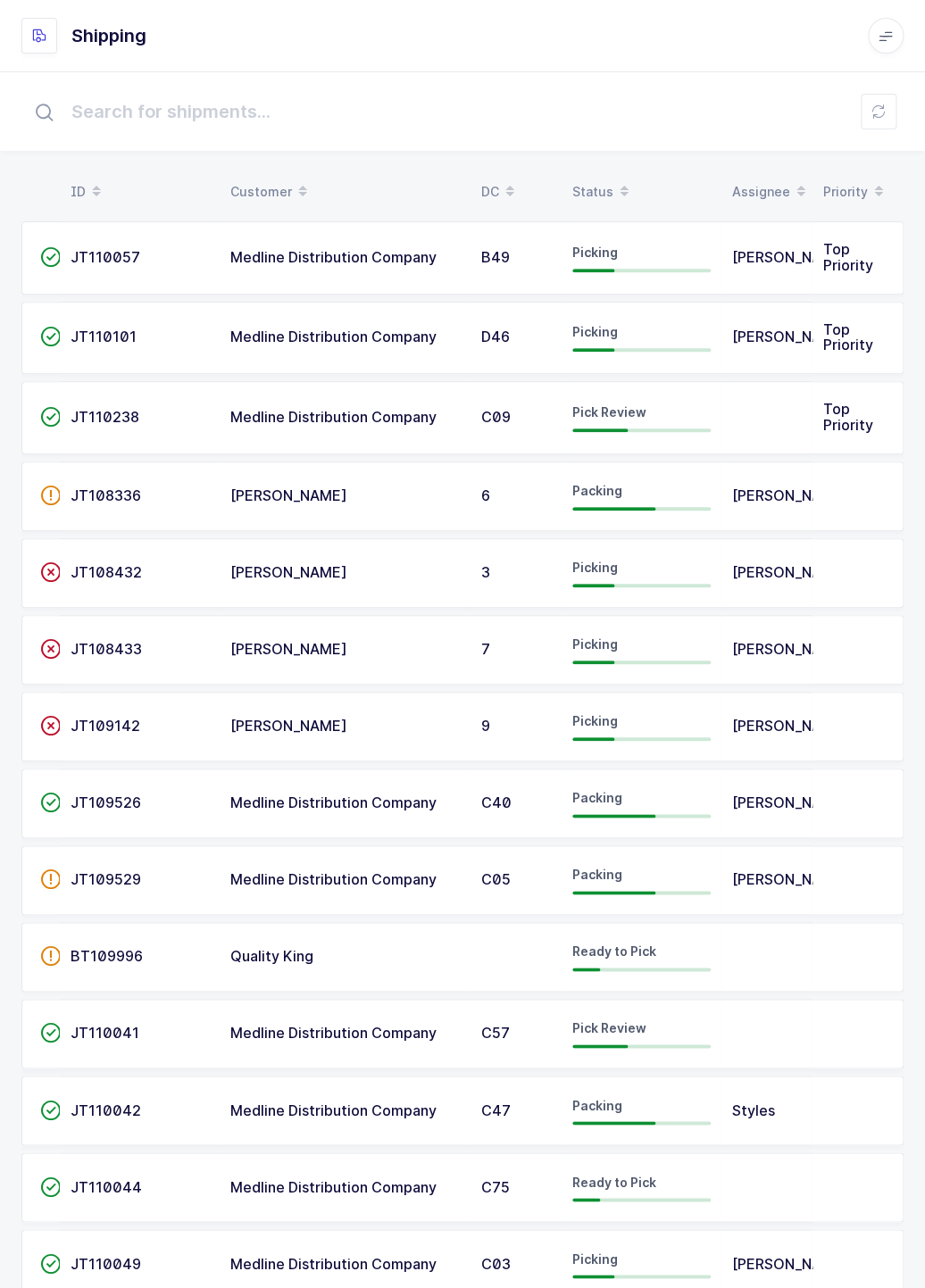 click on "Status" at bounding box center [641, 192] 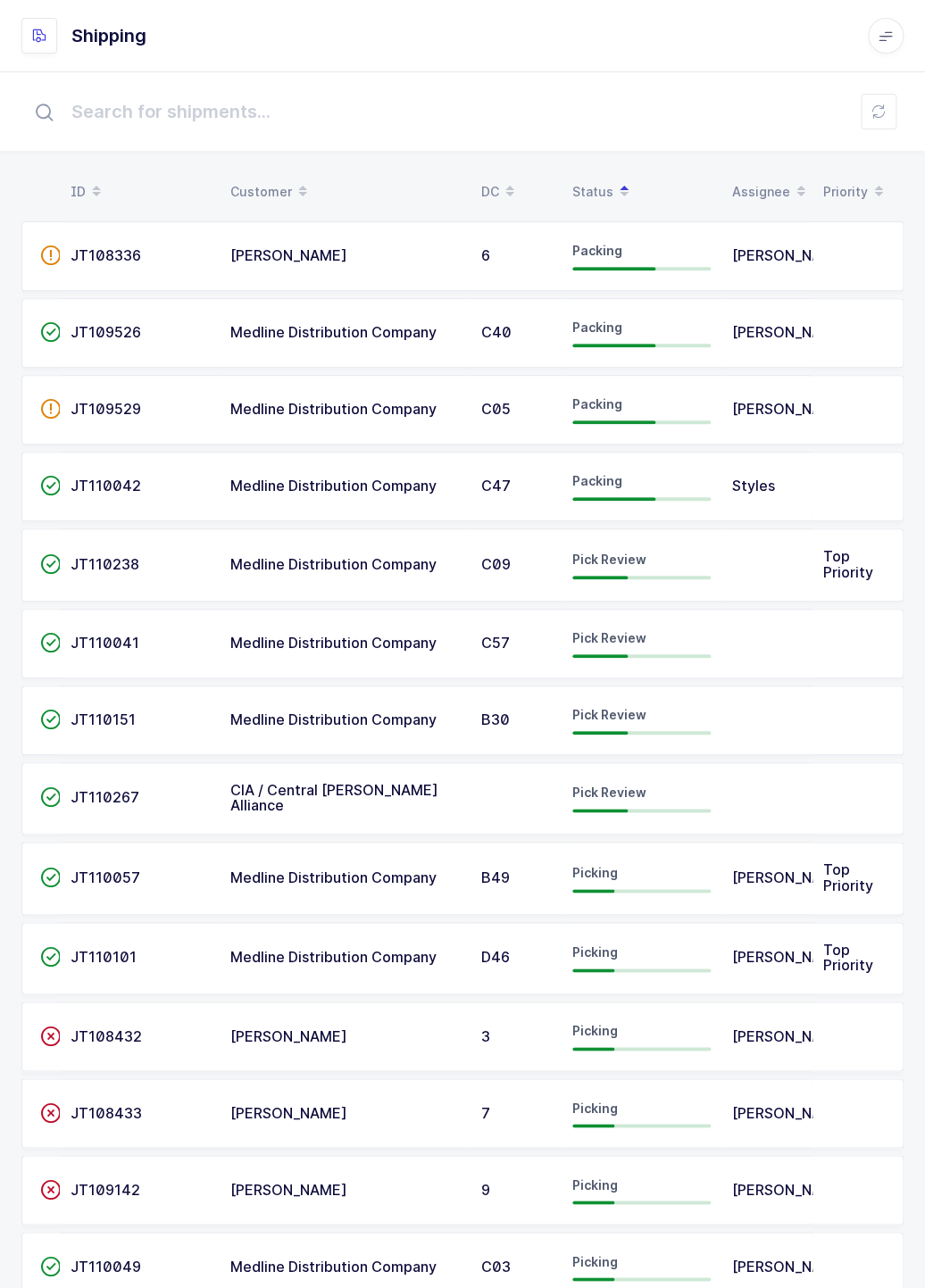 click on "JT110238" at bounding box center (104, 564) 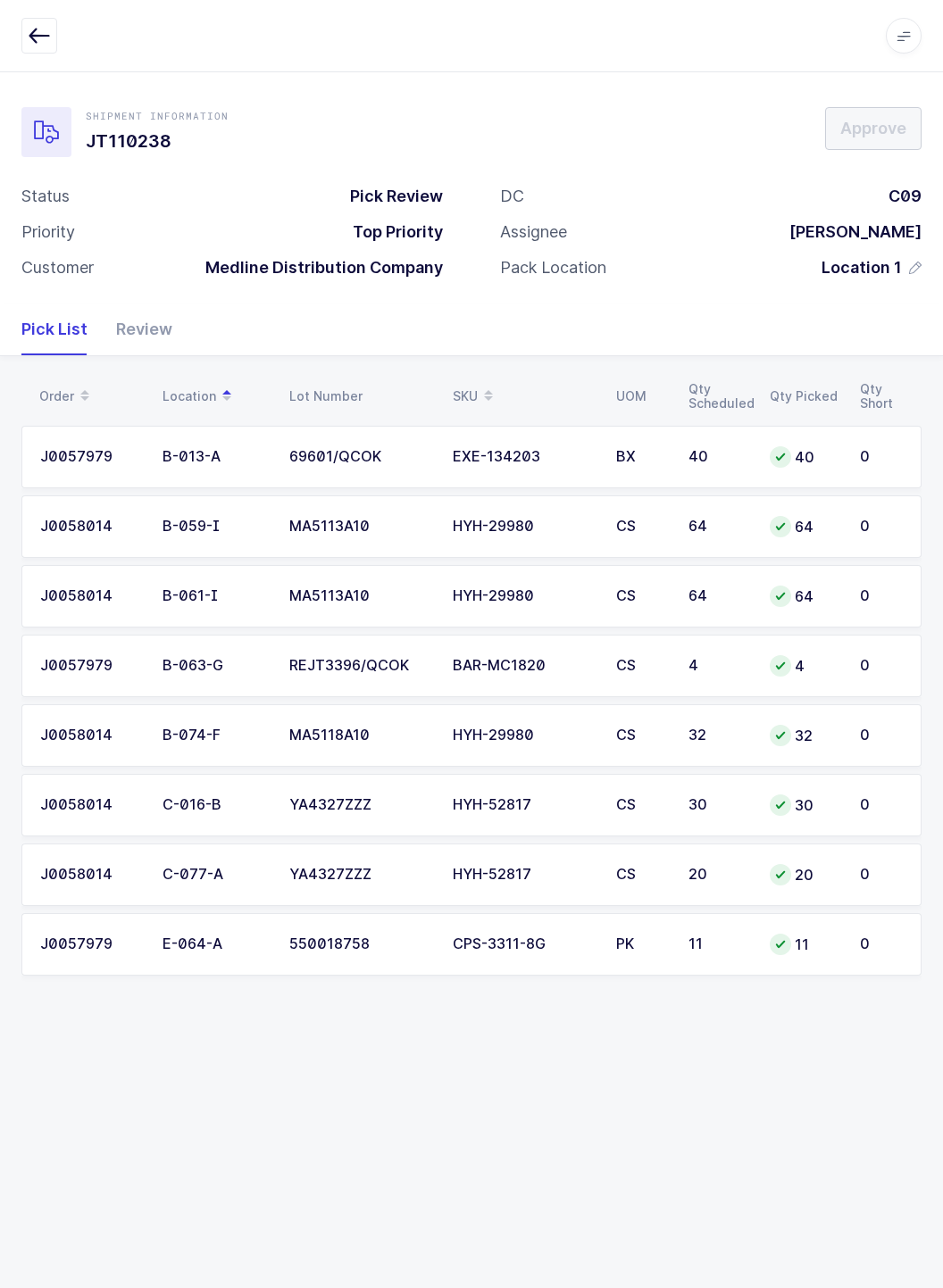 click on "Review" at bounding box center (137, 329) 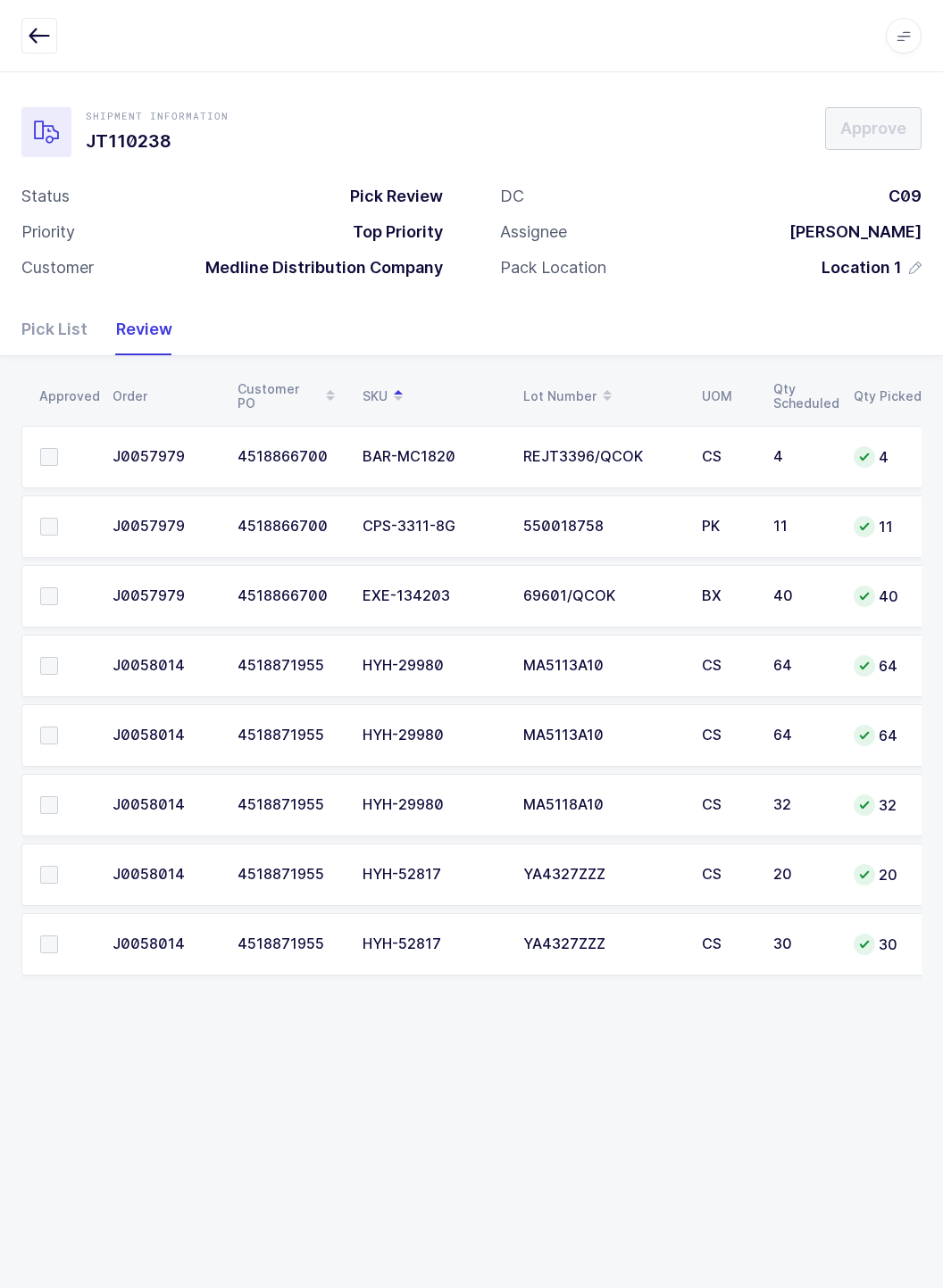 click at bounding box center [65, 596] 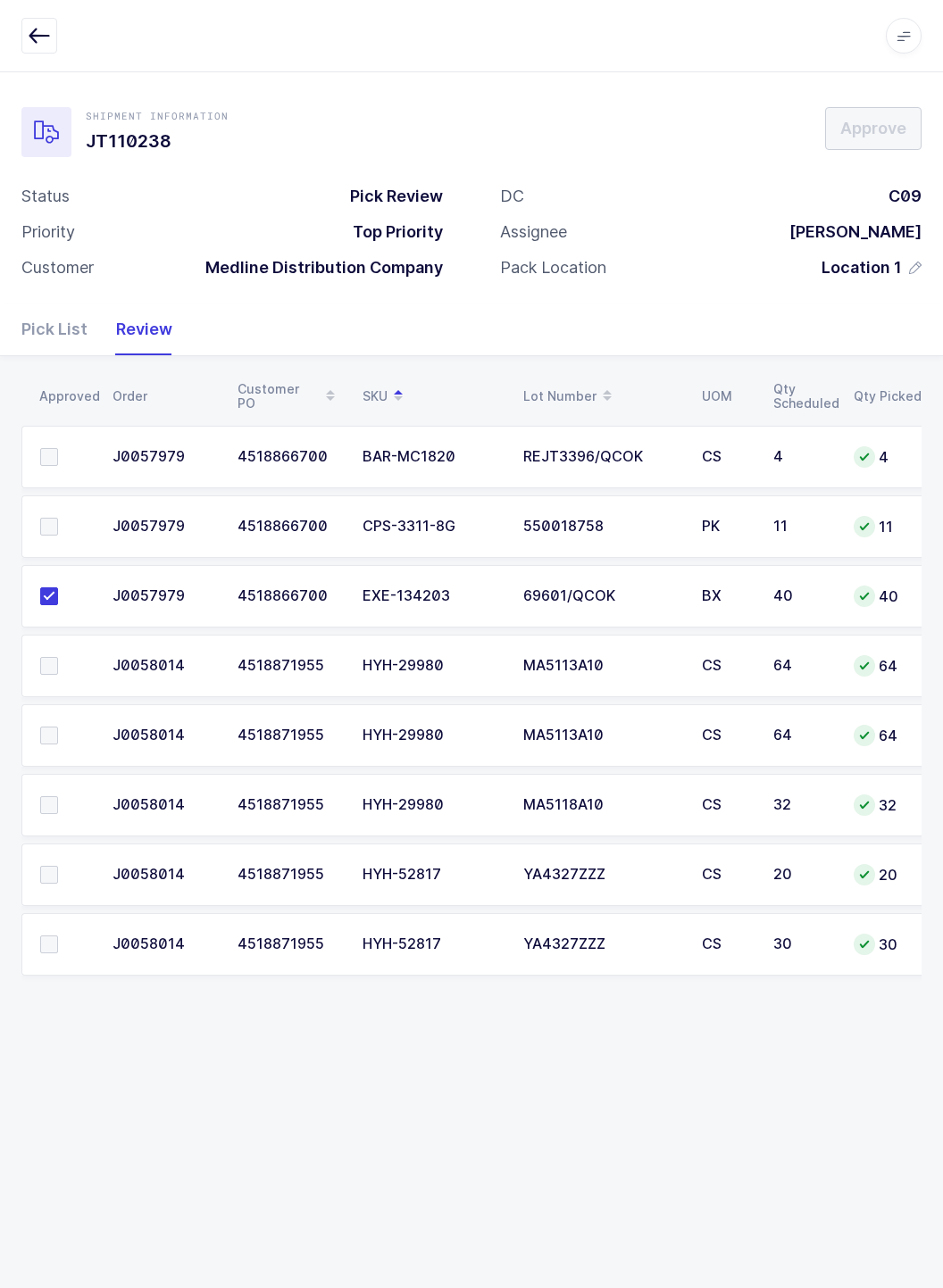 click at bounding box center [49, 457] 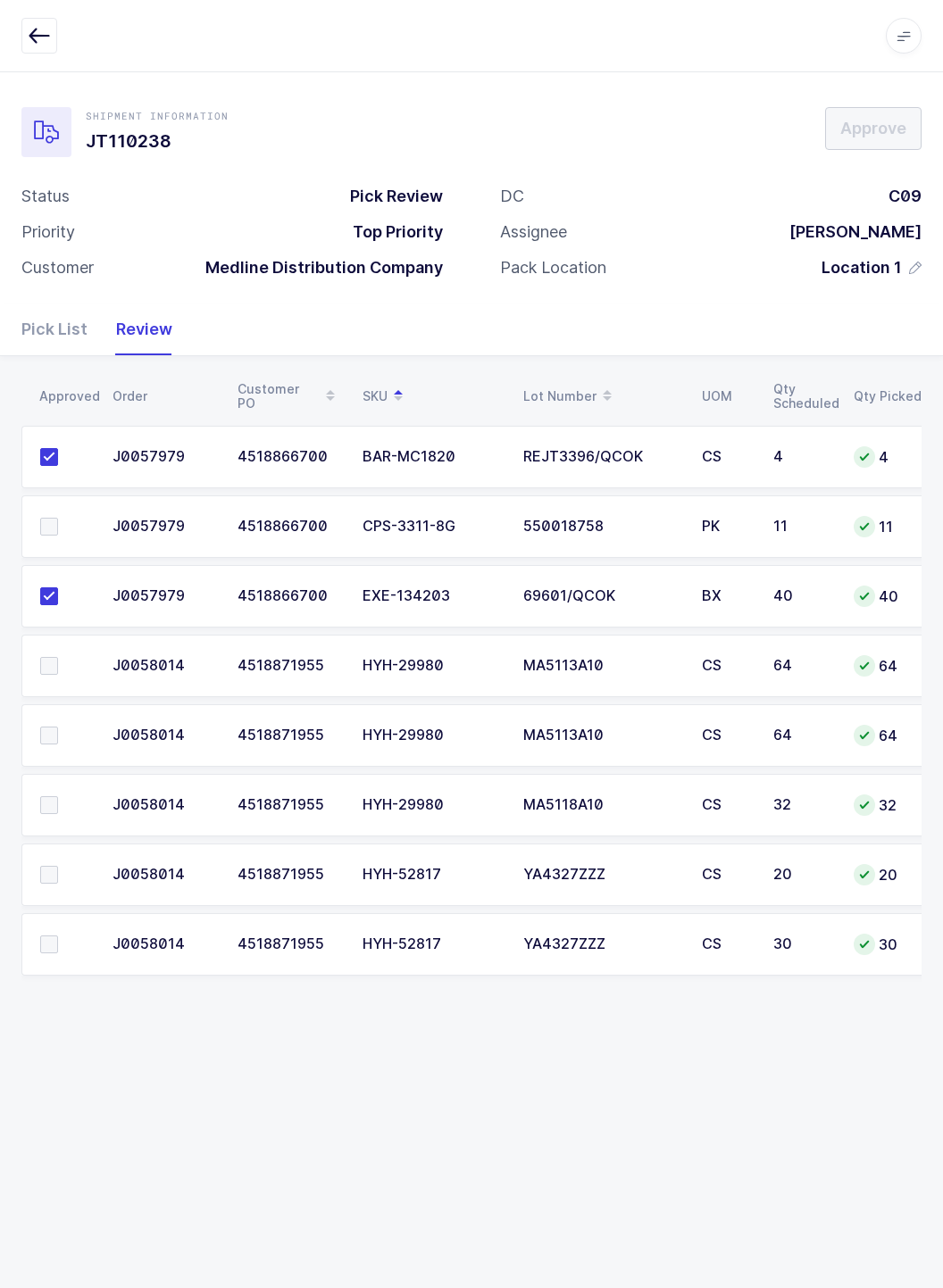 click at bounding box center [65, 805] 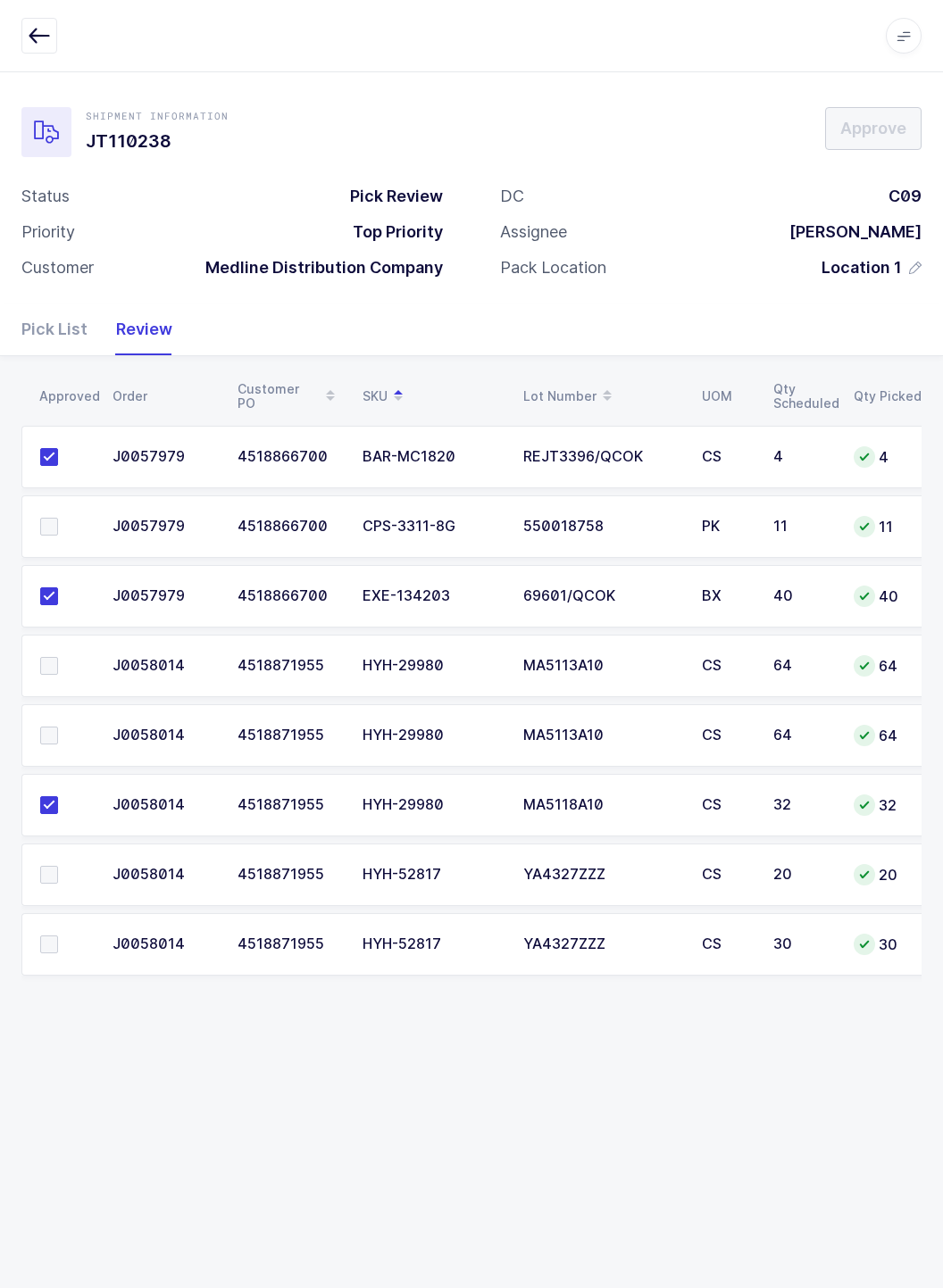 click at bounding box center (49, 735) 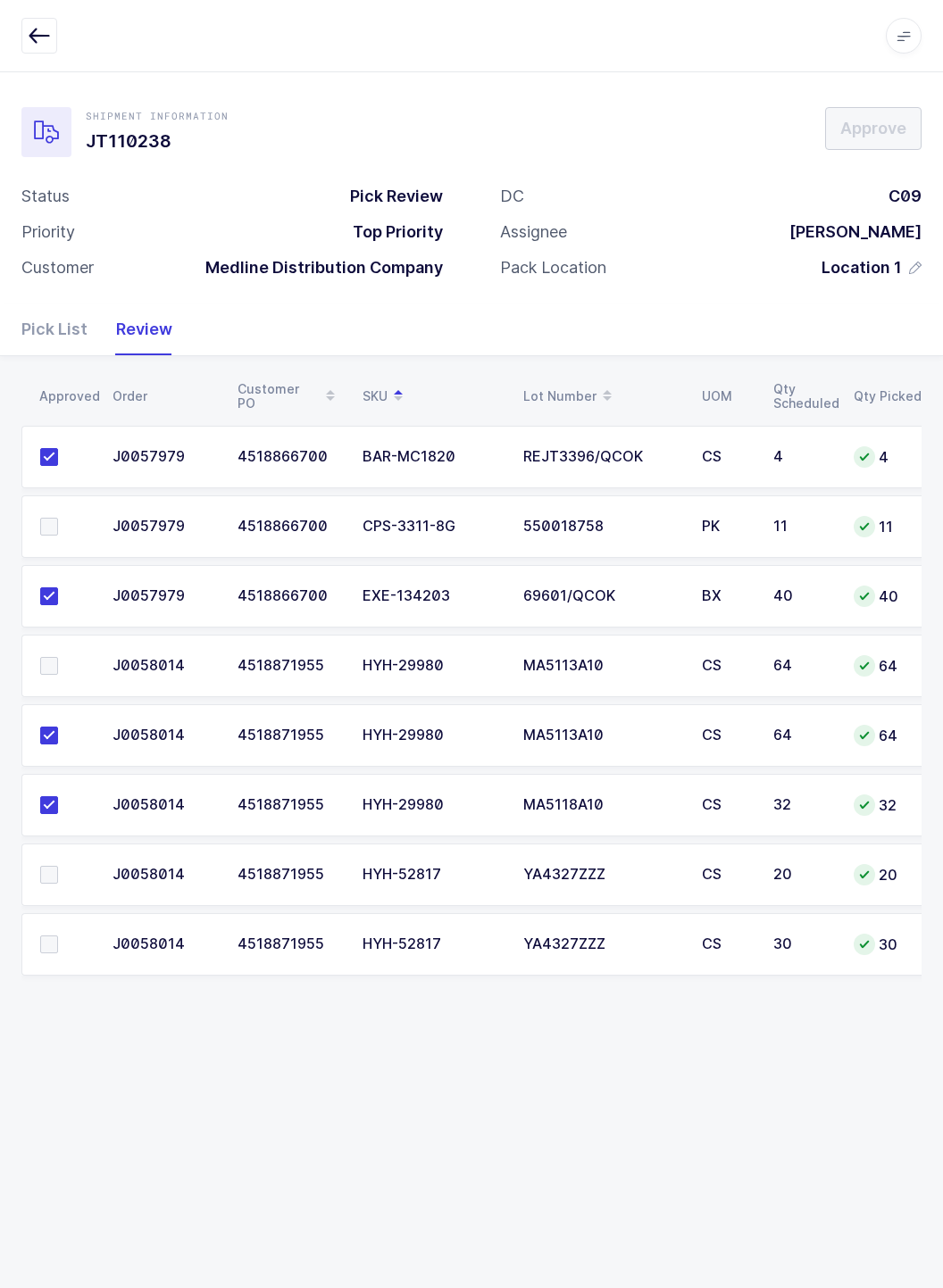 click at bounding box center (49, 666) 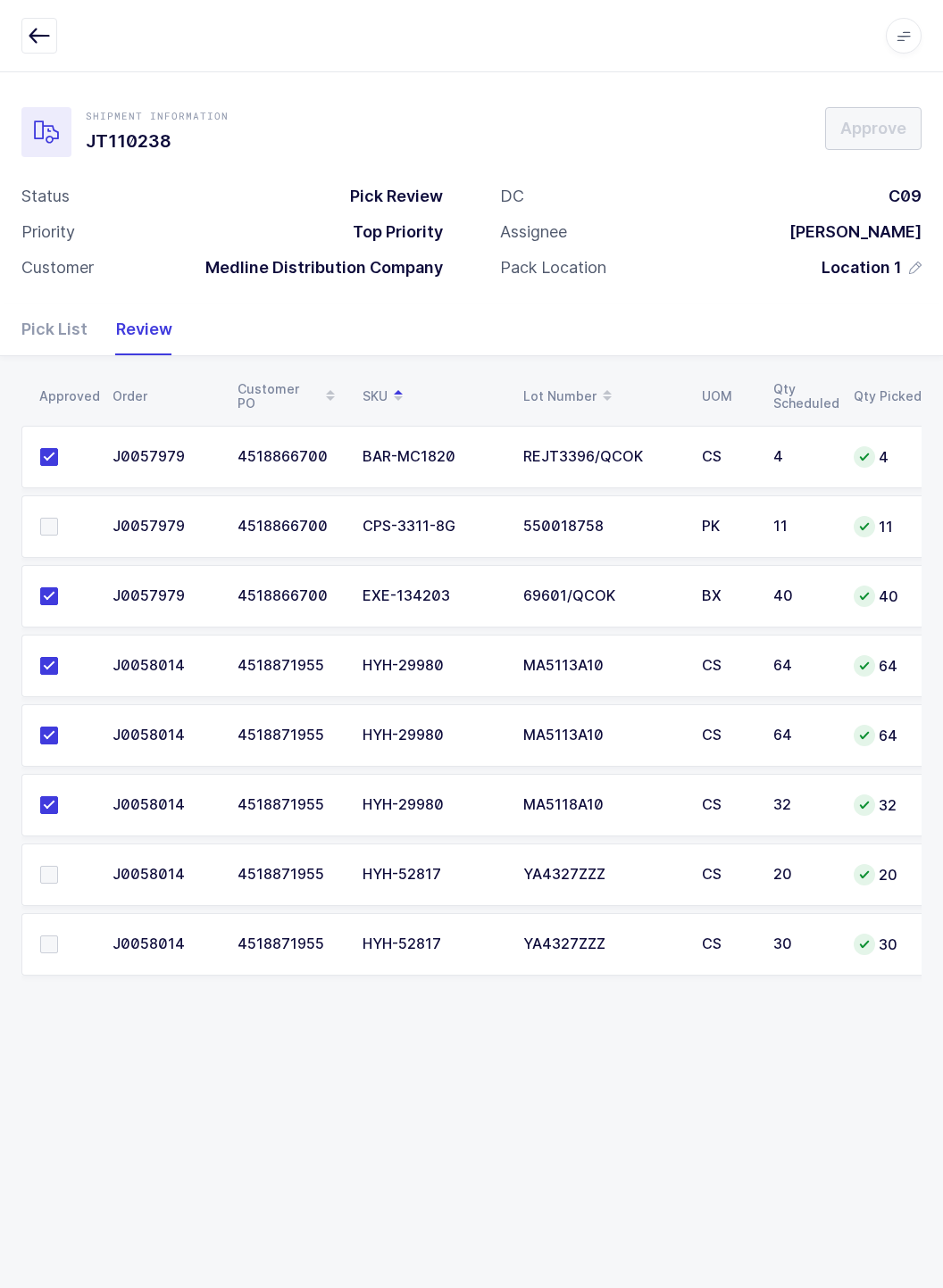 click at bounding box center (49, 944) 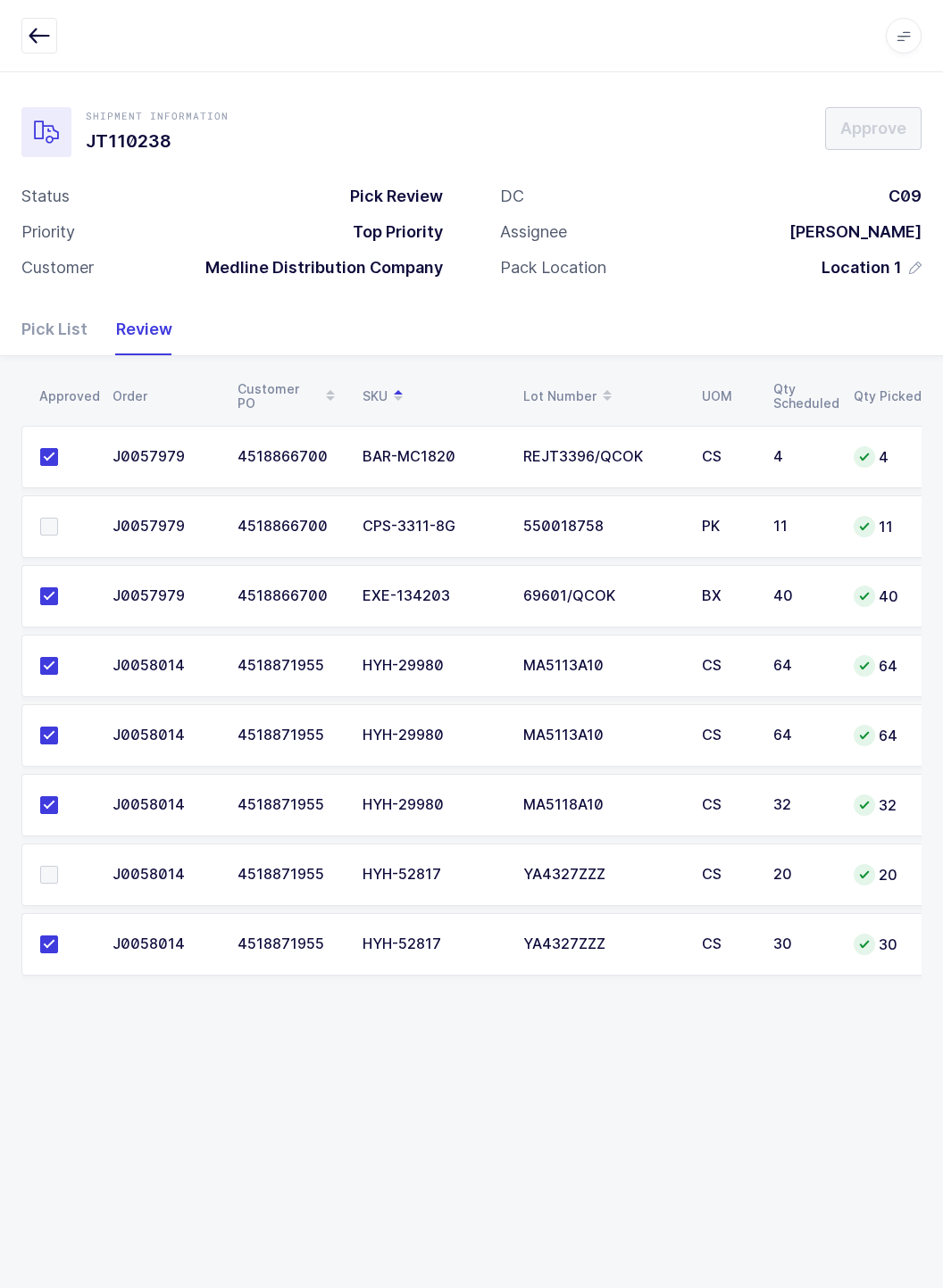 click at bounding box center (49, 875) 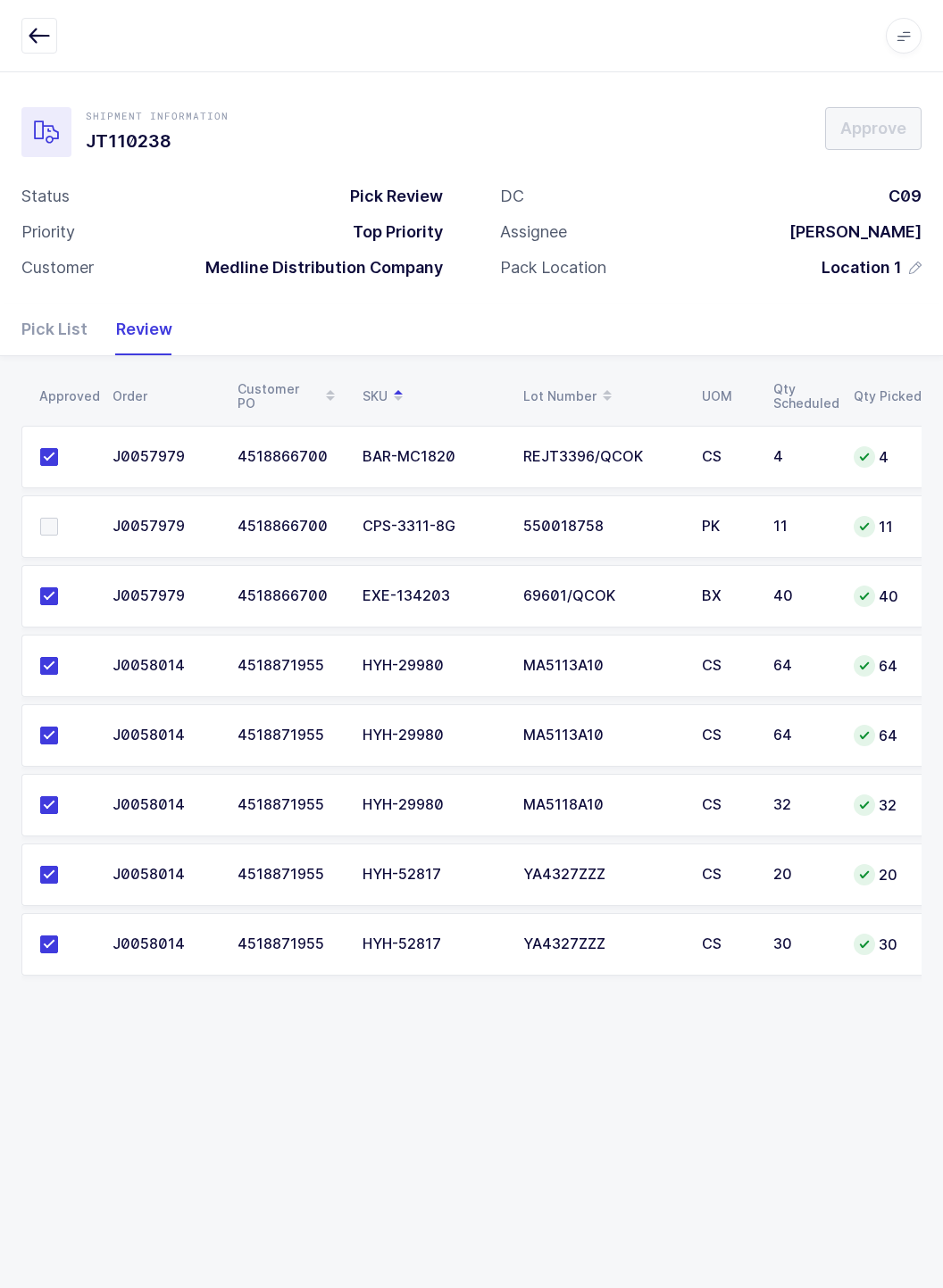 click at bounding box center (49, 527) 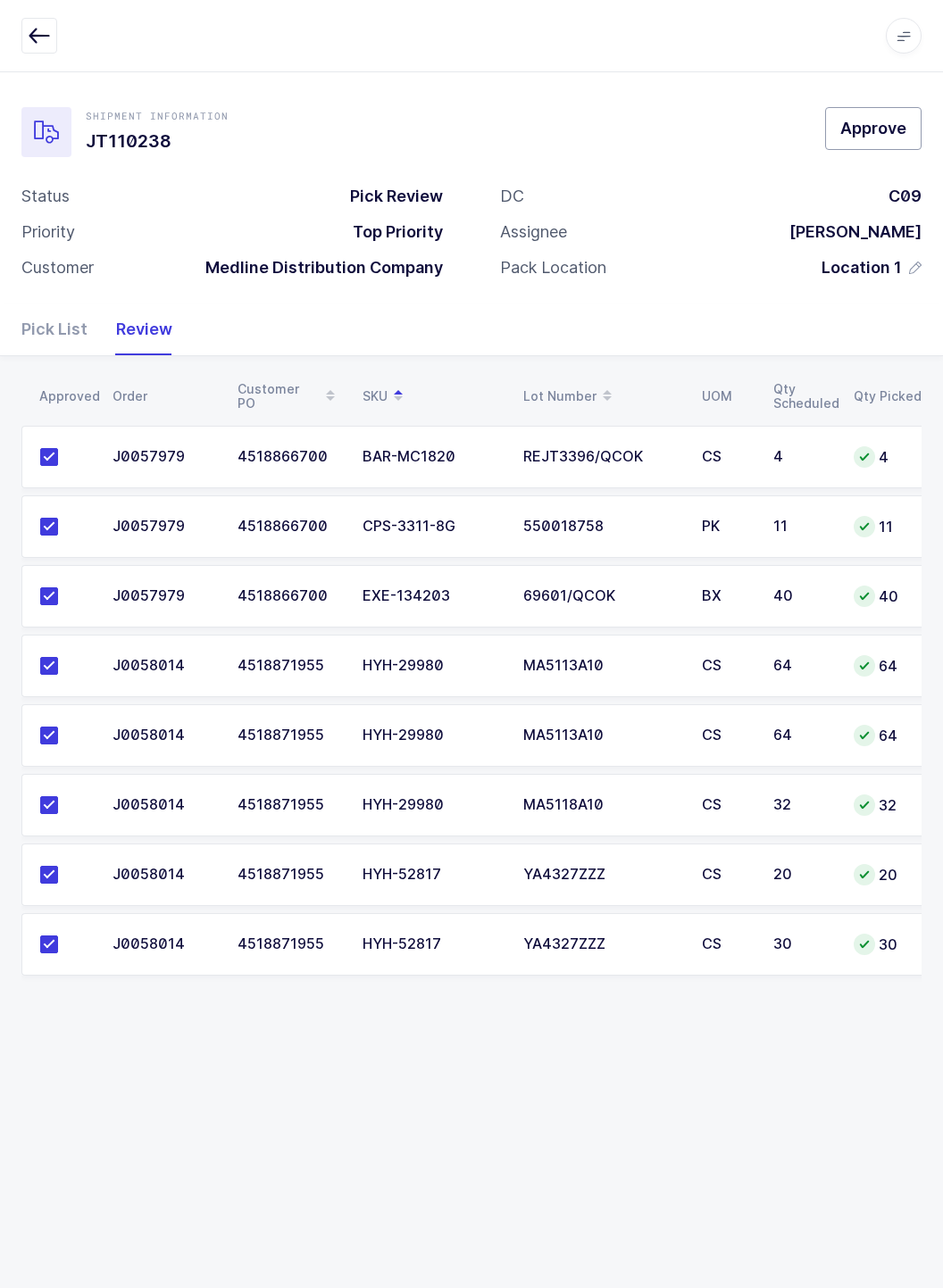 click on "Approve" at bounding box center [873, 128] 